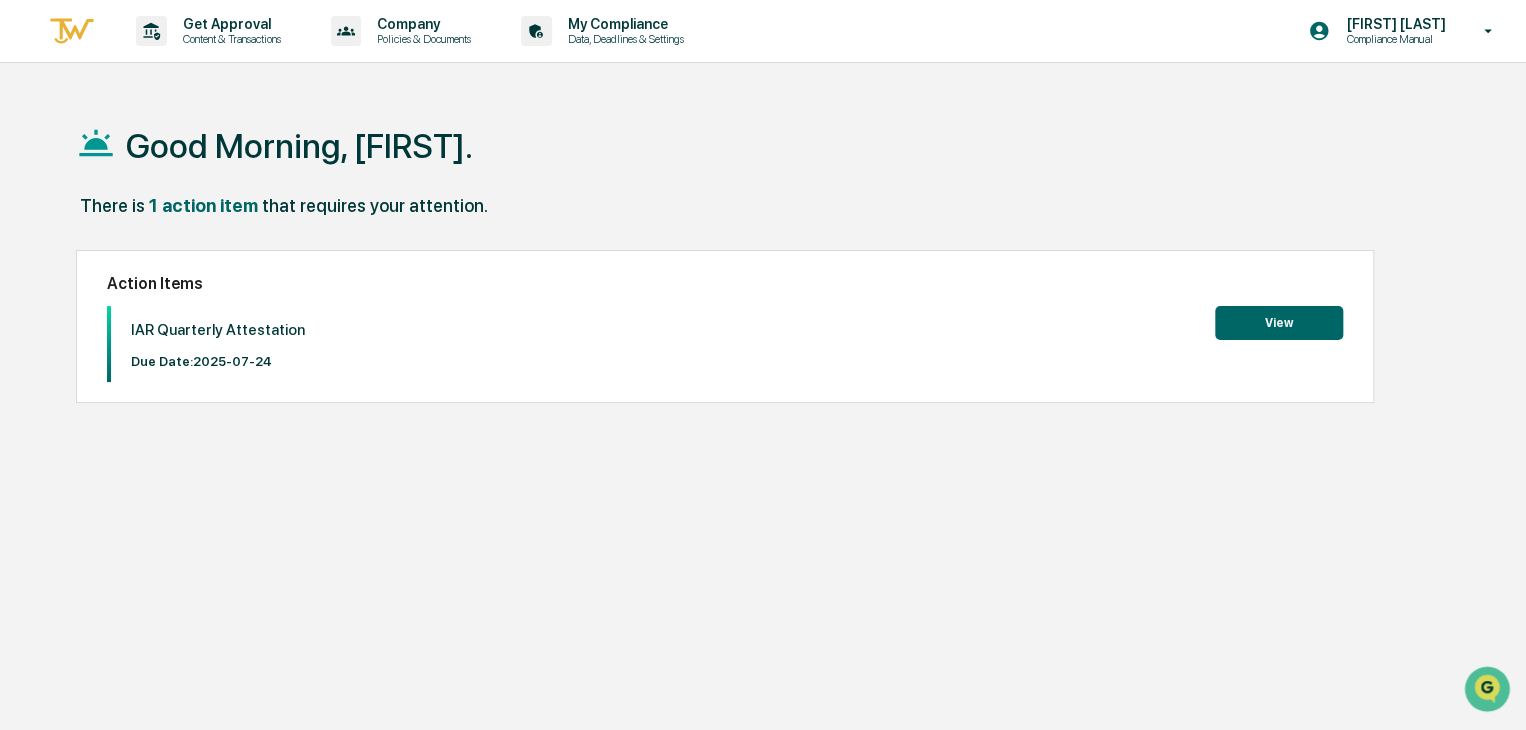 scroll, scrollTop: 0, scrollLeft: 0, axis: both 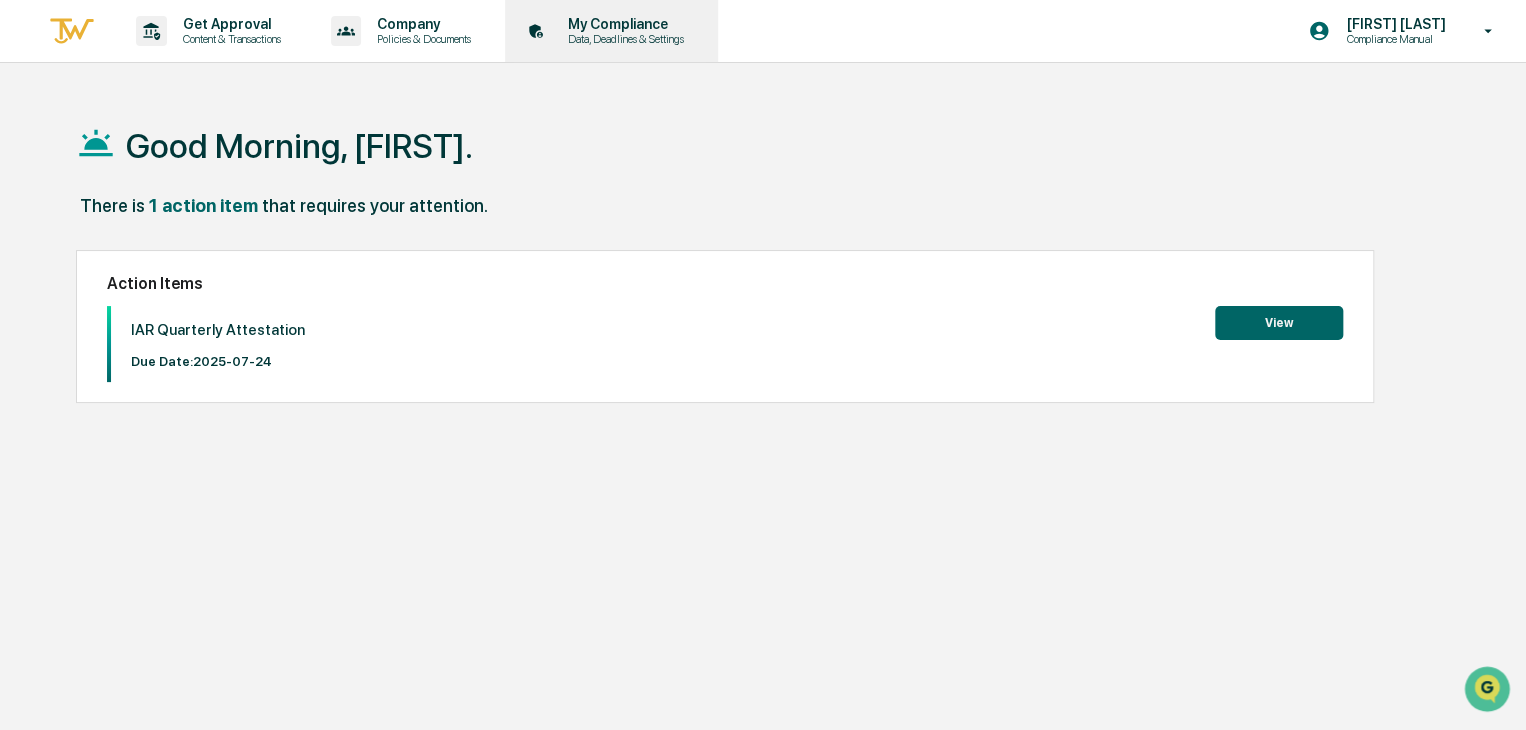 click on "My Compliance" at bounding box center [623, 24] 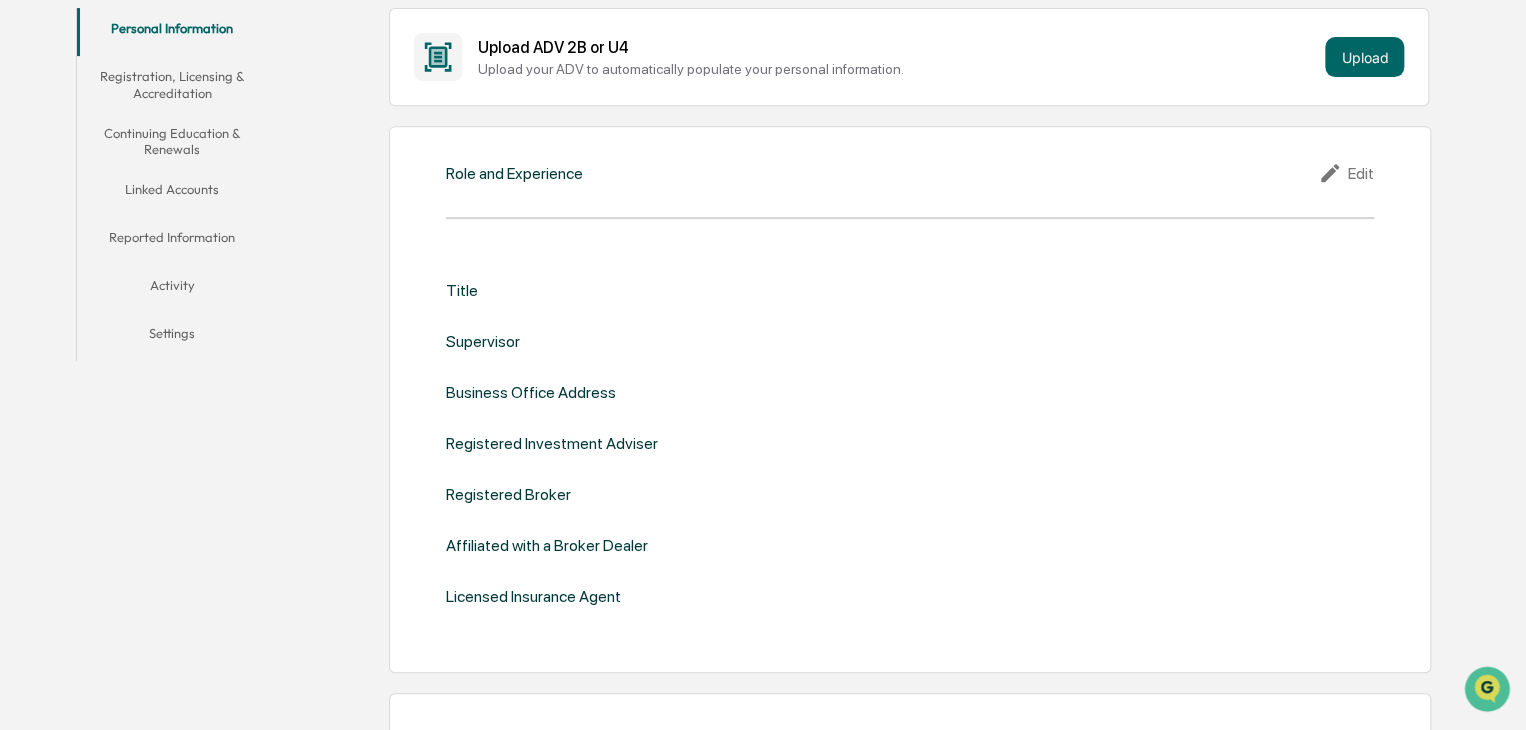 scroll, scrollTop: 367, scrollLeft: 0, axis: vertical 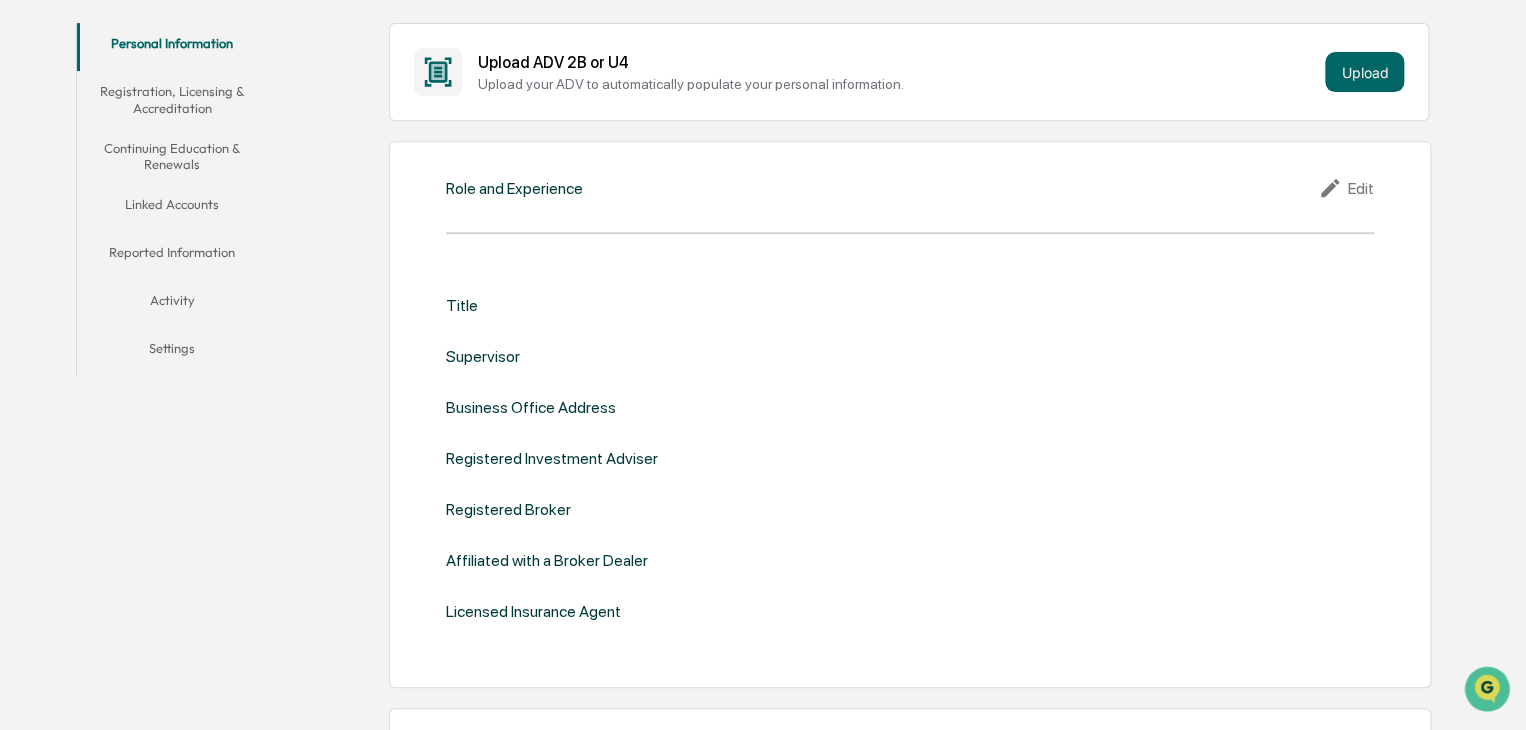 click on "Linked Accounts" at bounding box center (172, 208) 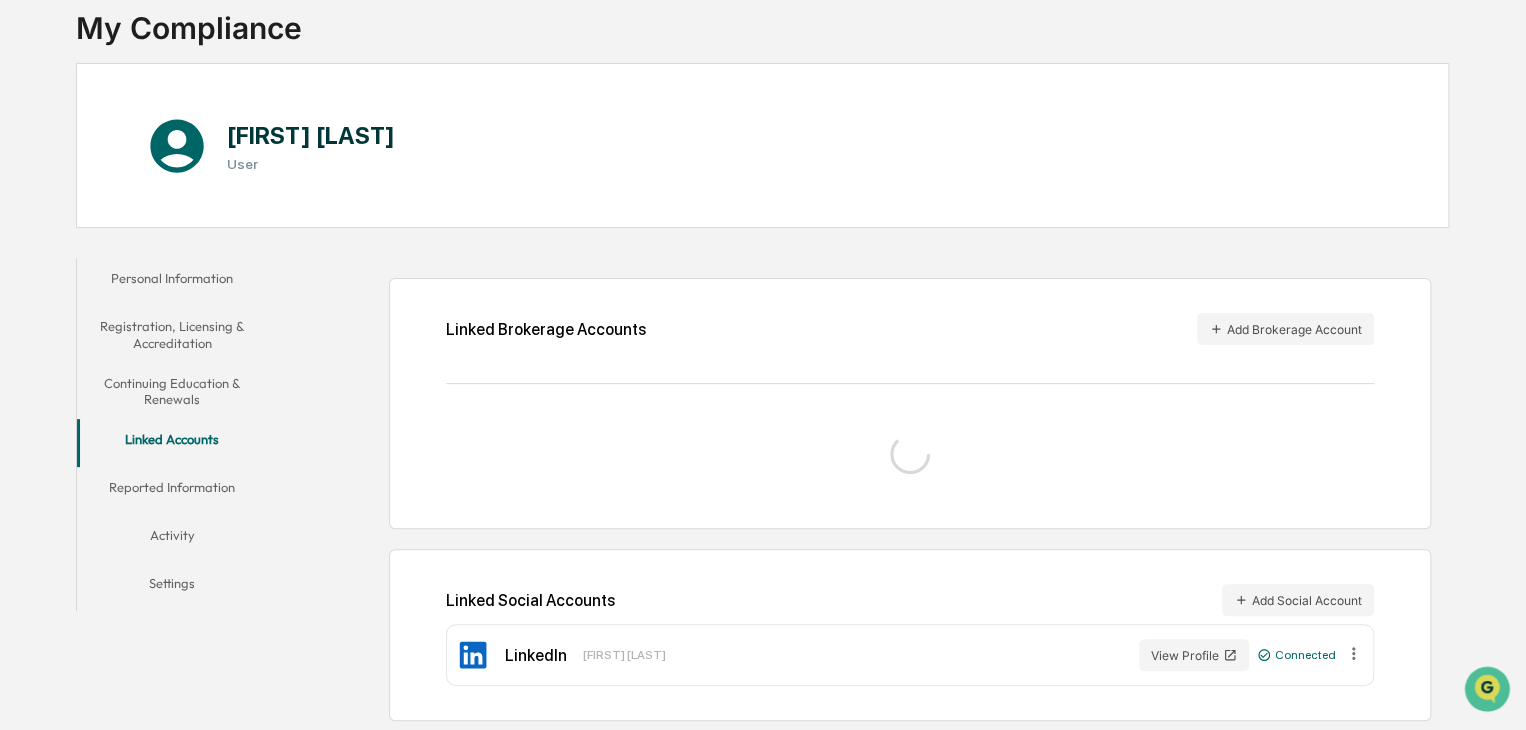 scroll, scrollTop: 211, scrollLeft: 0, axis: vertical 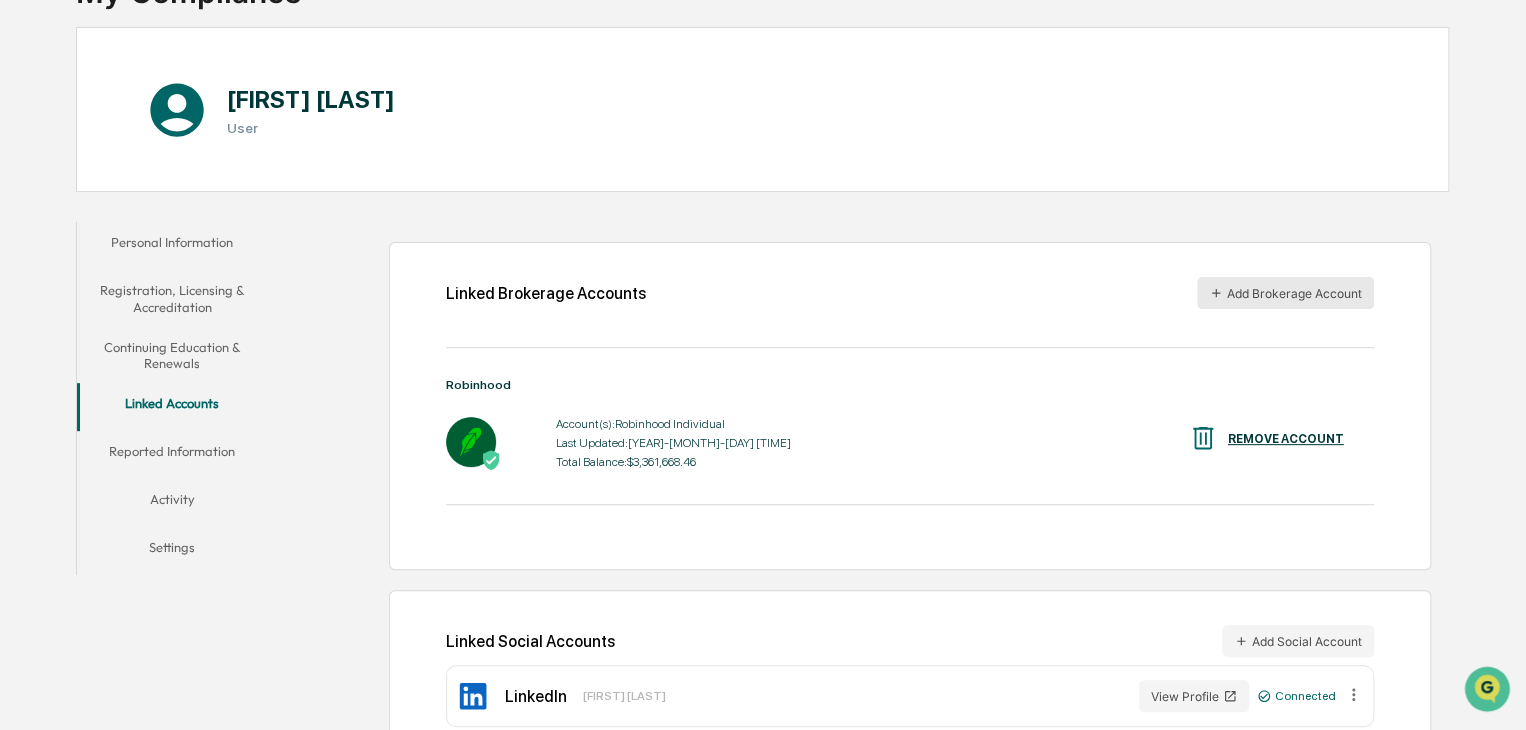 click on "Add Brokerage Account" at bounding box center (1285, 293) 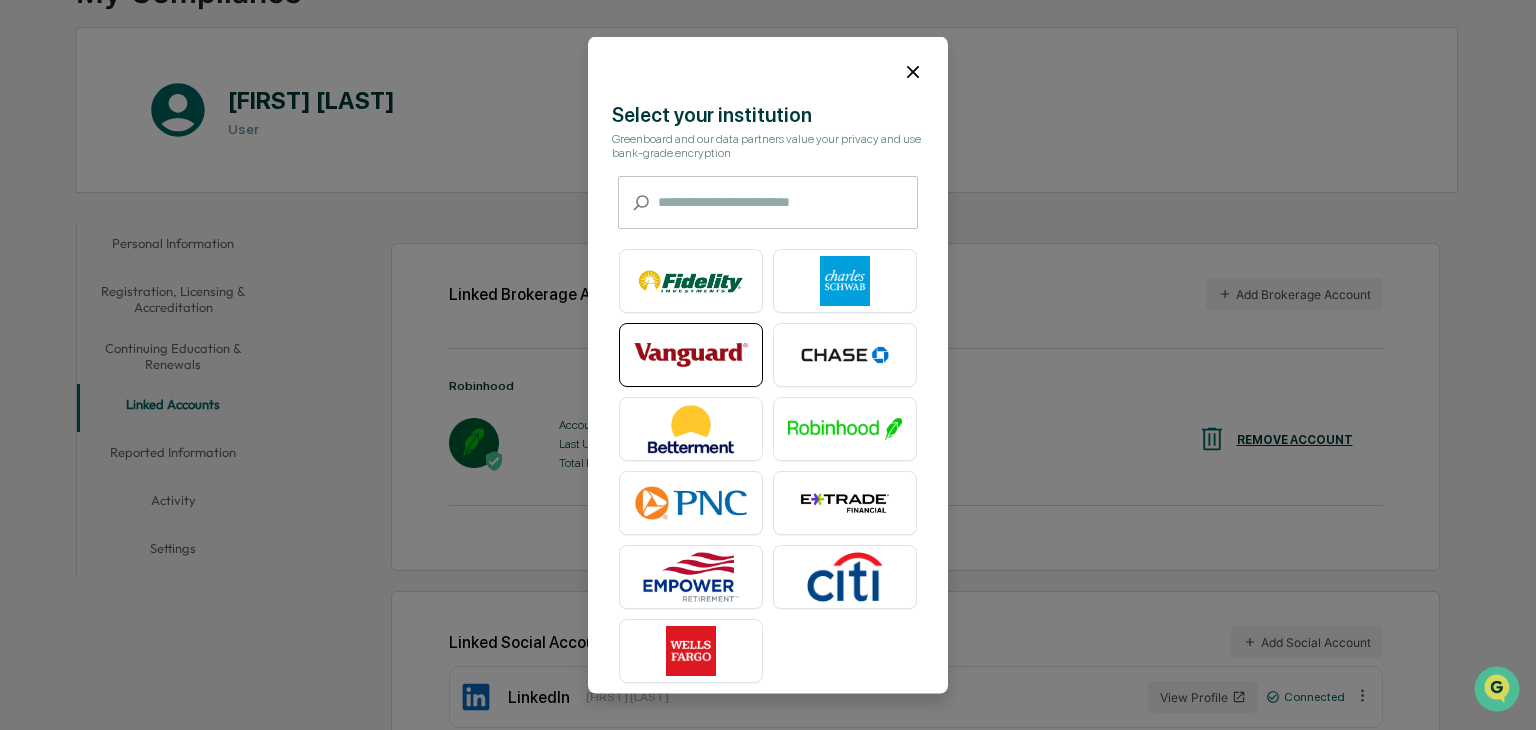 click at bounding box center [691, 355] 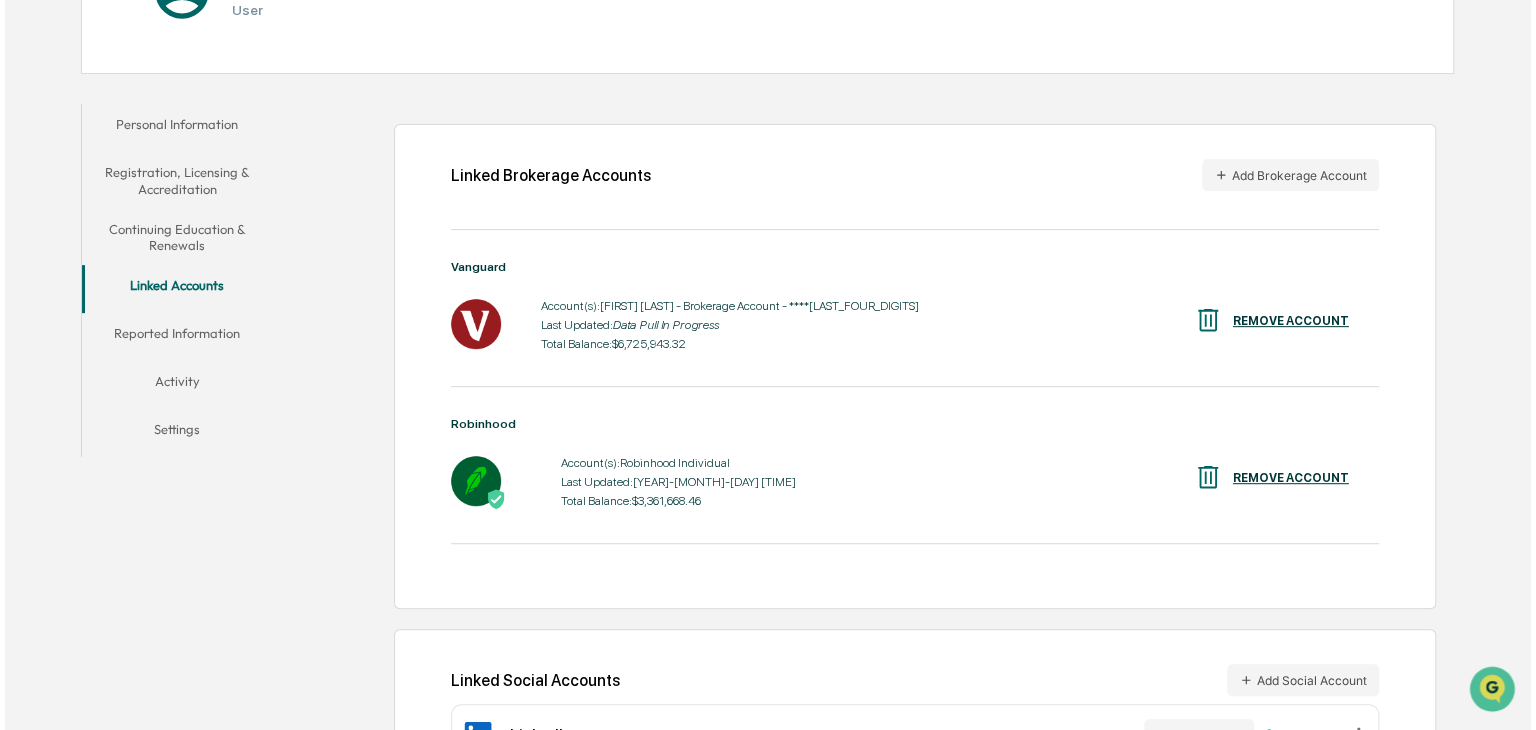 scroll, scrollTop: 288, scrollLeft: 0, axis: vertical 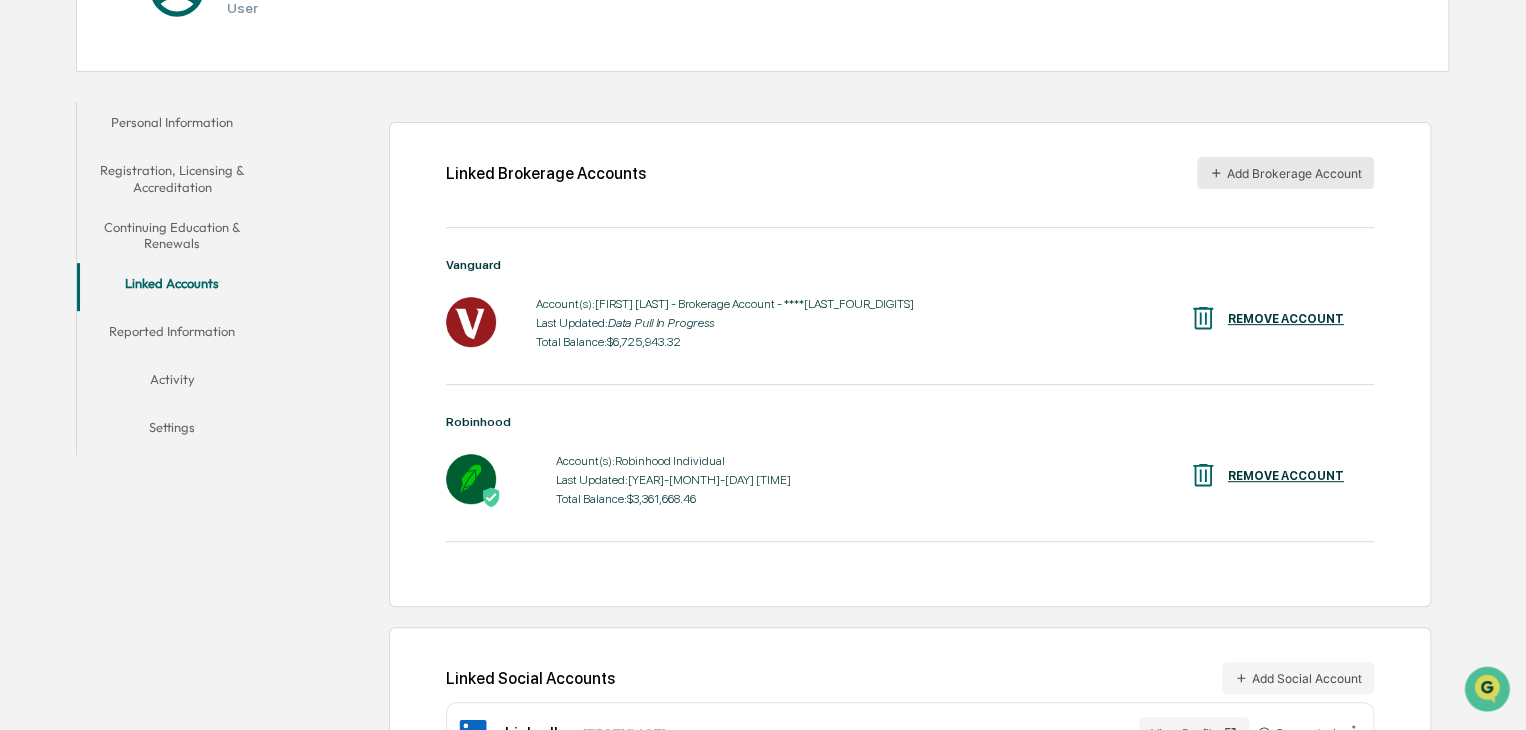 click on "Add Brokerage Account" at bounding box center (1285, 173) 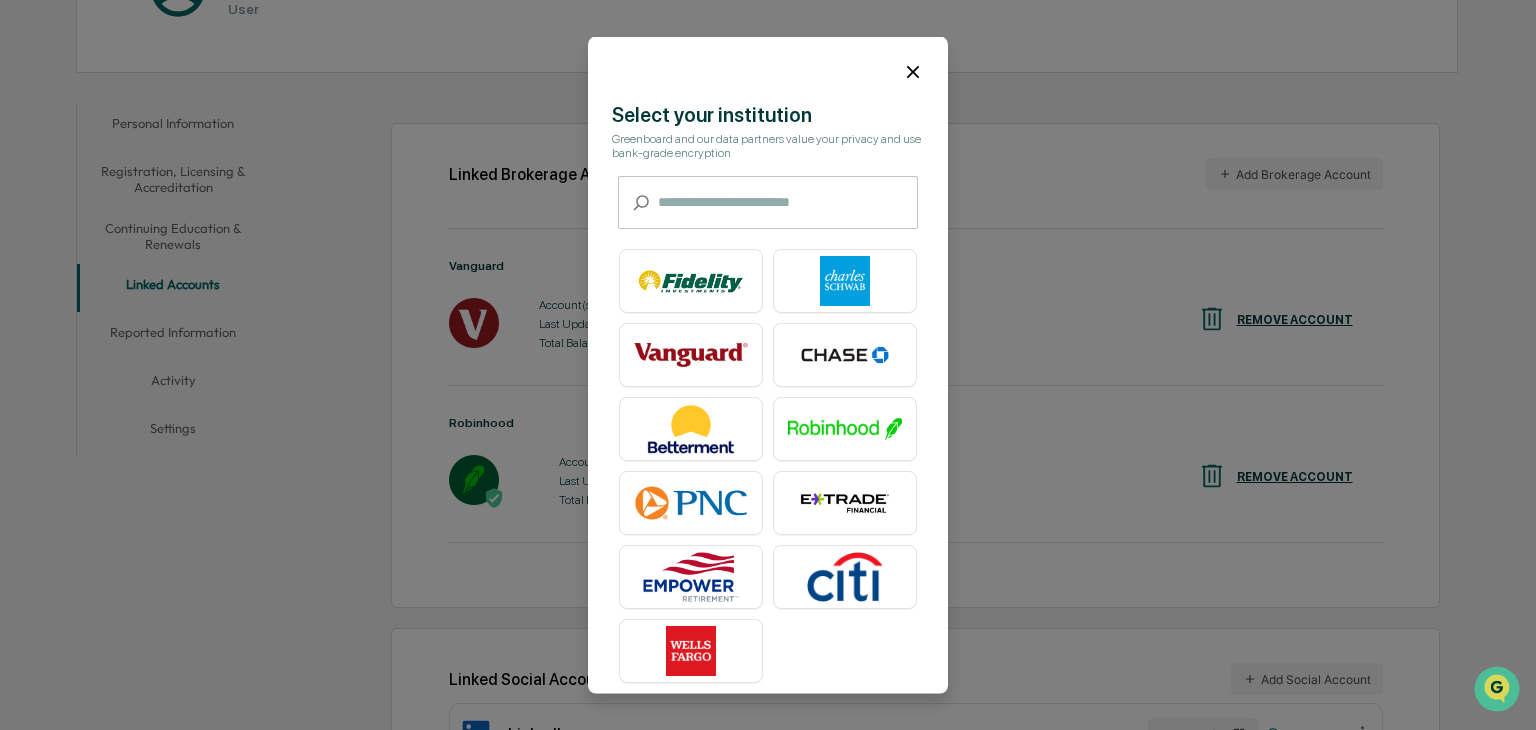 scroll, scrollTop: 15, scrollLeft: 0, axis: vertical 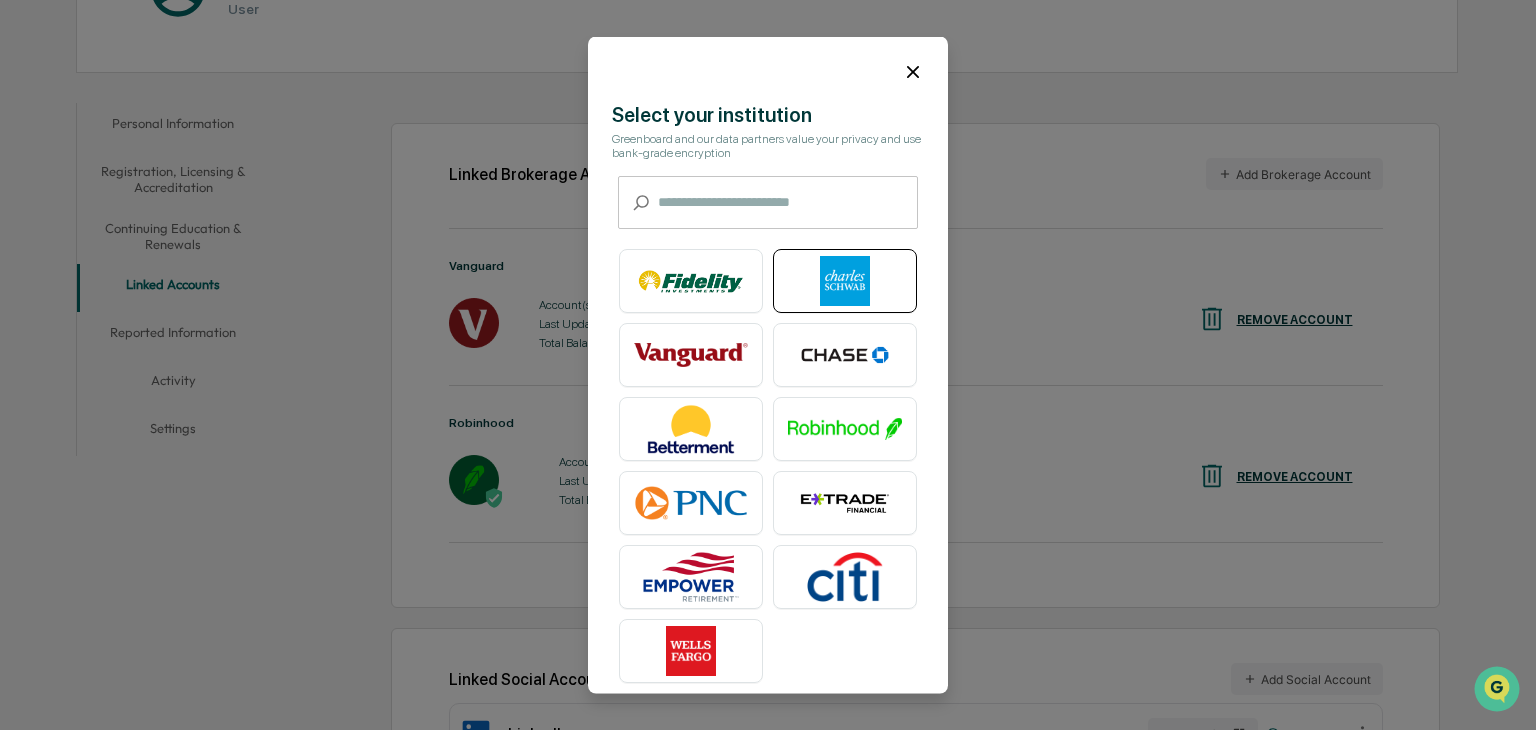 click at bounding box center [845, 281] 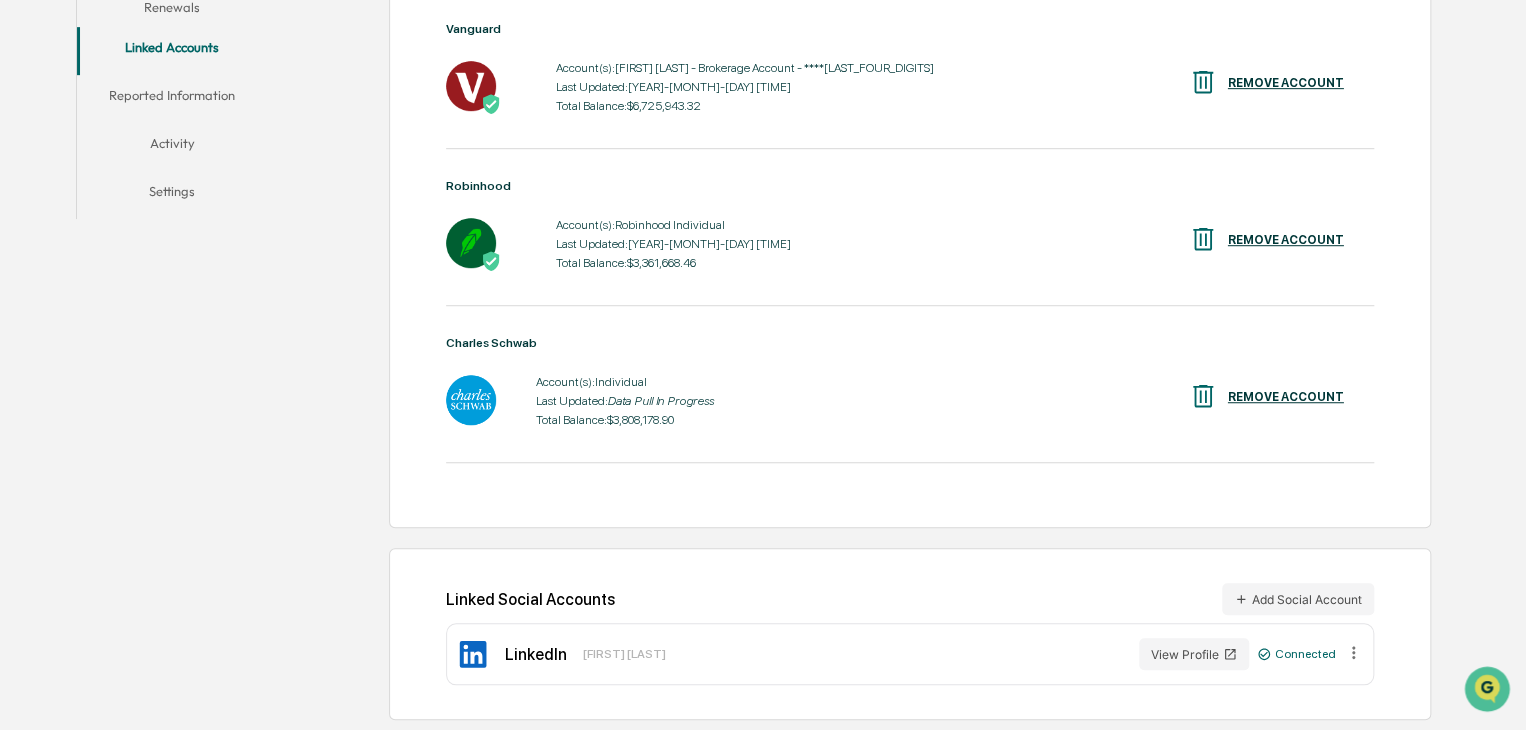 scroll, scrollTop: 154, scrollLeft: 0, axis: vertical 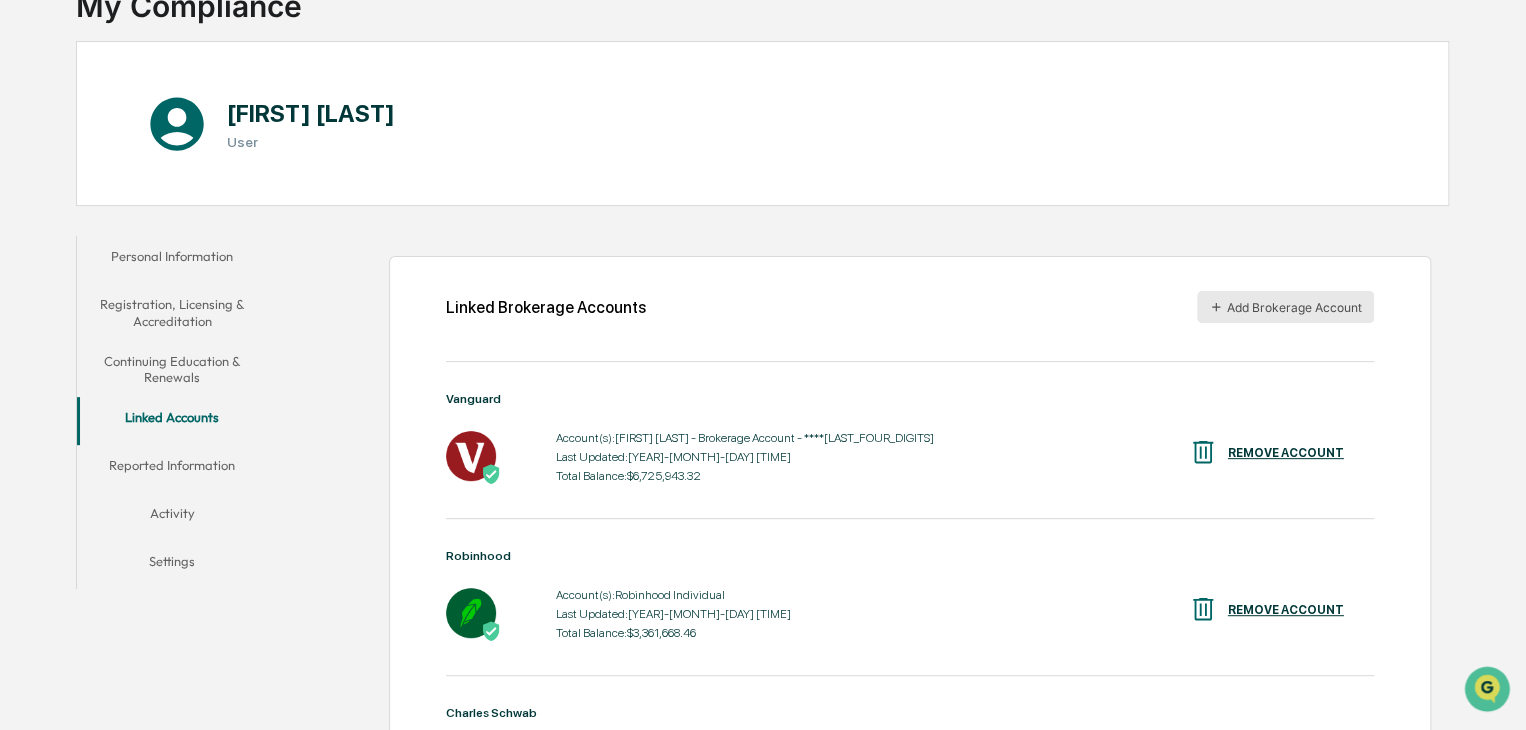 click on "Add Brokerage Account" at bounding box center (1285, 307) 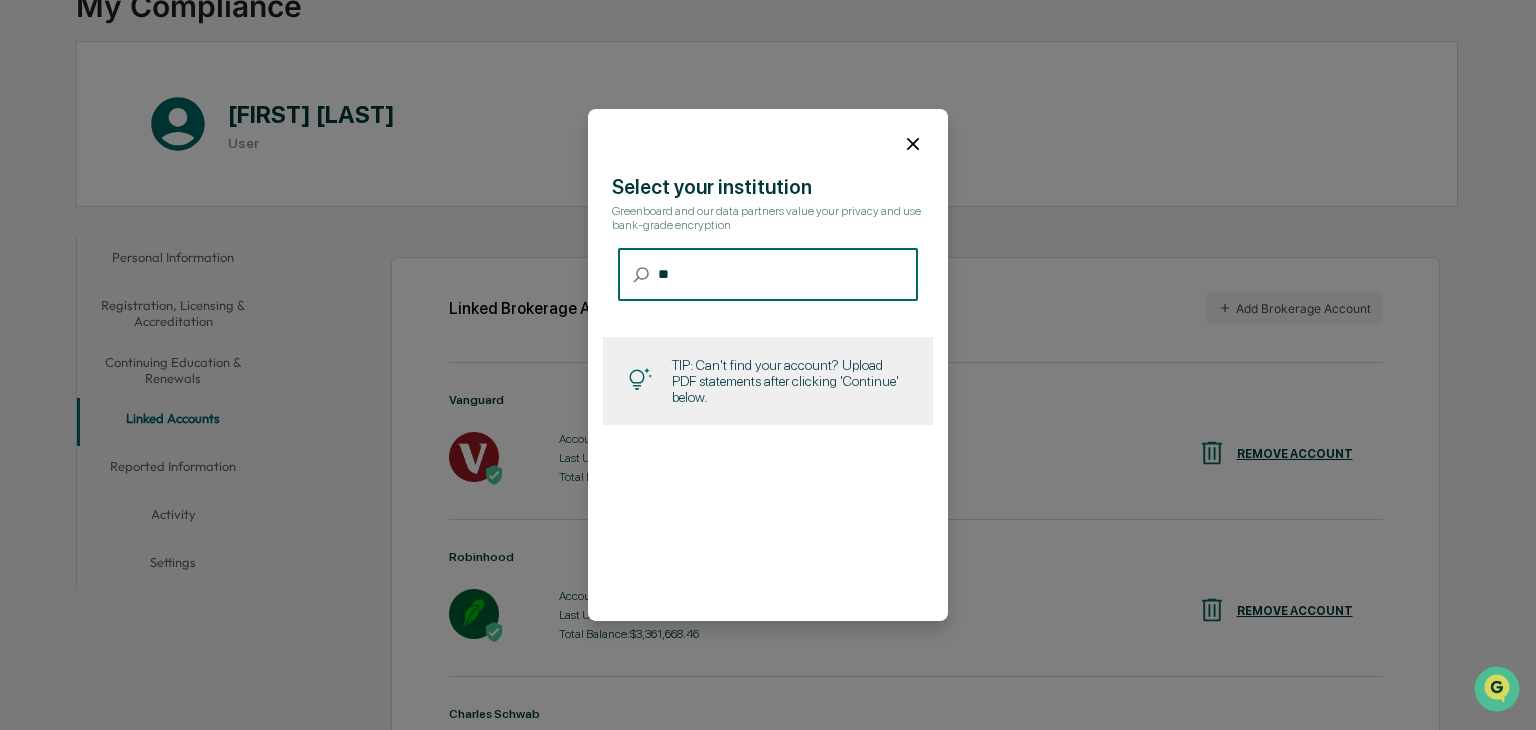 type on "*" 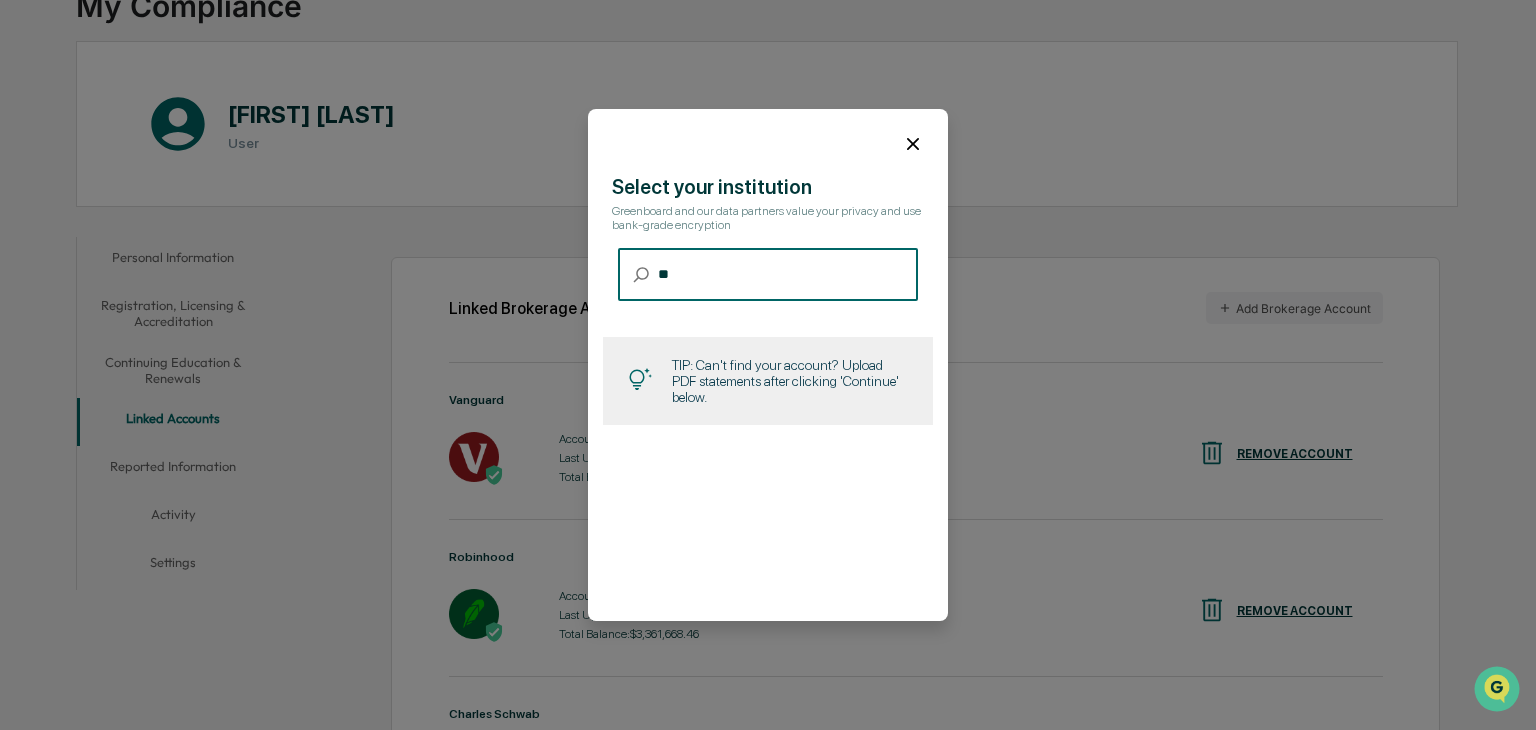 type on "*" 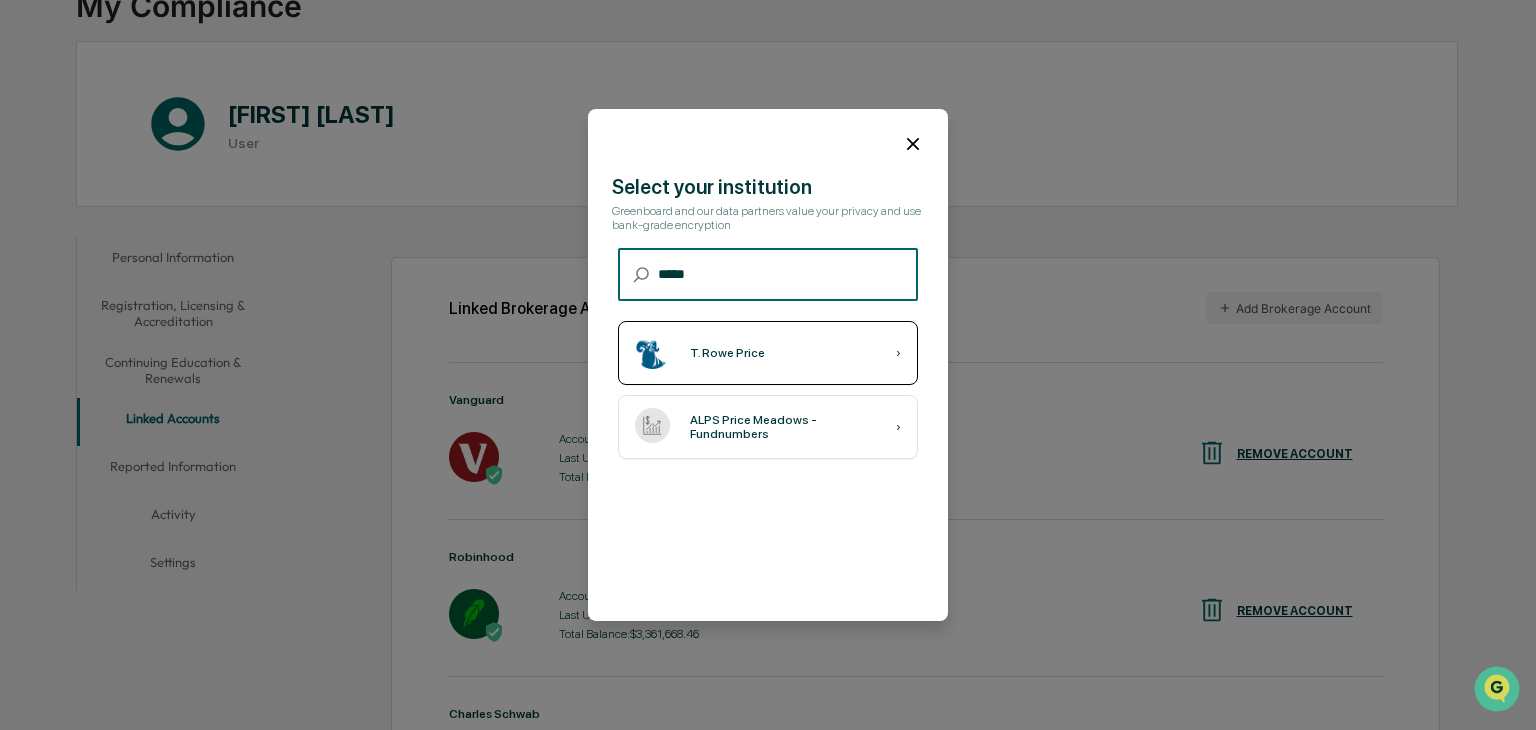 type on "*****" 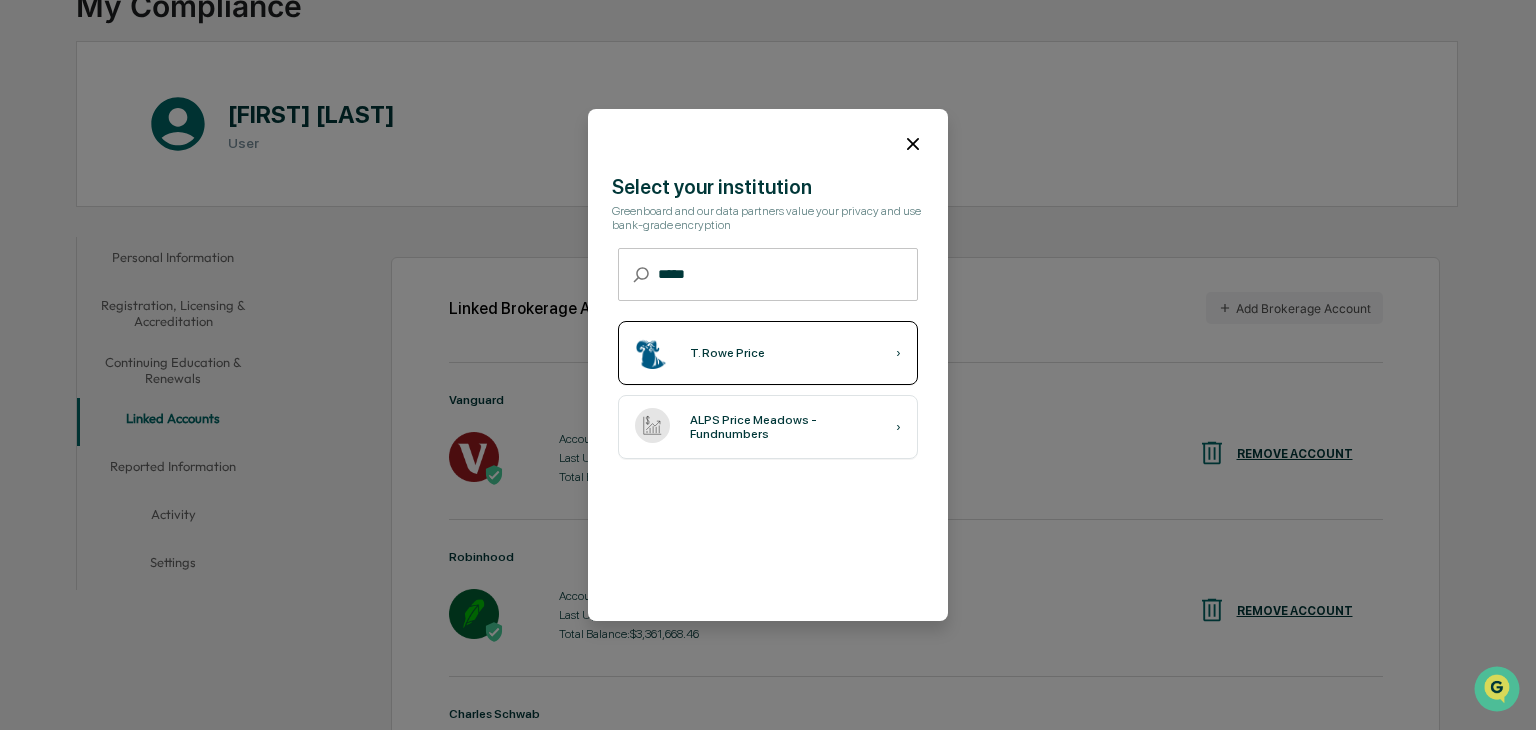 click on "T. Rowe Price ›" at bounding box center (768, 353) 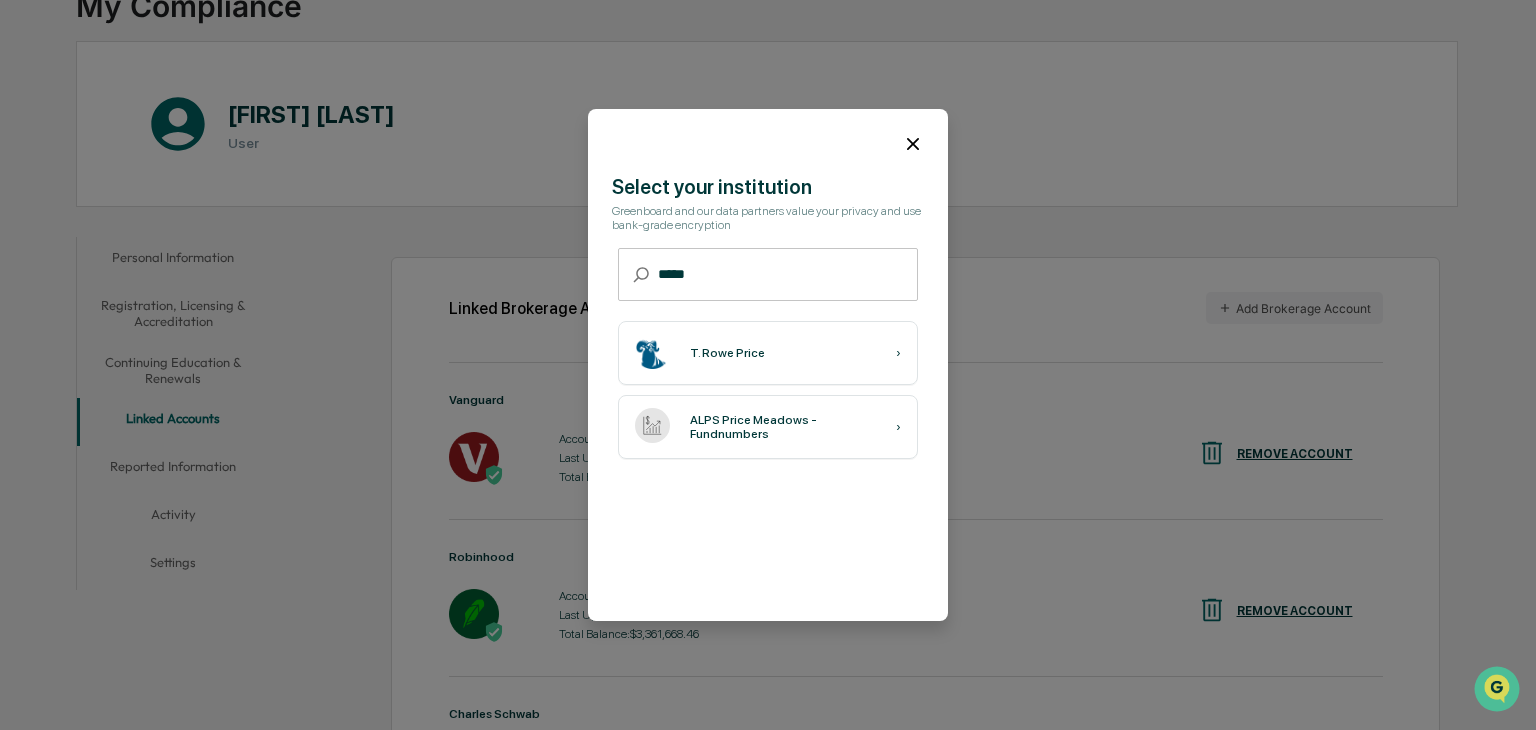 click 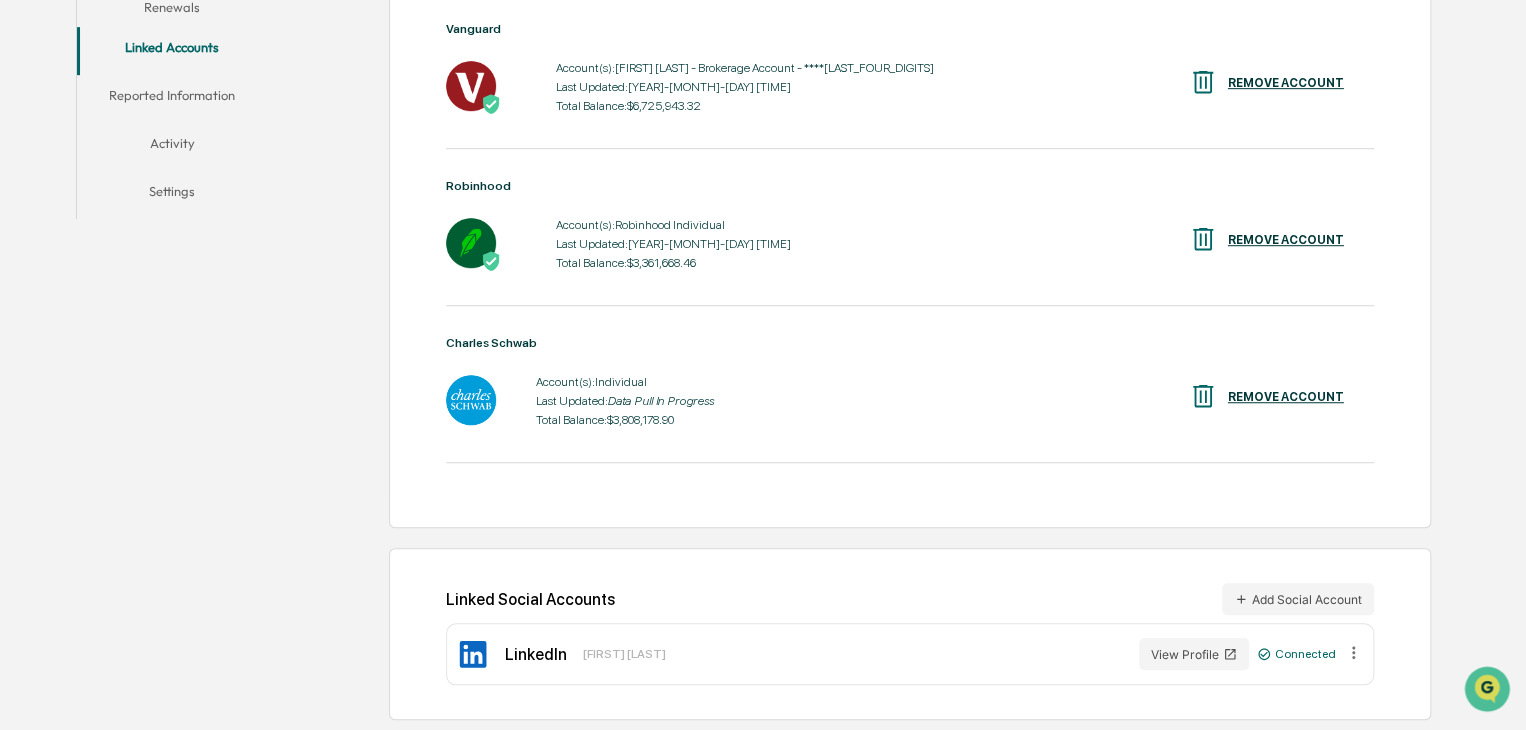 scroll, scrollTop: 0, scrollLeft: 0, axis: both 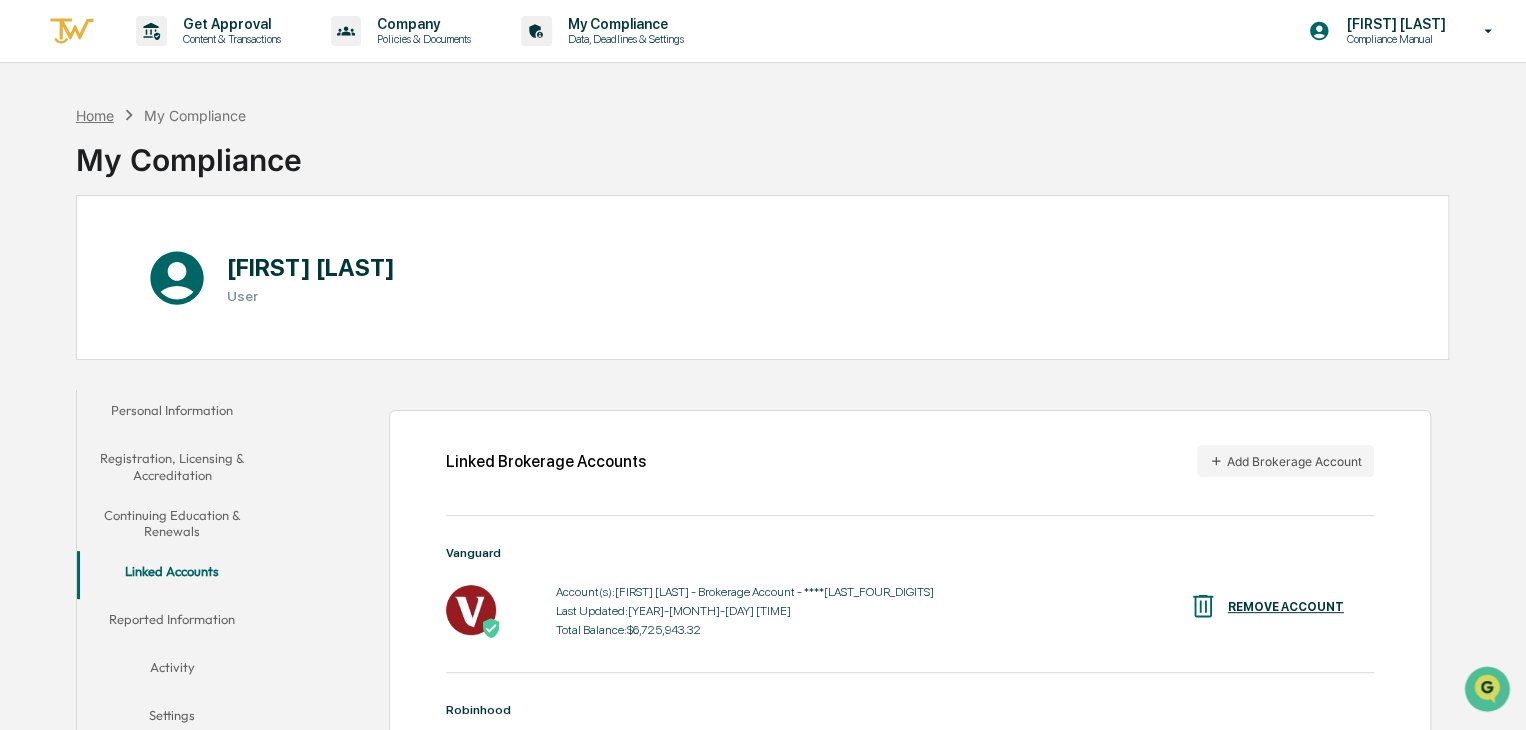 click on "Home" at bounding box center (95, 115) 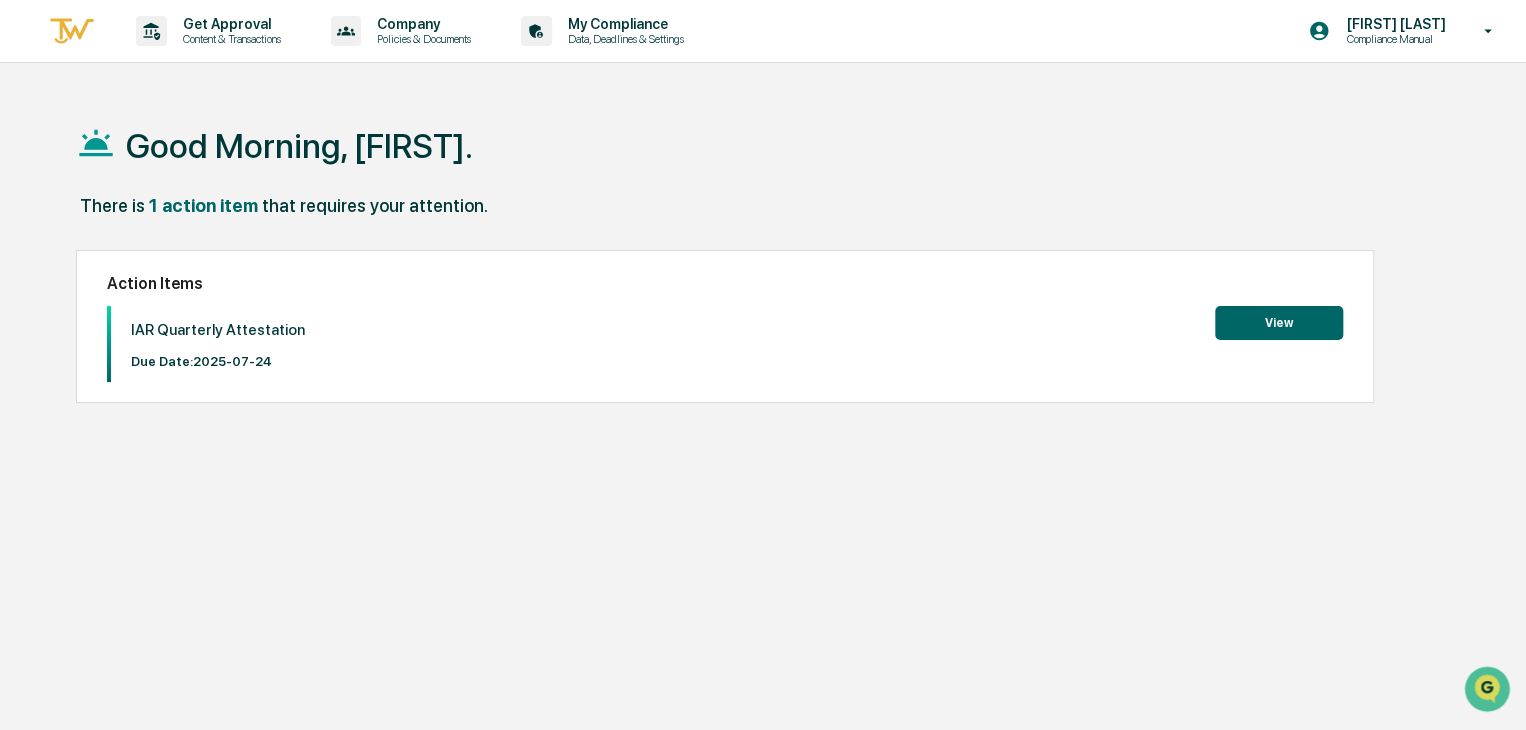 click on "View" at bounding box center [1279, 323] 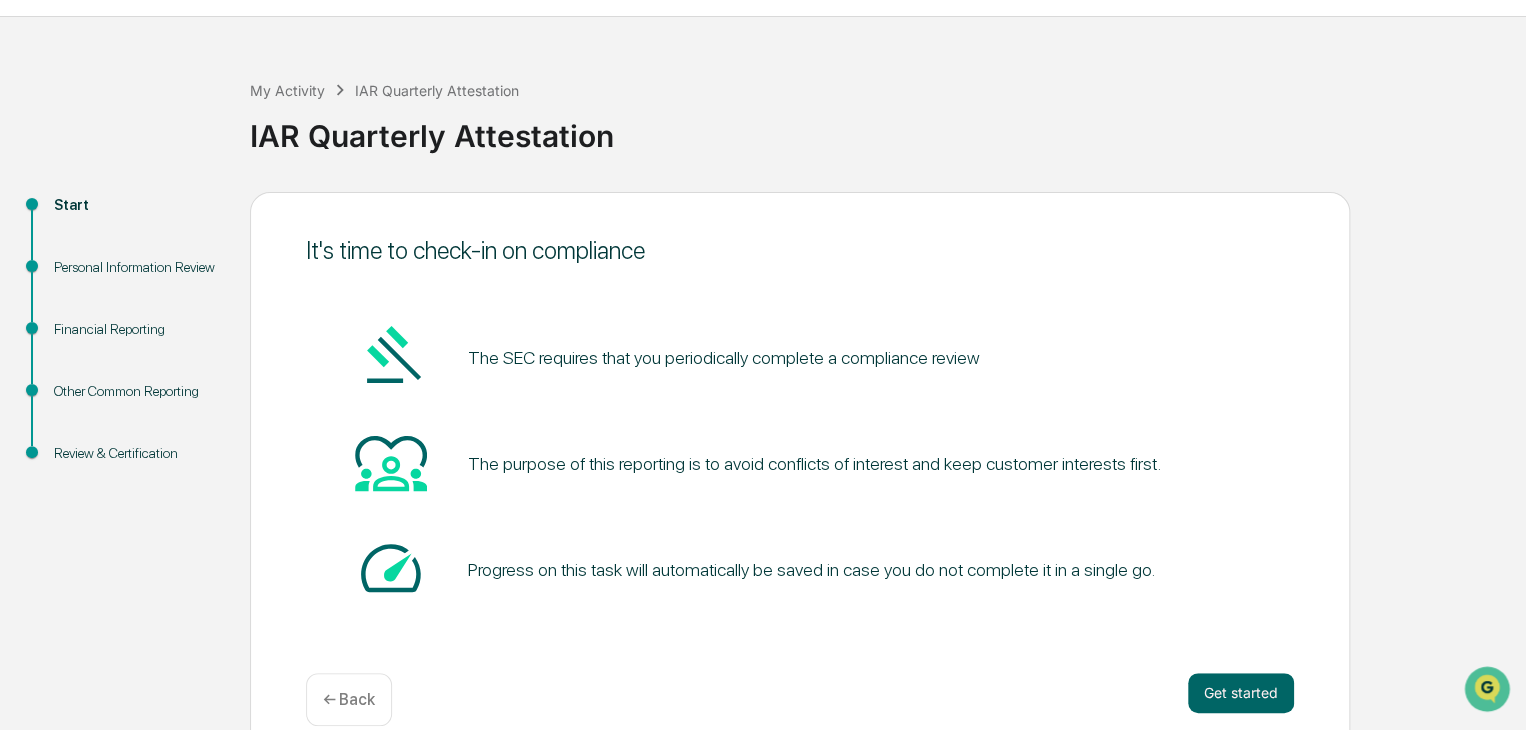 scroll, scrollTop: 75, scrollLeft: 0, axis: vertical 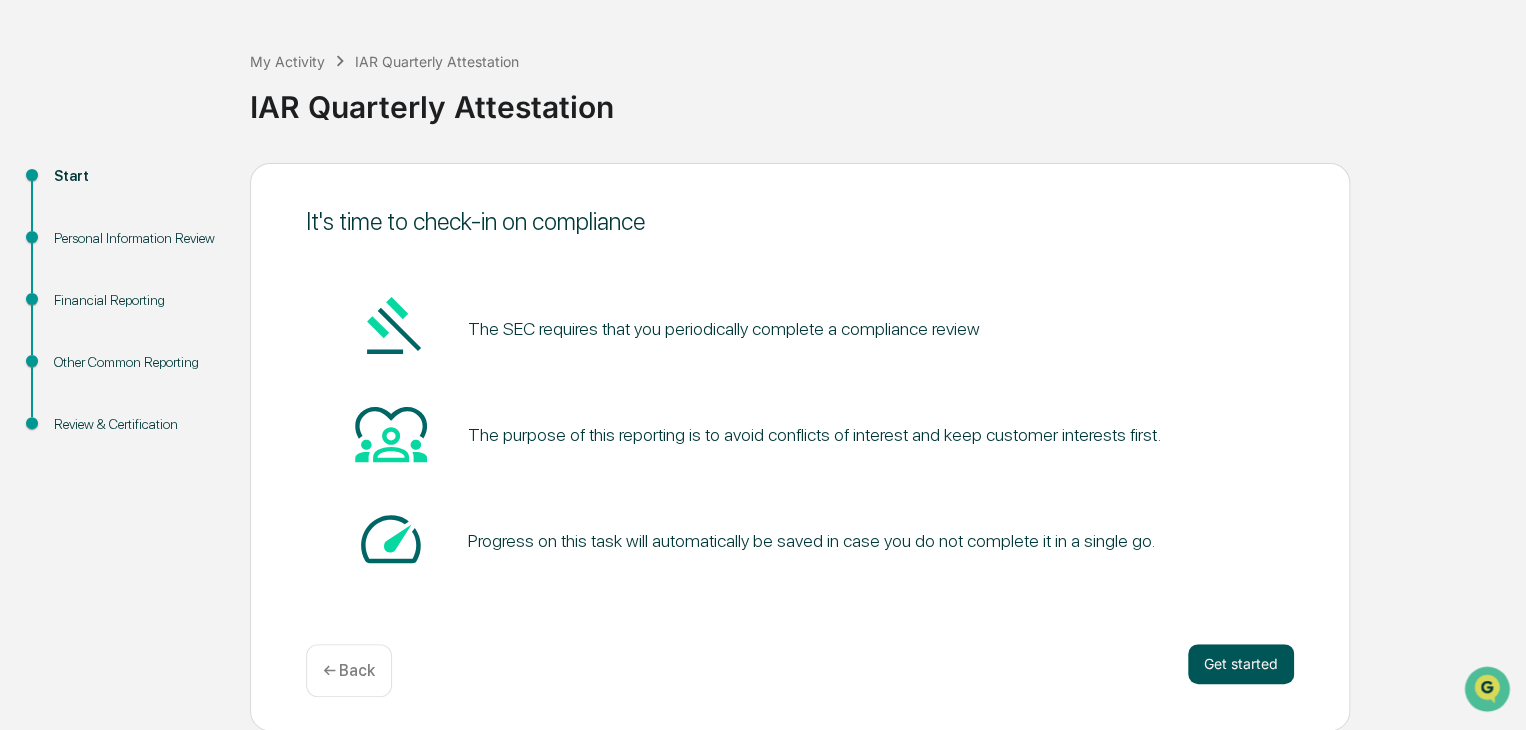click on "Get started" at bounding box center (1241, 664) 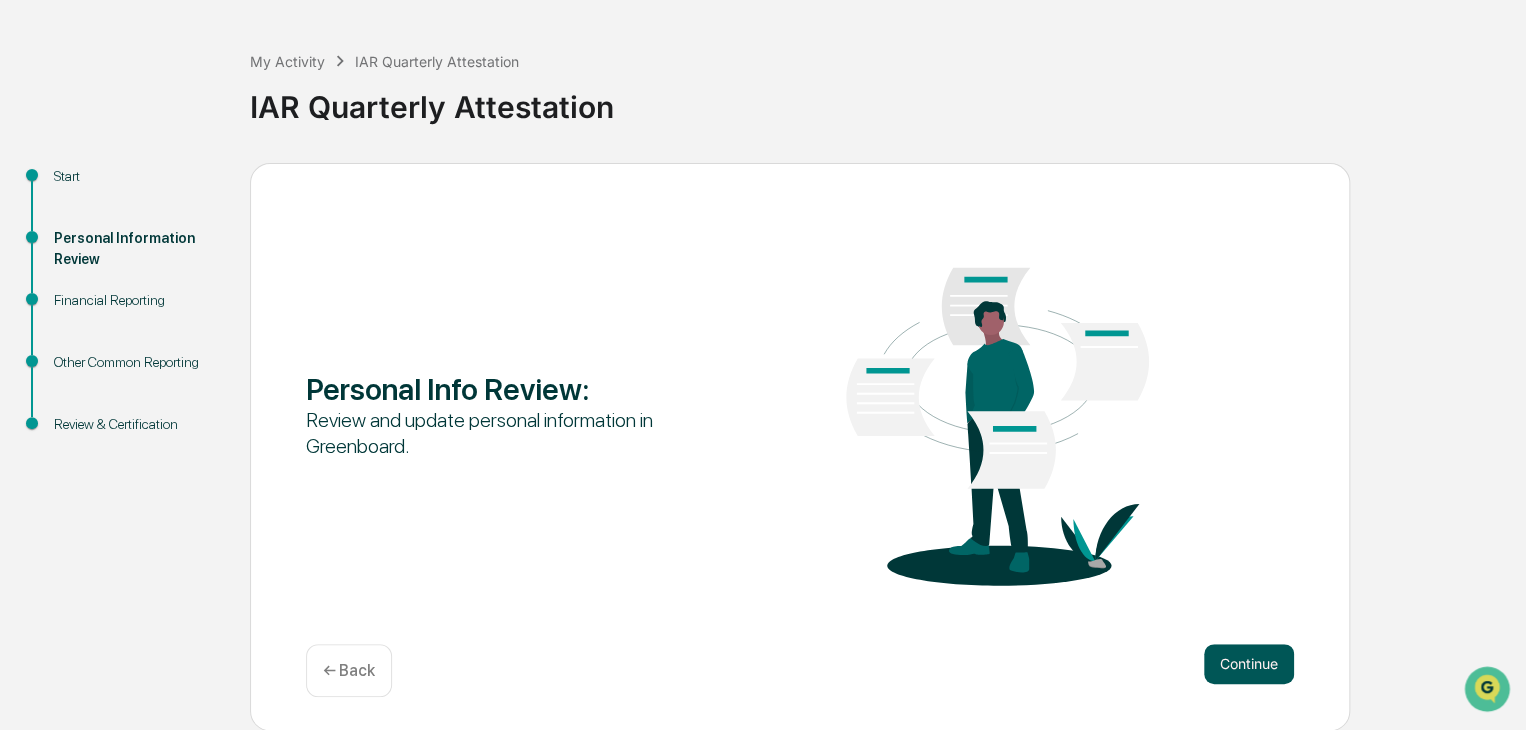 click on "Continue" at bounding box center [1249, 664] 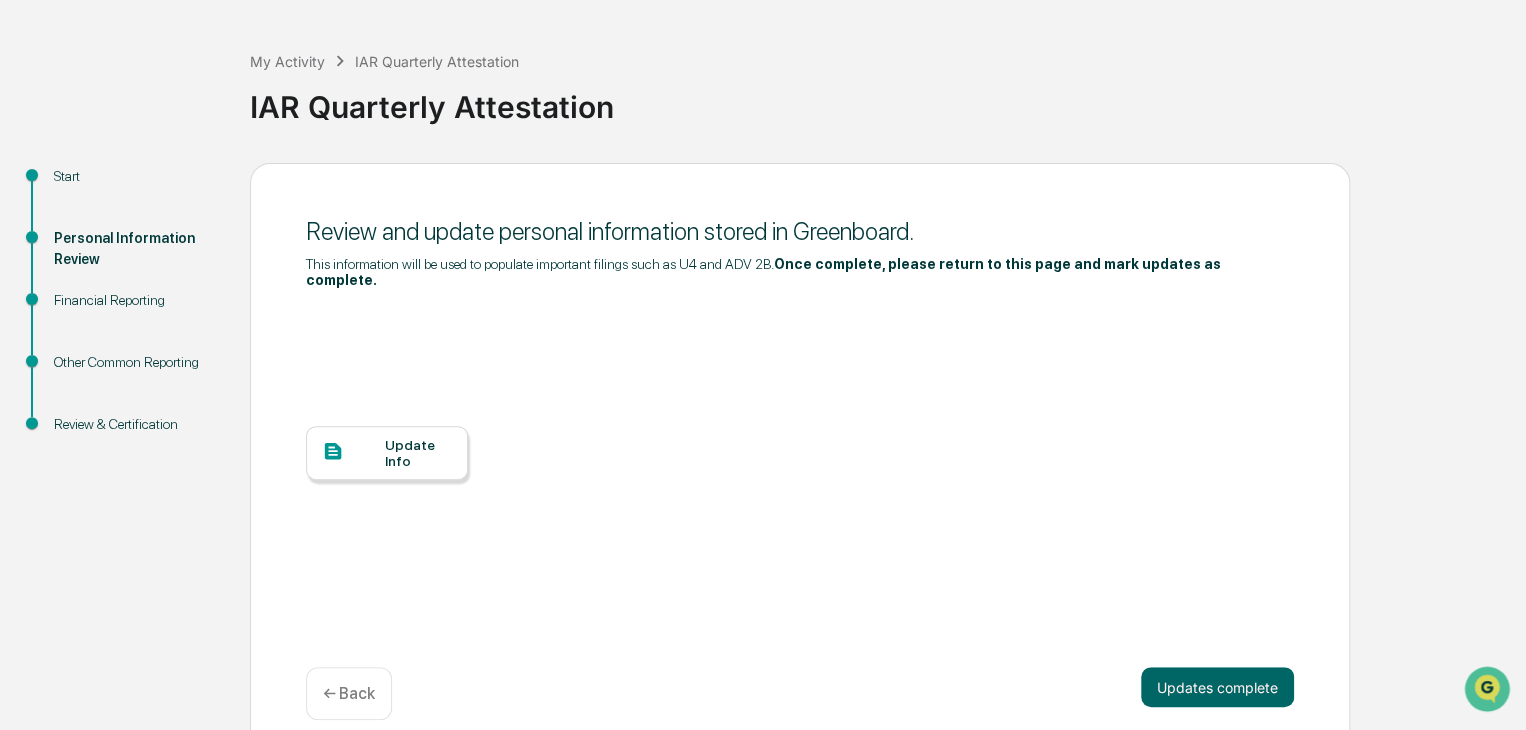 click on "Update Info" at bounding box center [418, 453] 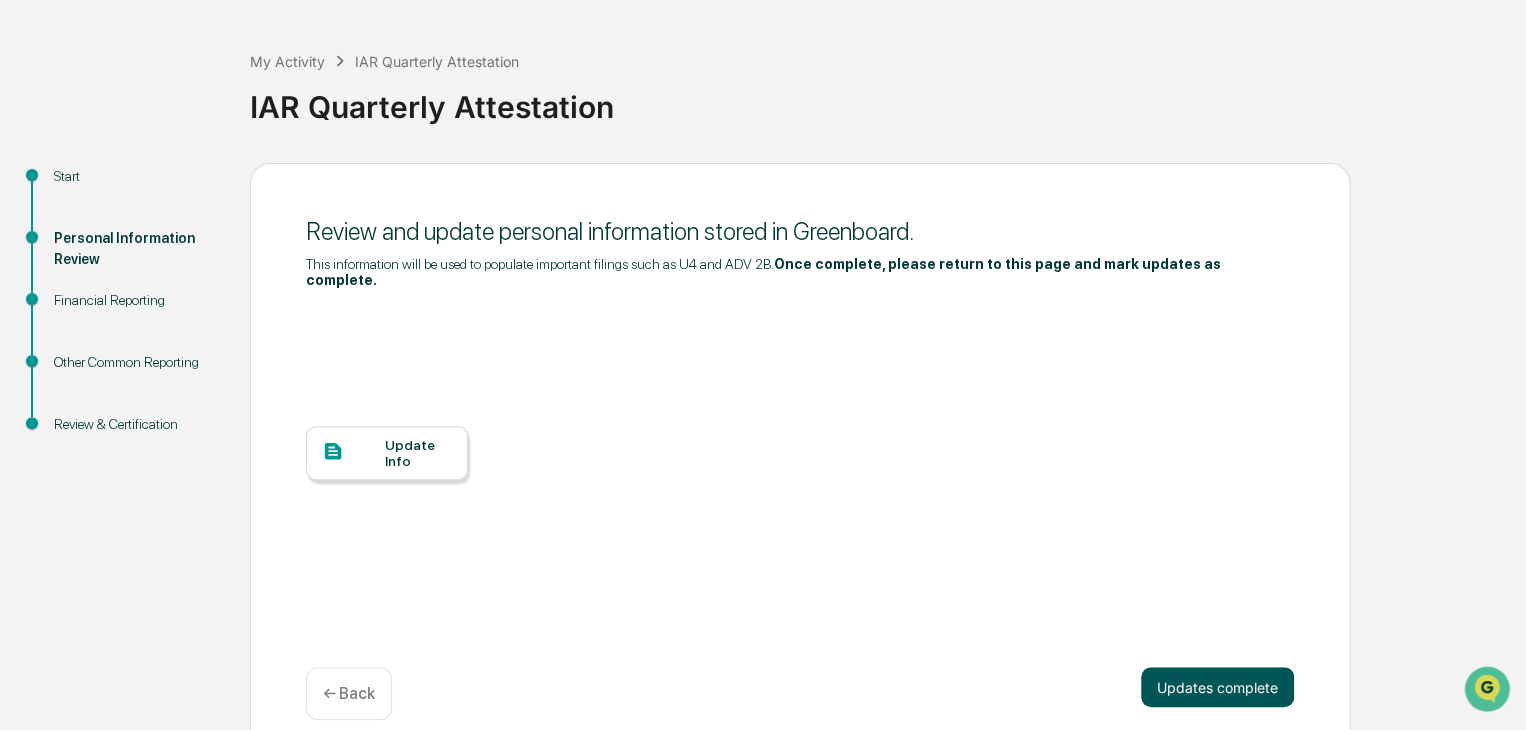 click on "Updates complete" at bounding box center (1217, 687) 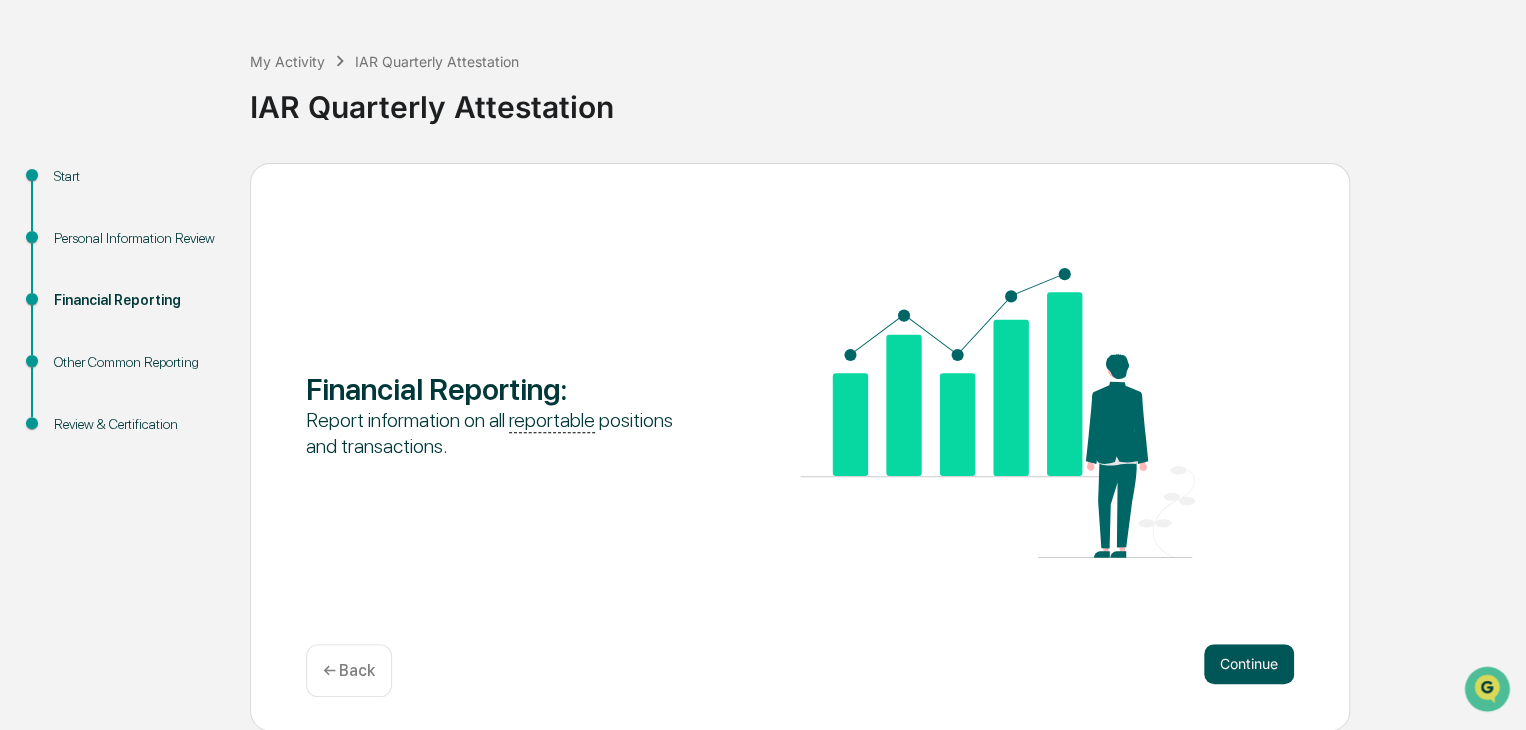 click on "Continue" at bounding box center (1249, 664) 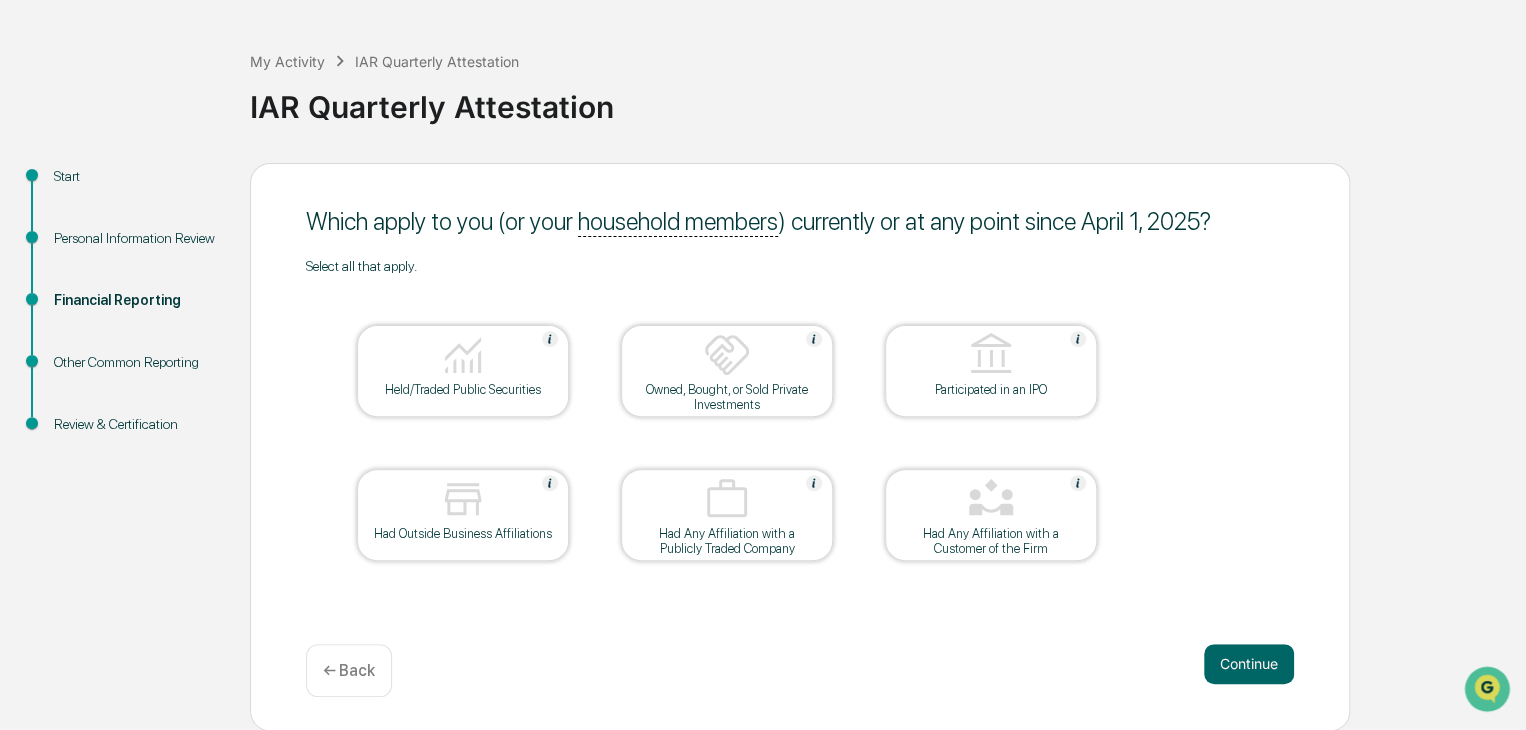 click at bounding box center [463, 355] 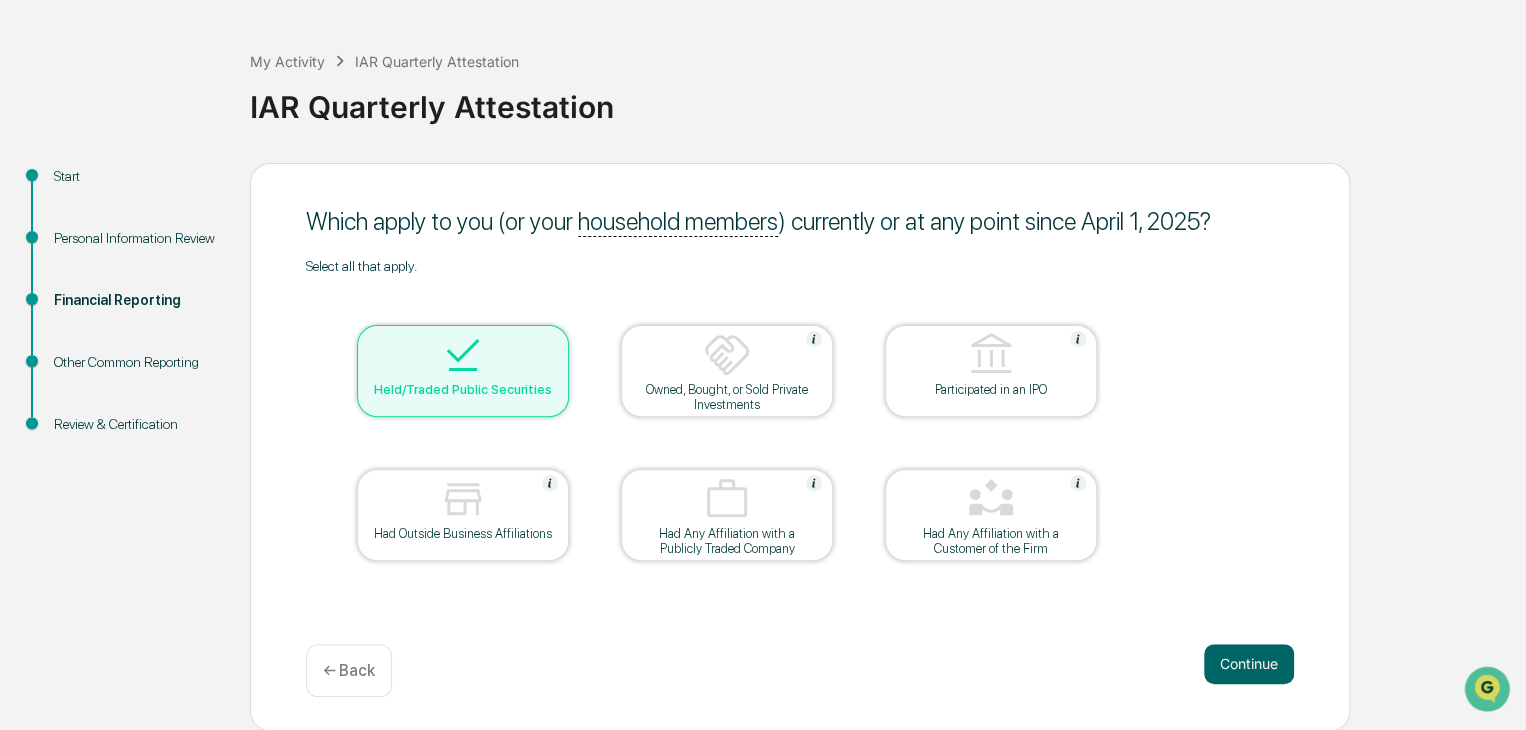click at bounding box center [727, 356] 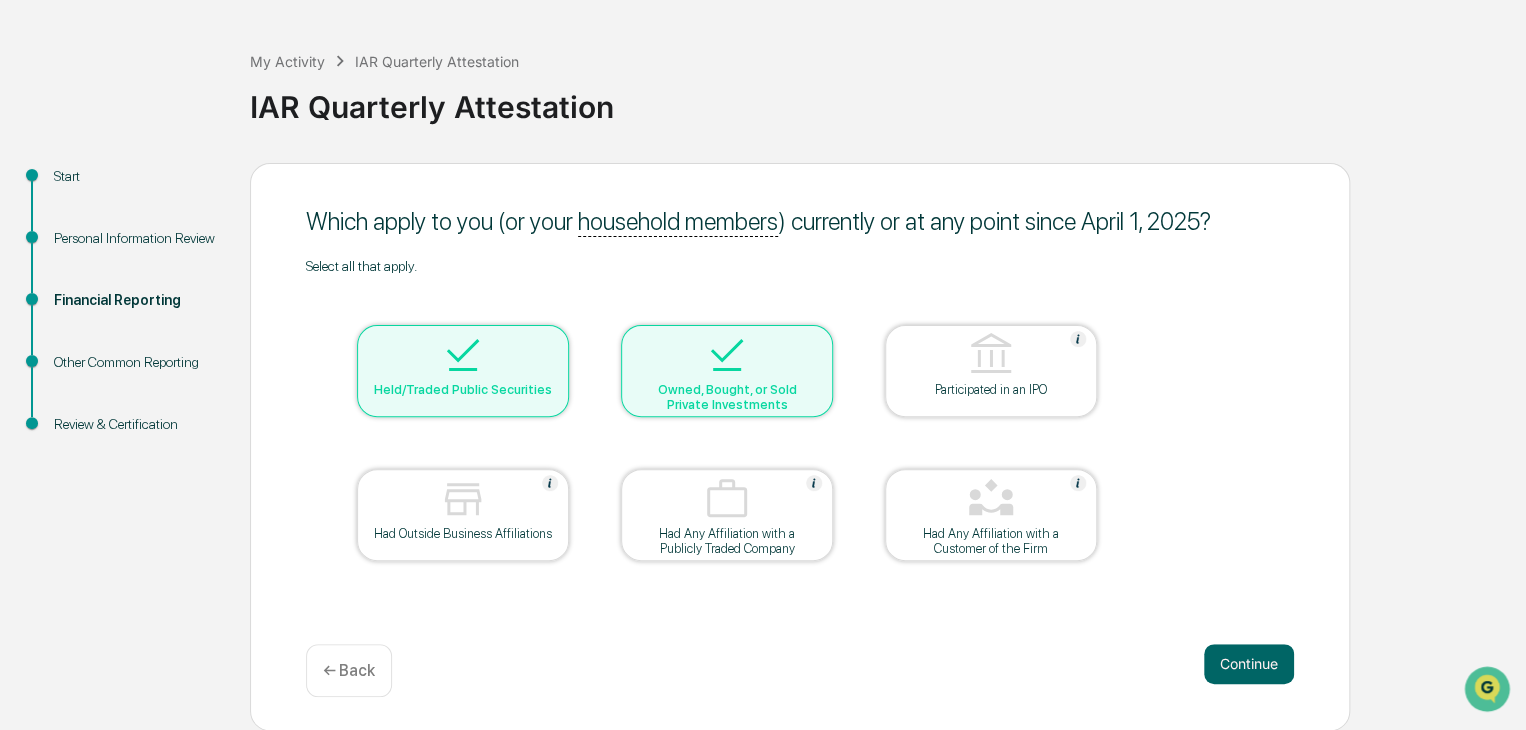 click at bounding box center [463, 499] 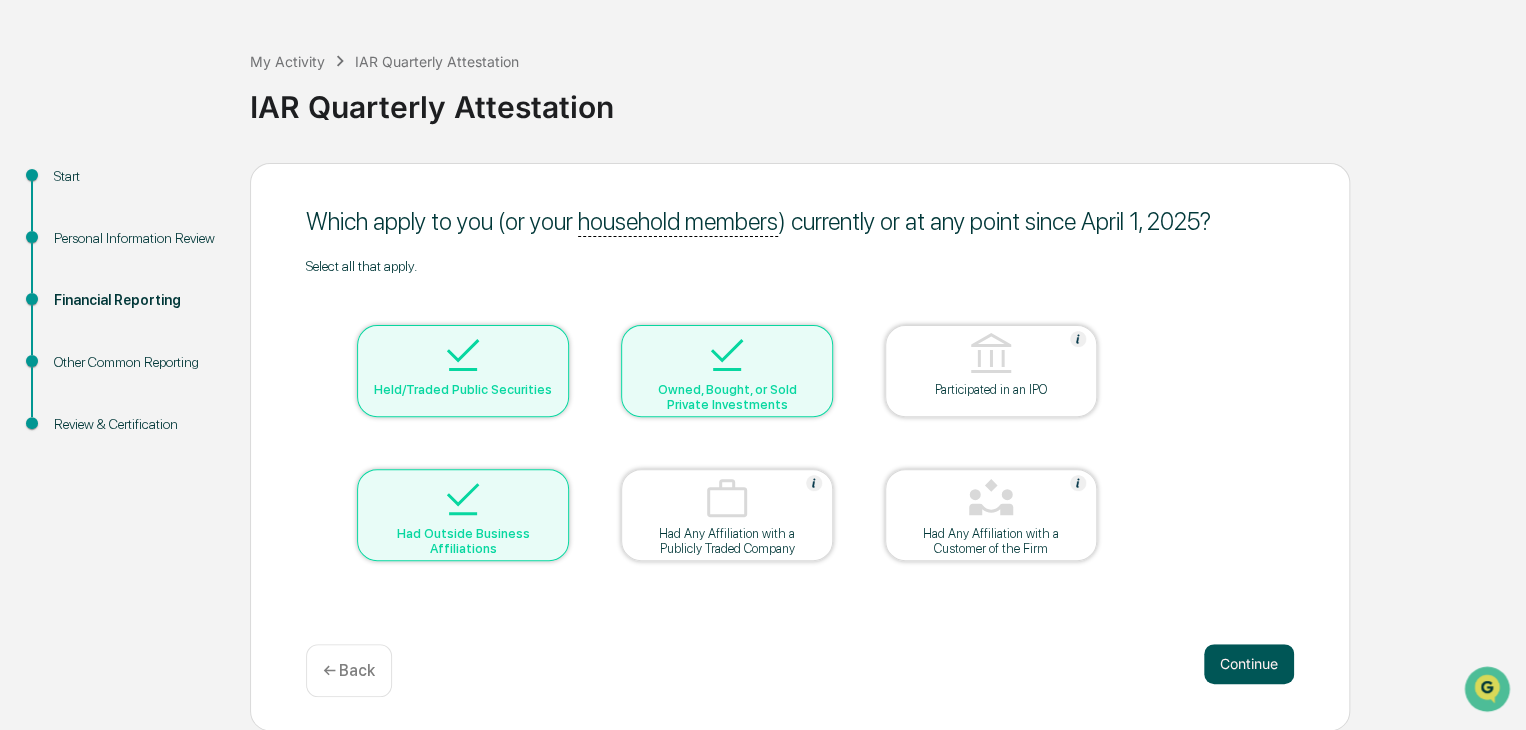 click on "Continue" at bounding box center (1249, 664) 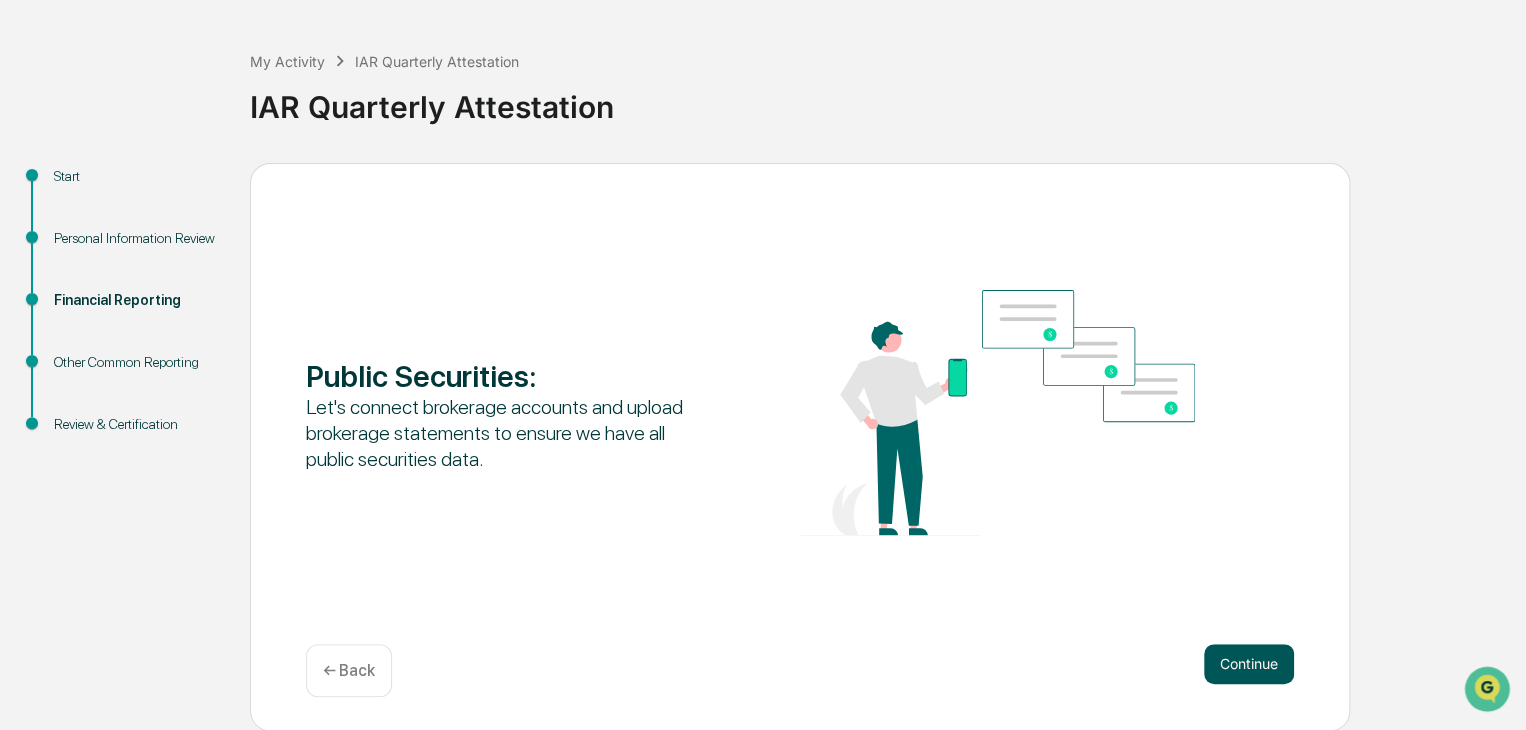 click on "Continue" at bounding box center [1249, 664] 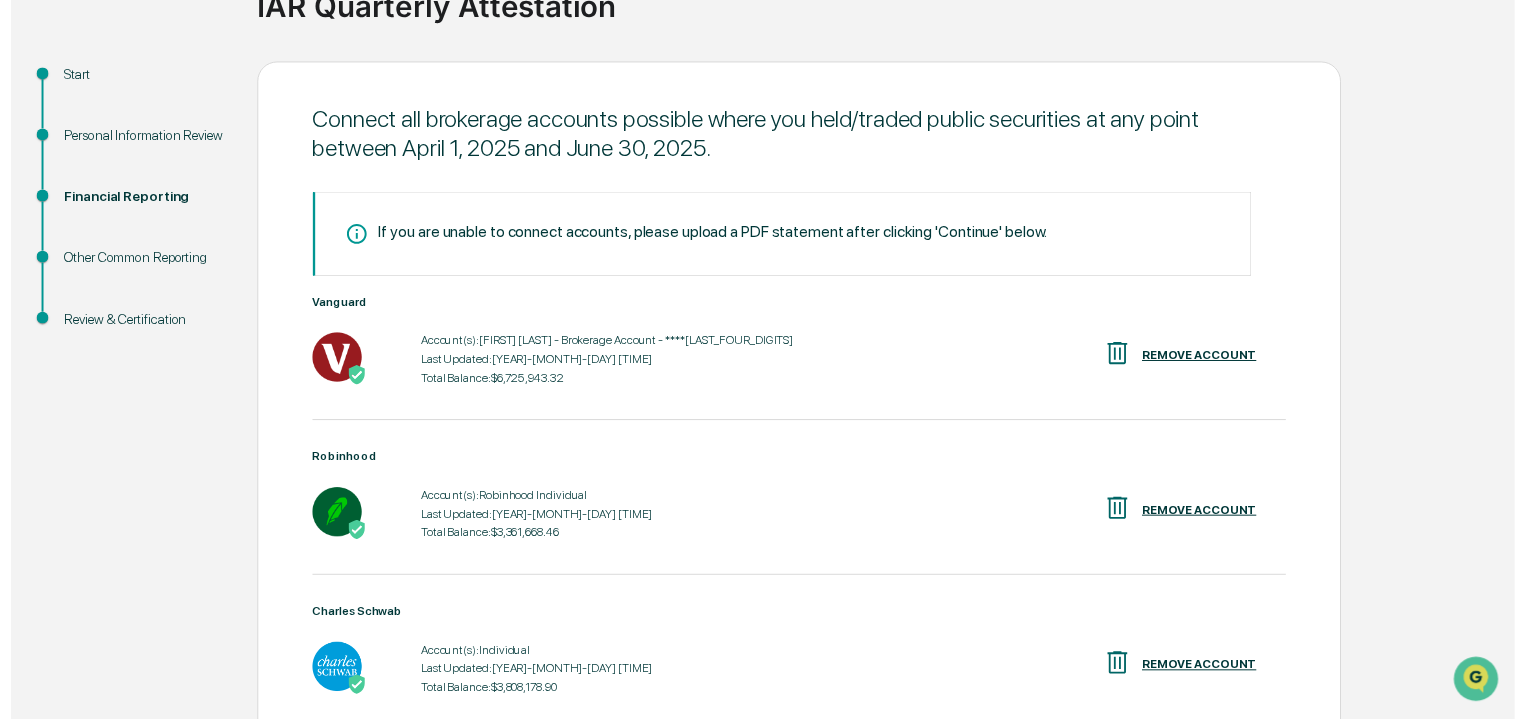 scroll, scrollTop: 358, scrollLeft: 0, axis: vertical 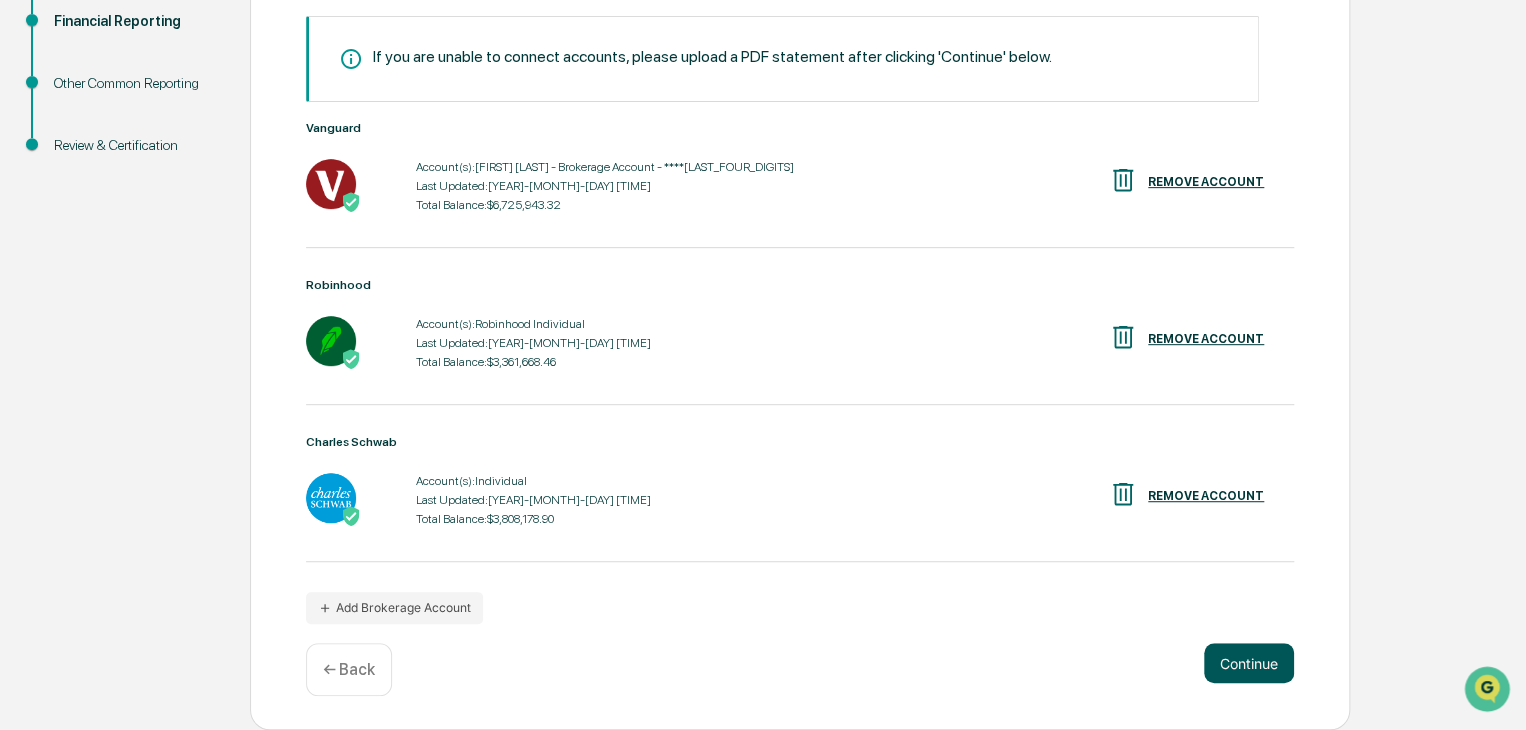 click on "Continue" at bounding box center [1249, 663] 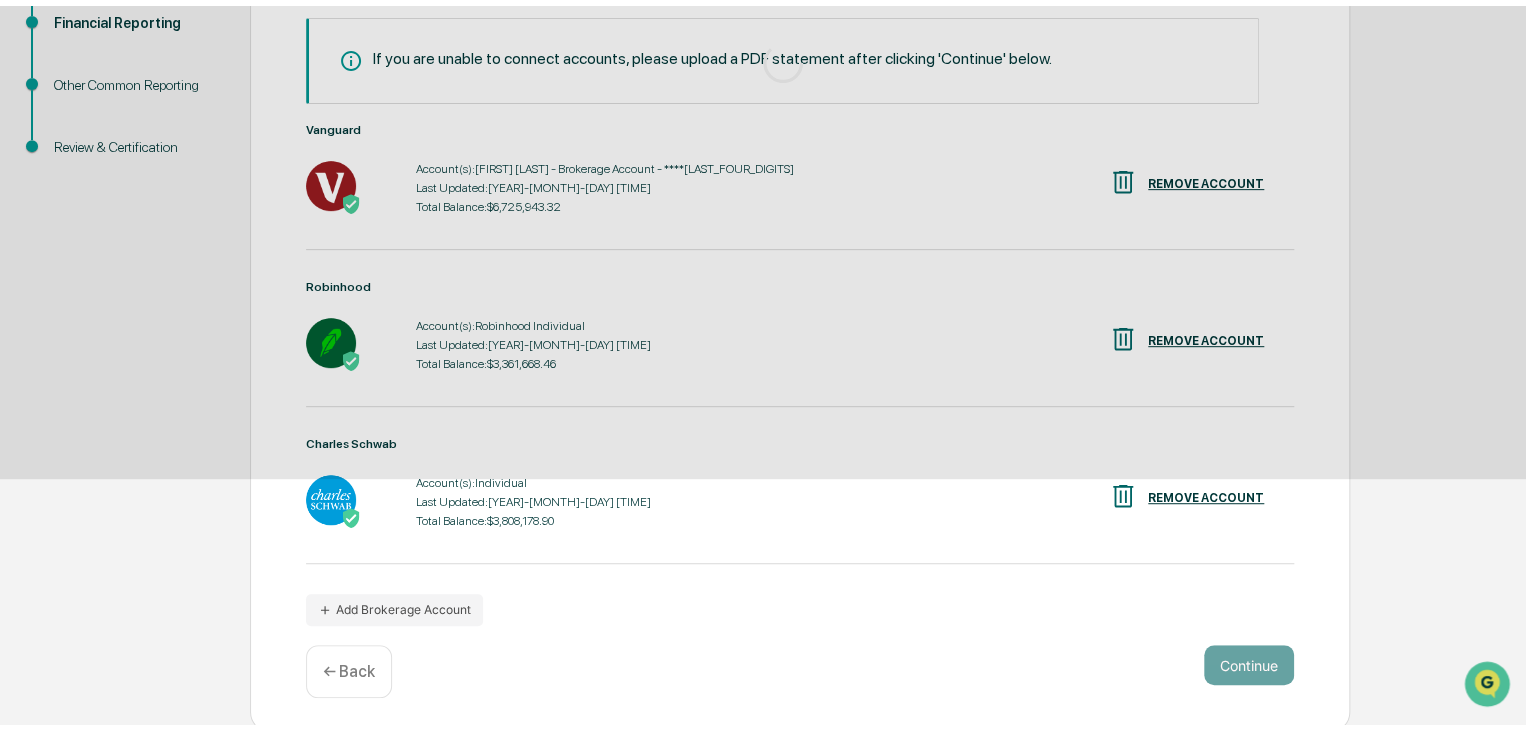 scroll, scrollTop: 75, scrollLeft: 0, axis: vertical 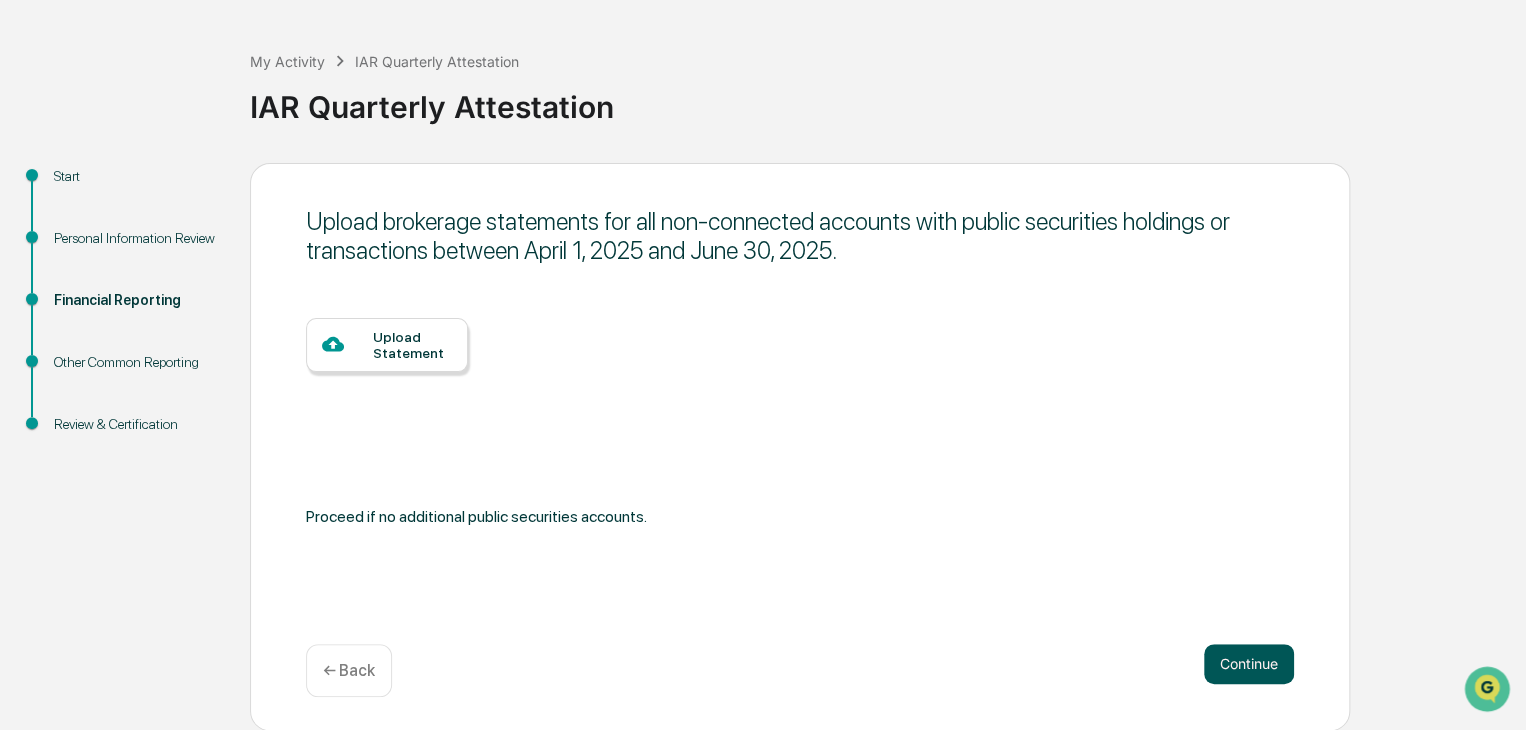 click on "Continue" at bounding box center (1249, 664) 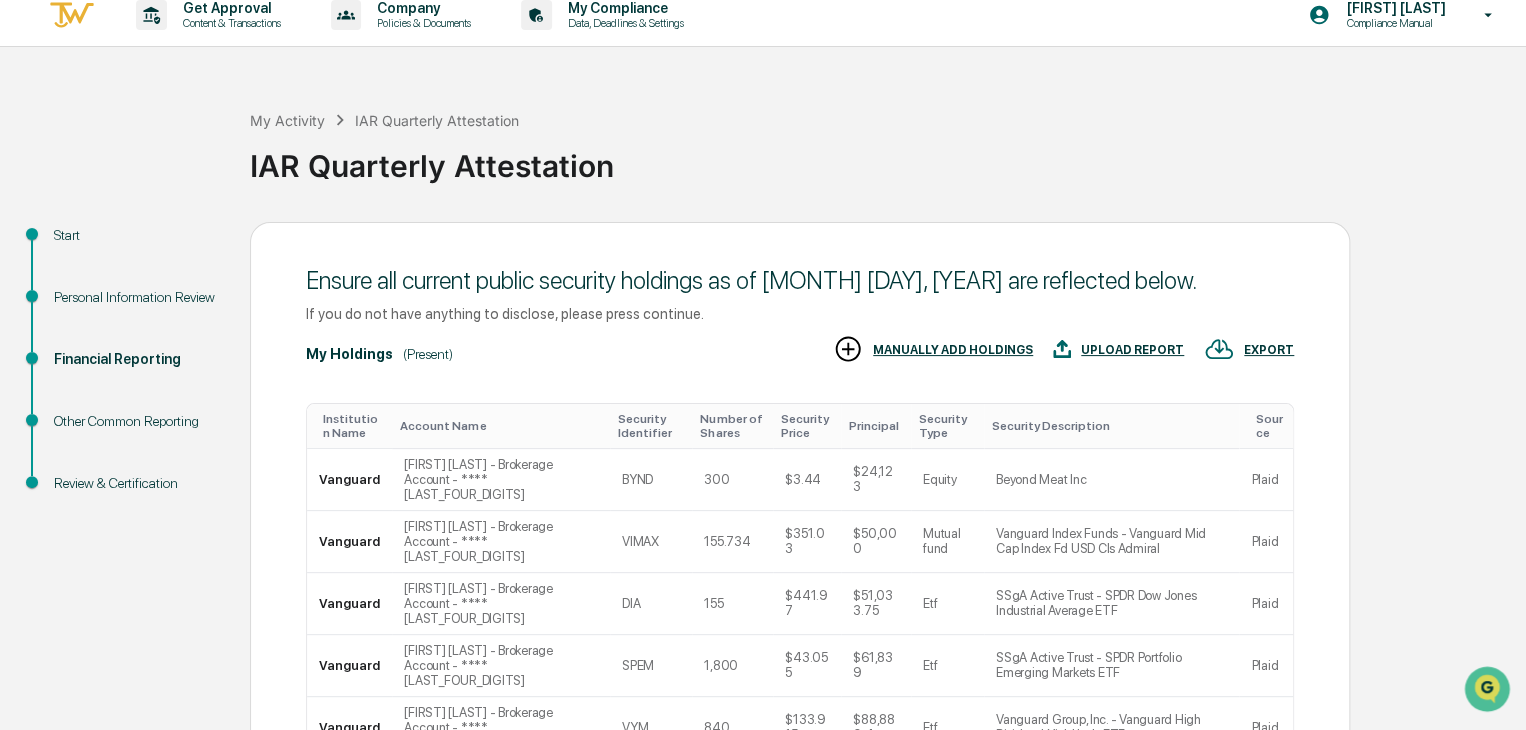 scroll, scrollTop: 0, scrollLeft: 0, axis: both 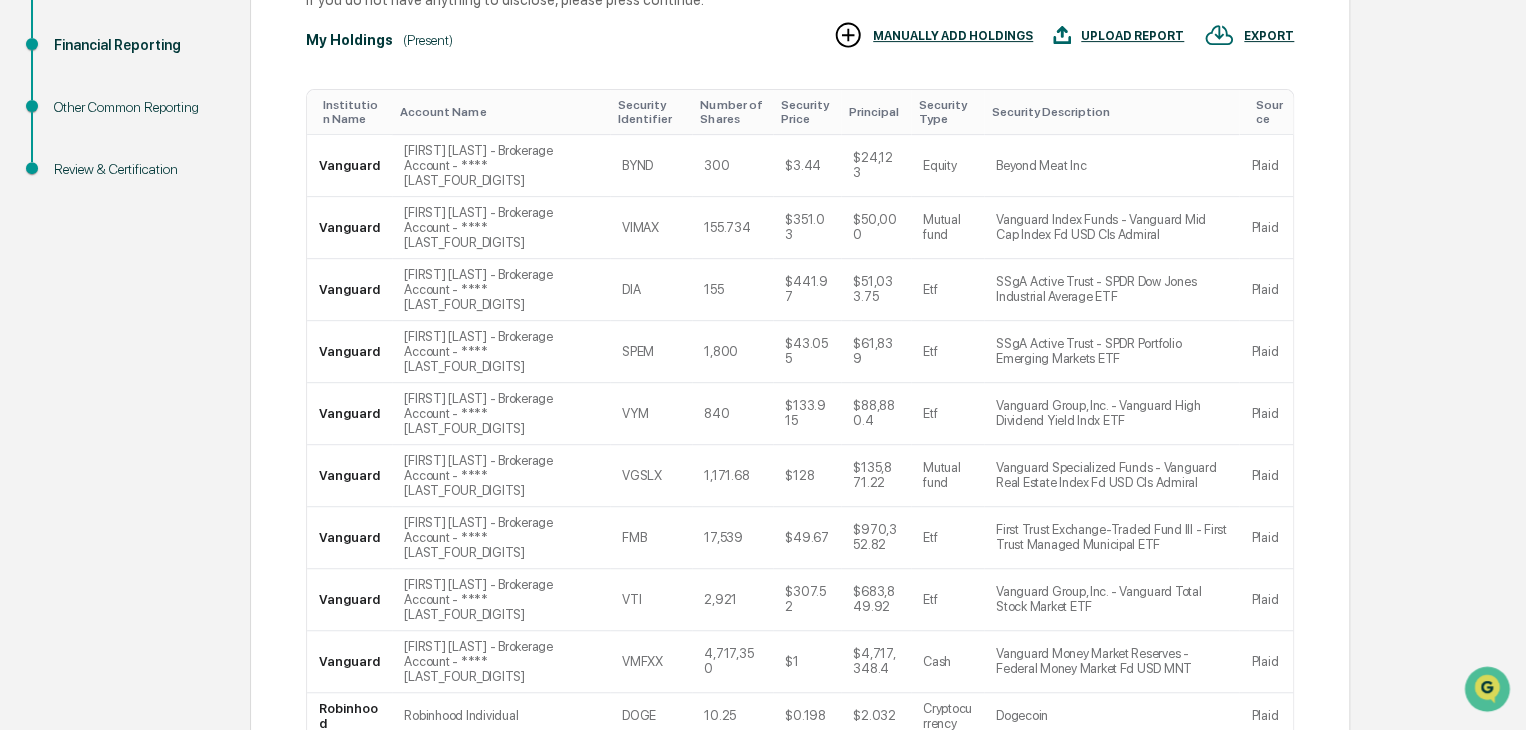 click on "Continue" at bounding box center [1249, 847] 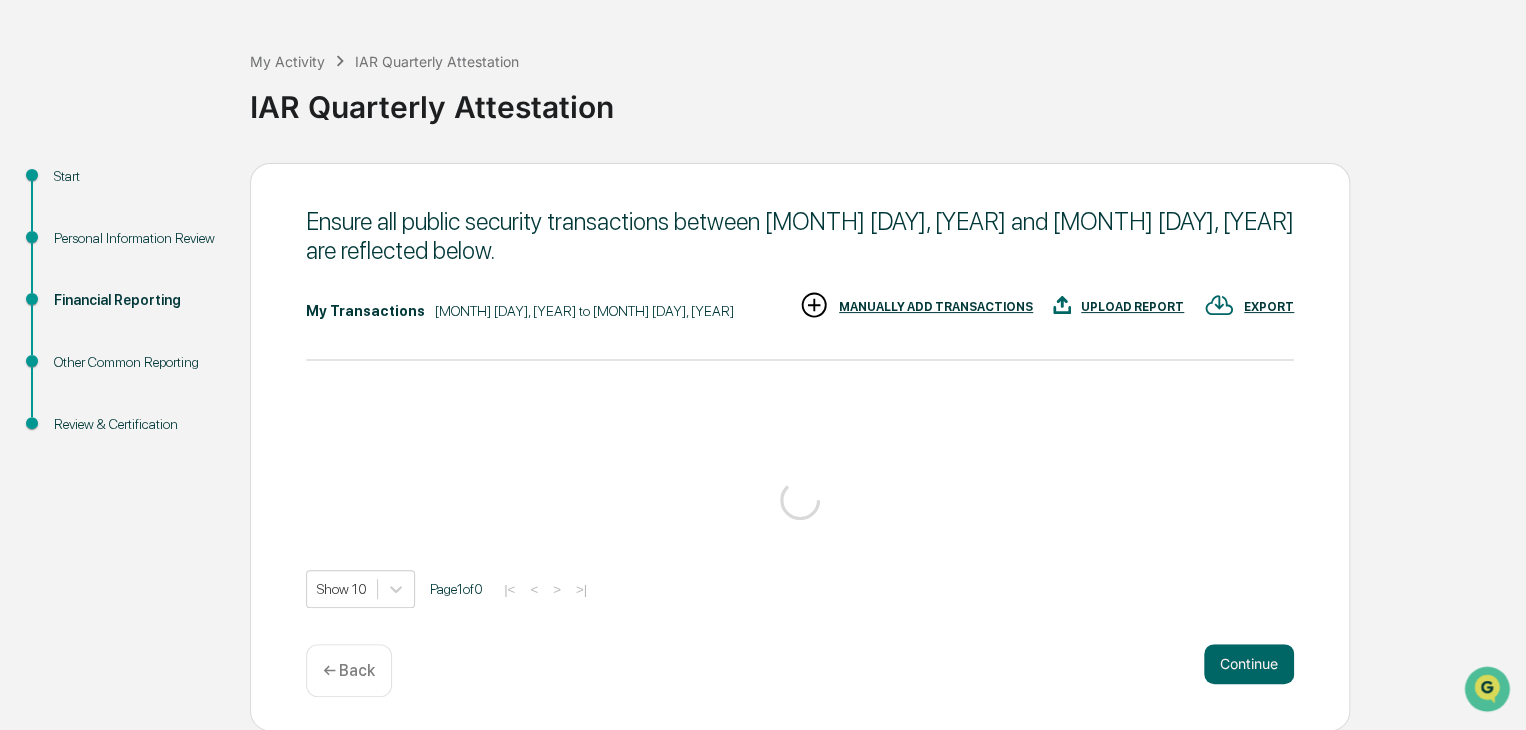 scroll, scrollTop: 330, scrollLeft: 0, axis: vertical 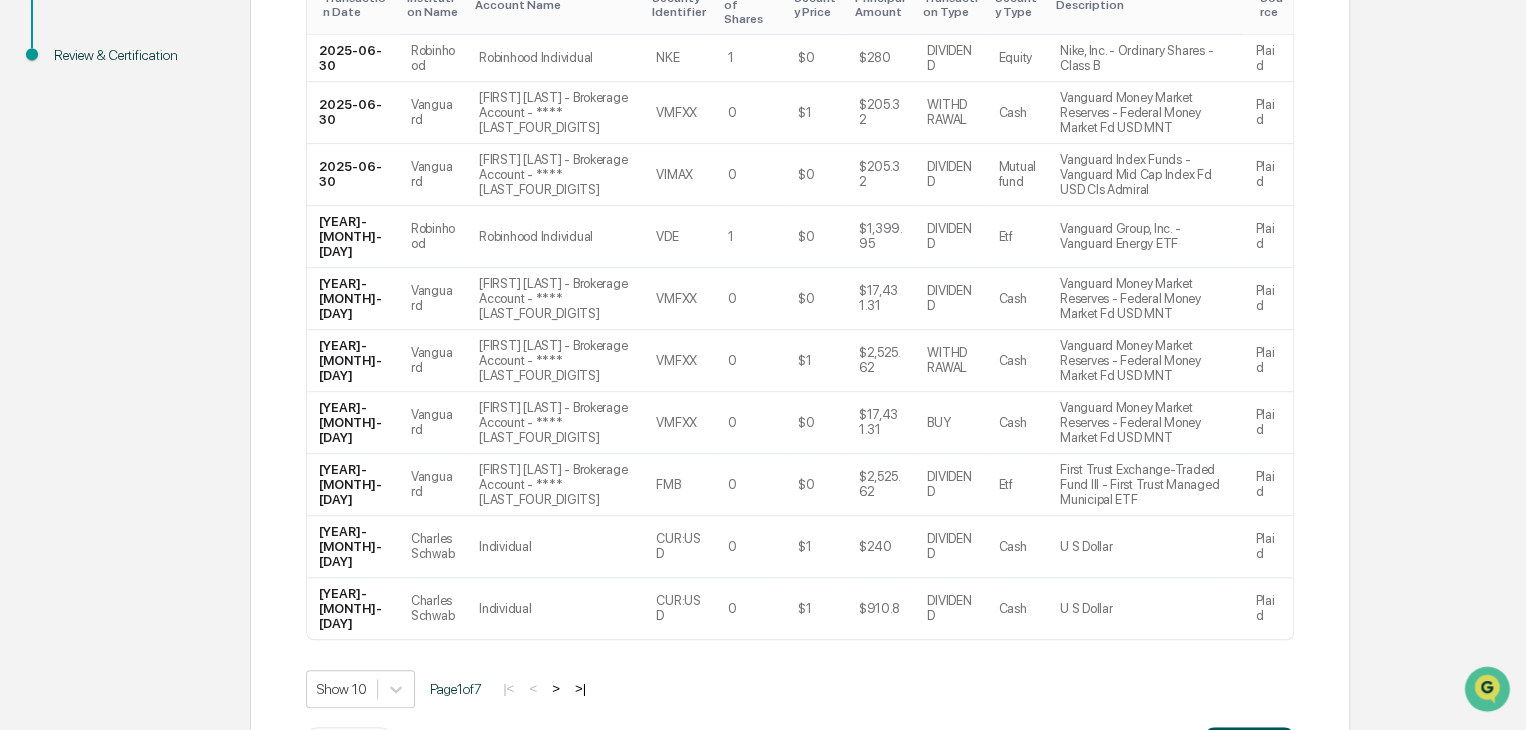 click on "Continue" at bounding box center (1249, 747) 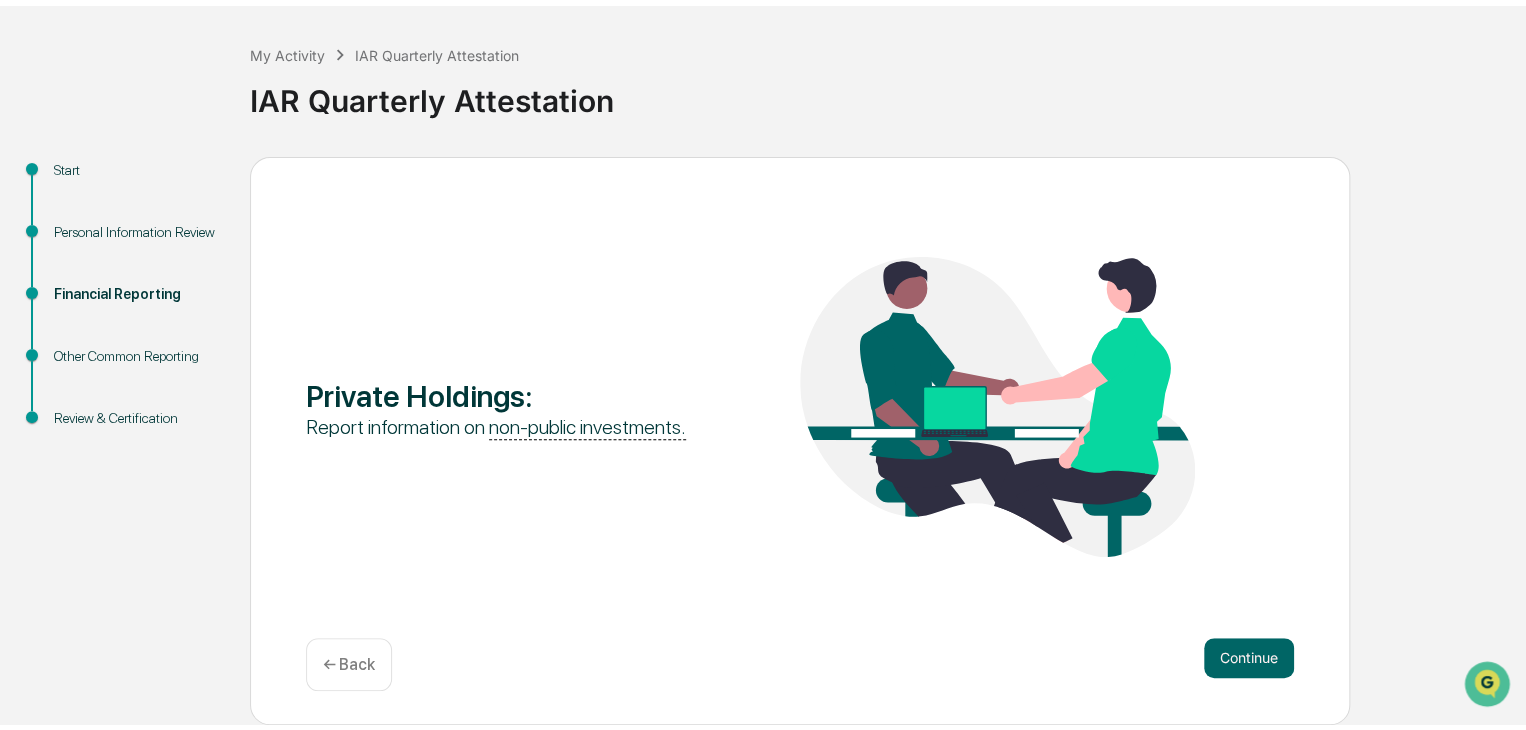 scroll, scrollTop: 75, scrollLeft: 0, axis: vertical 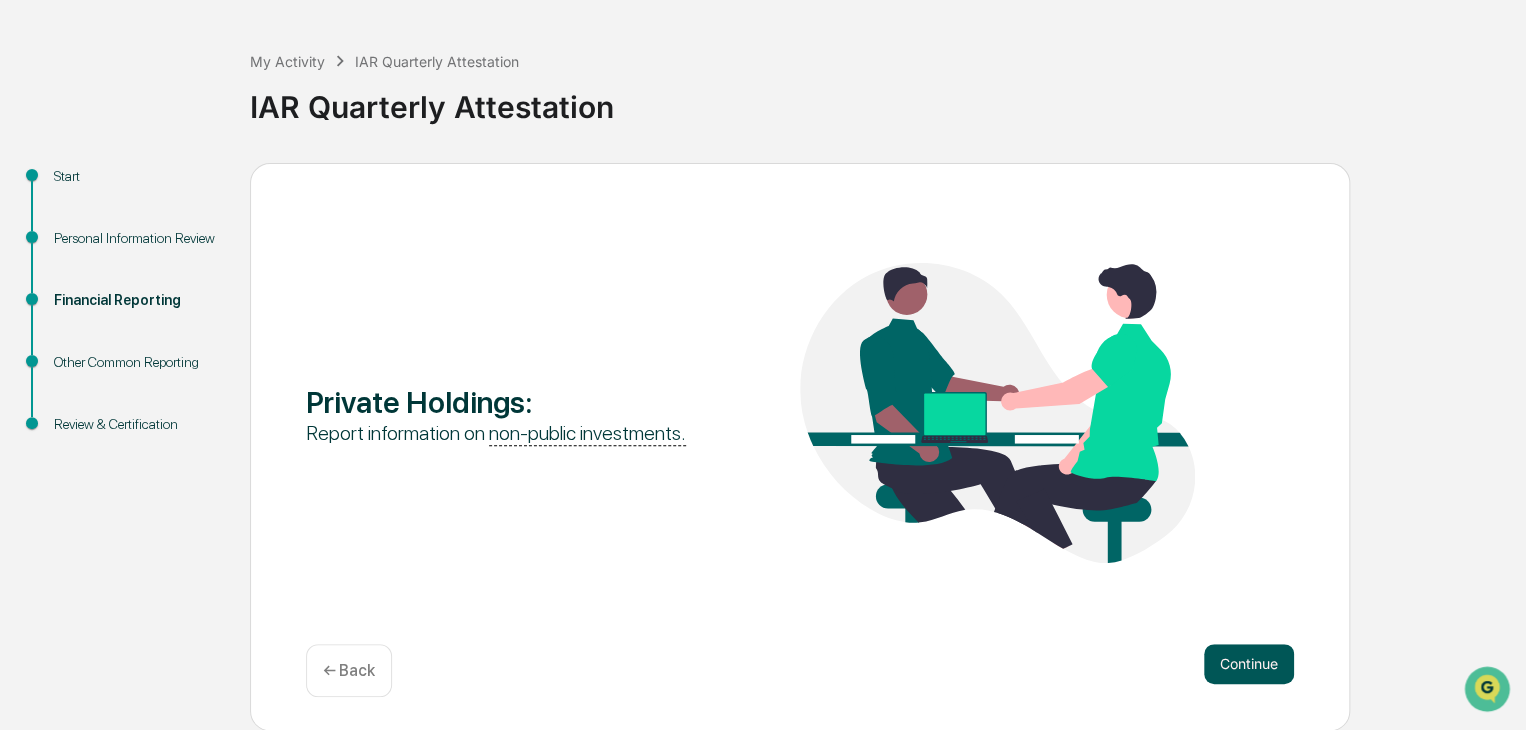 click on "Continue" at bounding box center (1249, 664) 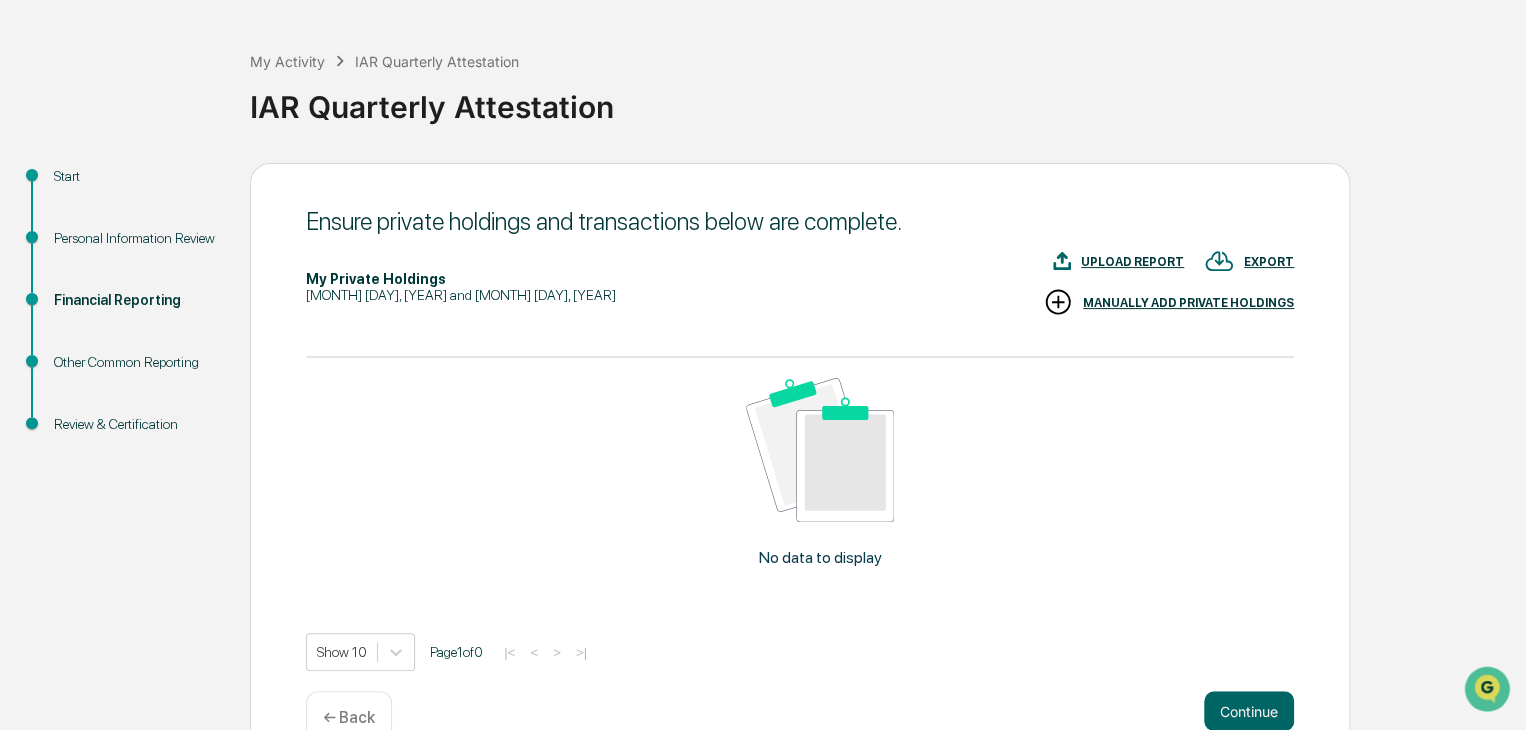 click on "MANUALLY ADD PRIVATE HOLDINGS" at bounding box center [1188, 303] 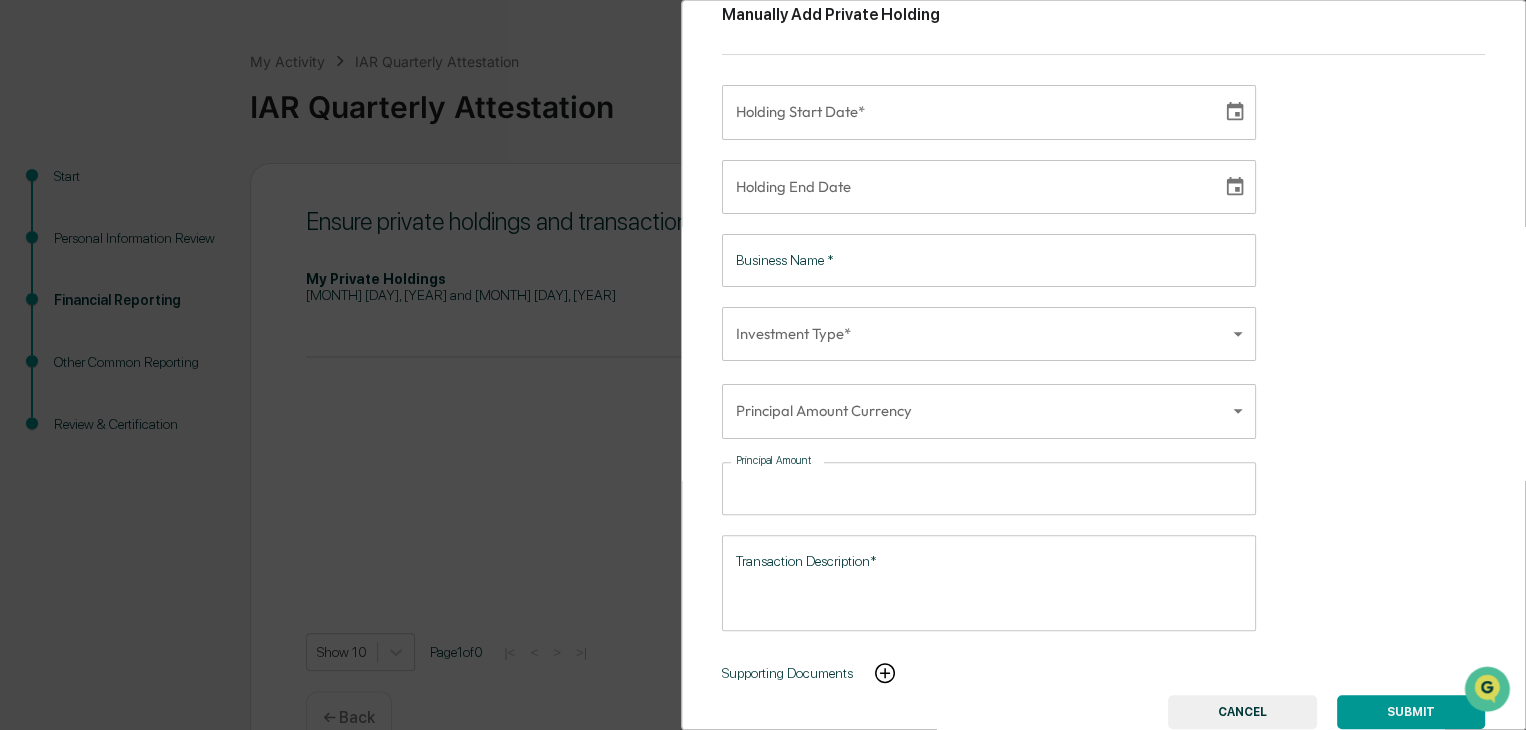 scroll, scrollTop: 0, scrollLeft: 0, axis: both 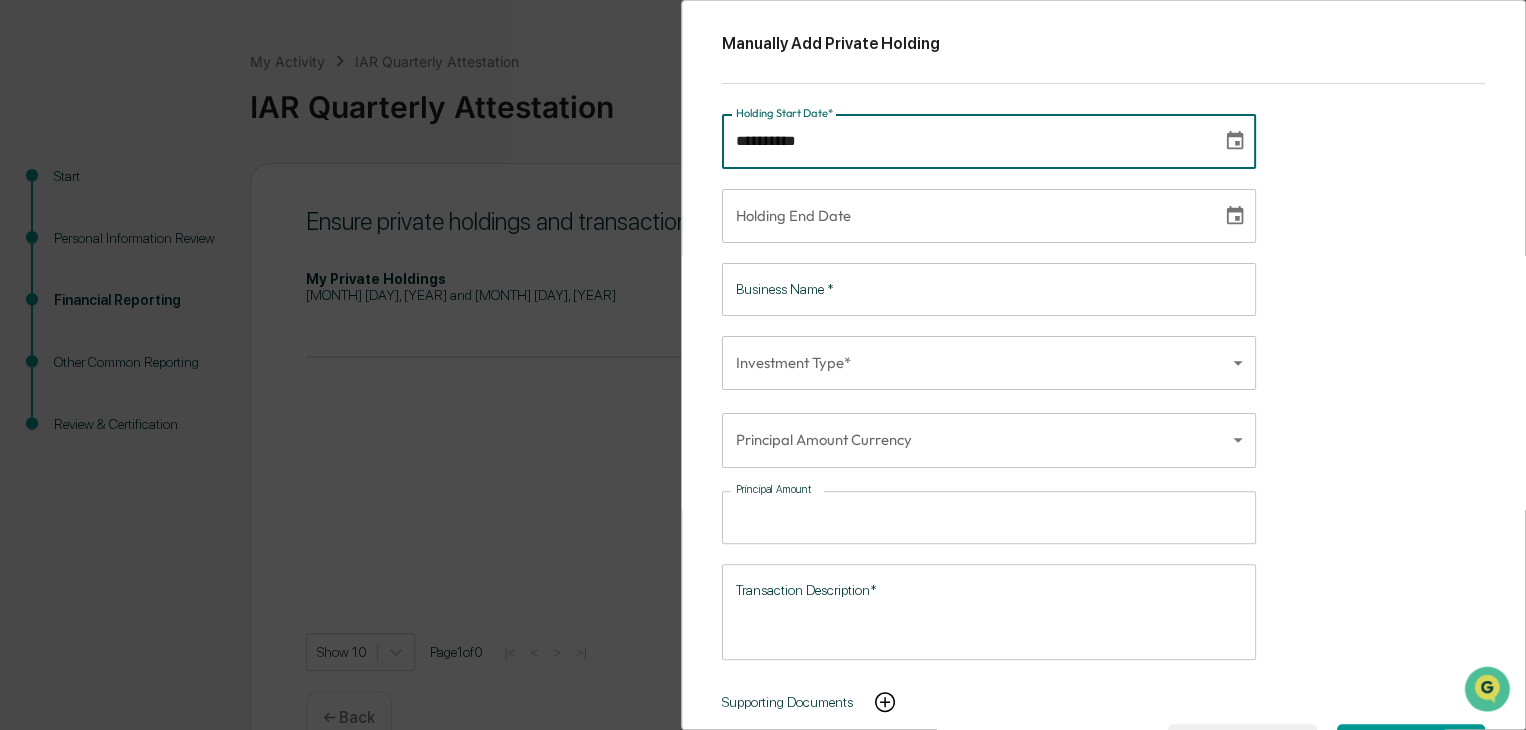 click on "**********" at bounding box center (965, 141) 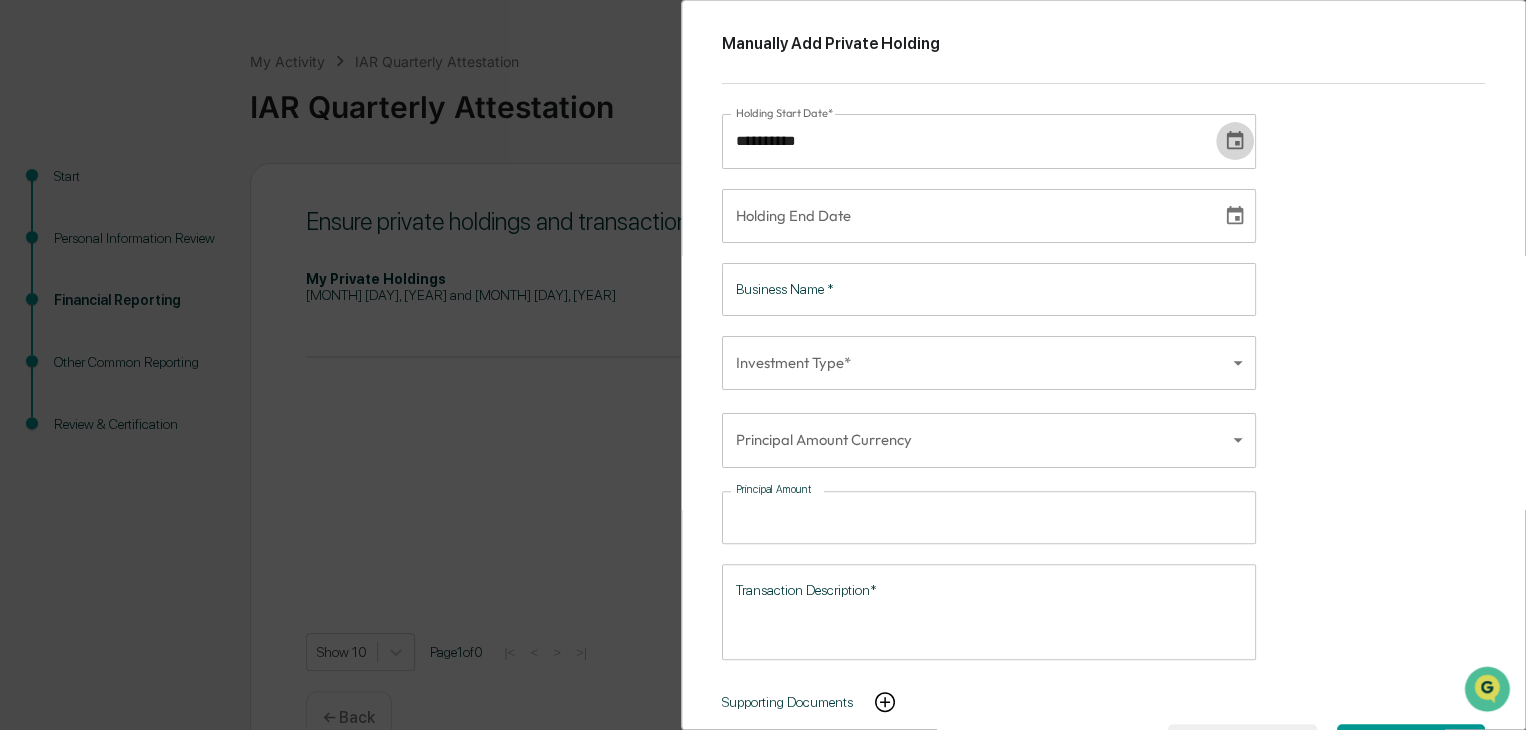 type 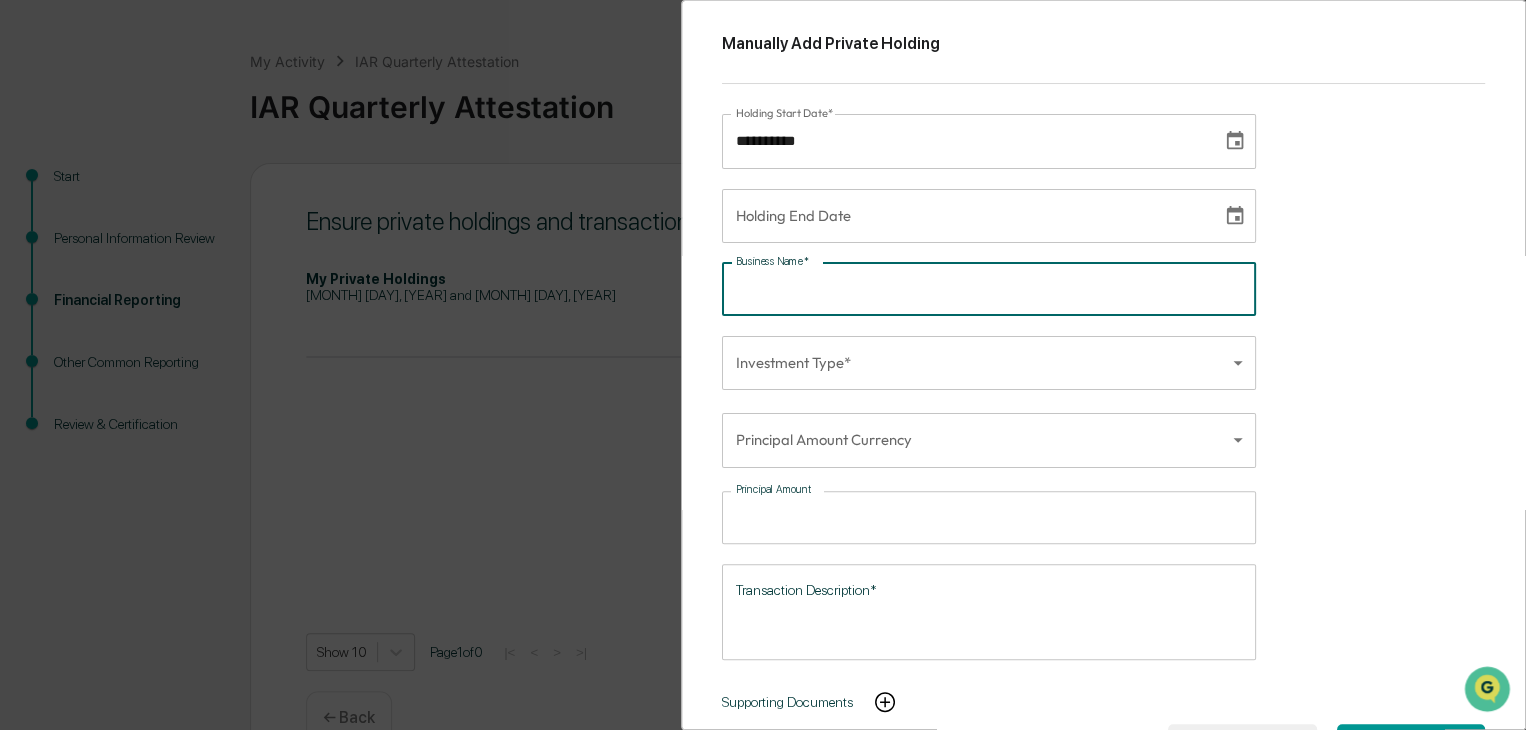 click on "Business Name   *" at bounding box center (989, 289) 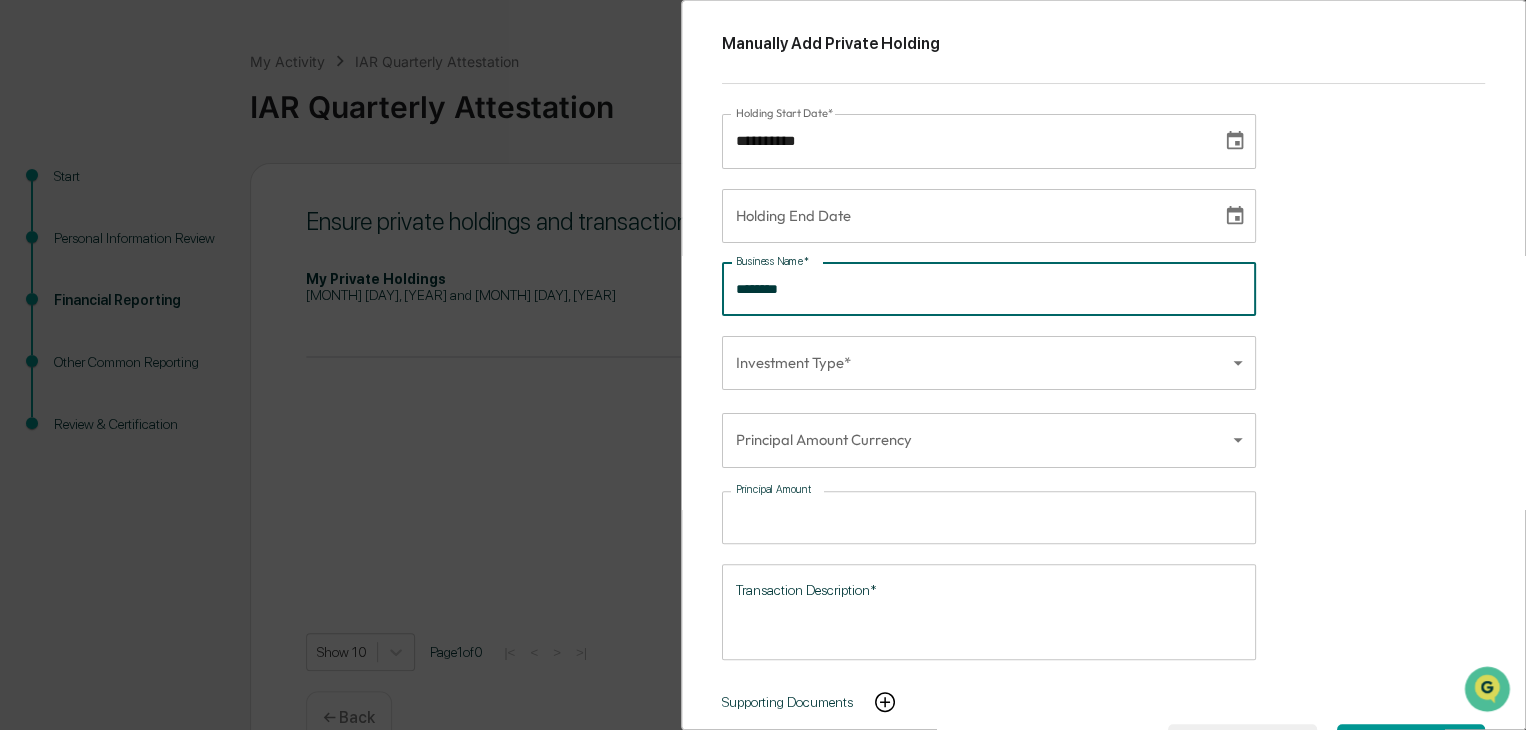 type on "********" 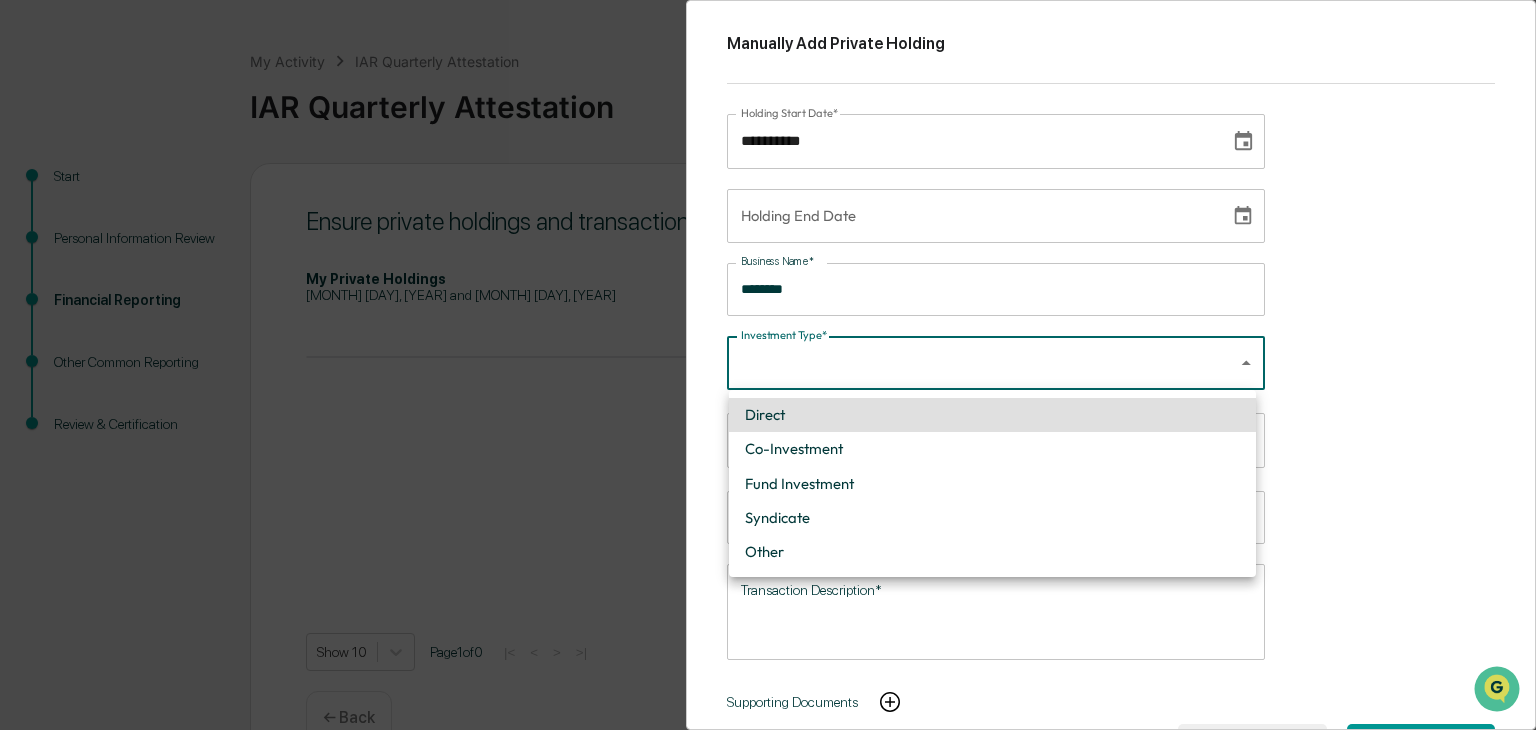 click on "**********" at bounding box center [768, 351] 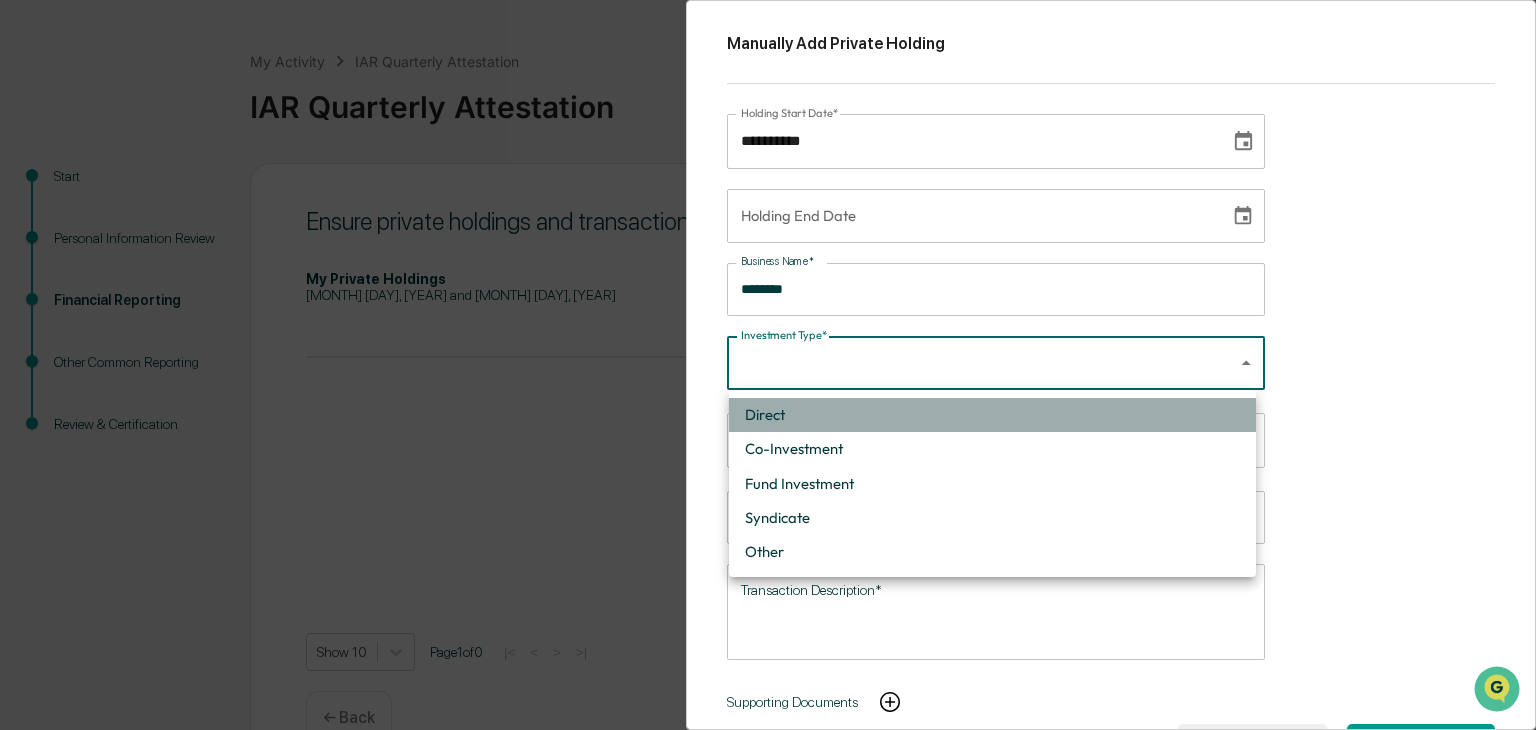 click on "Direct" at bounding box center (992, 415) 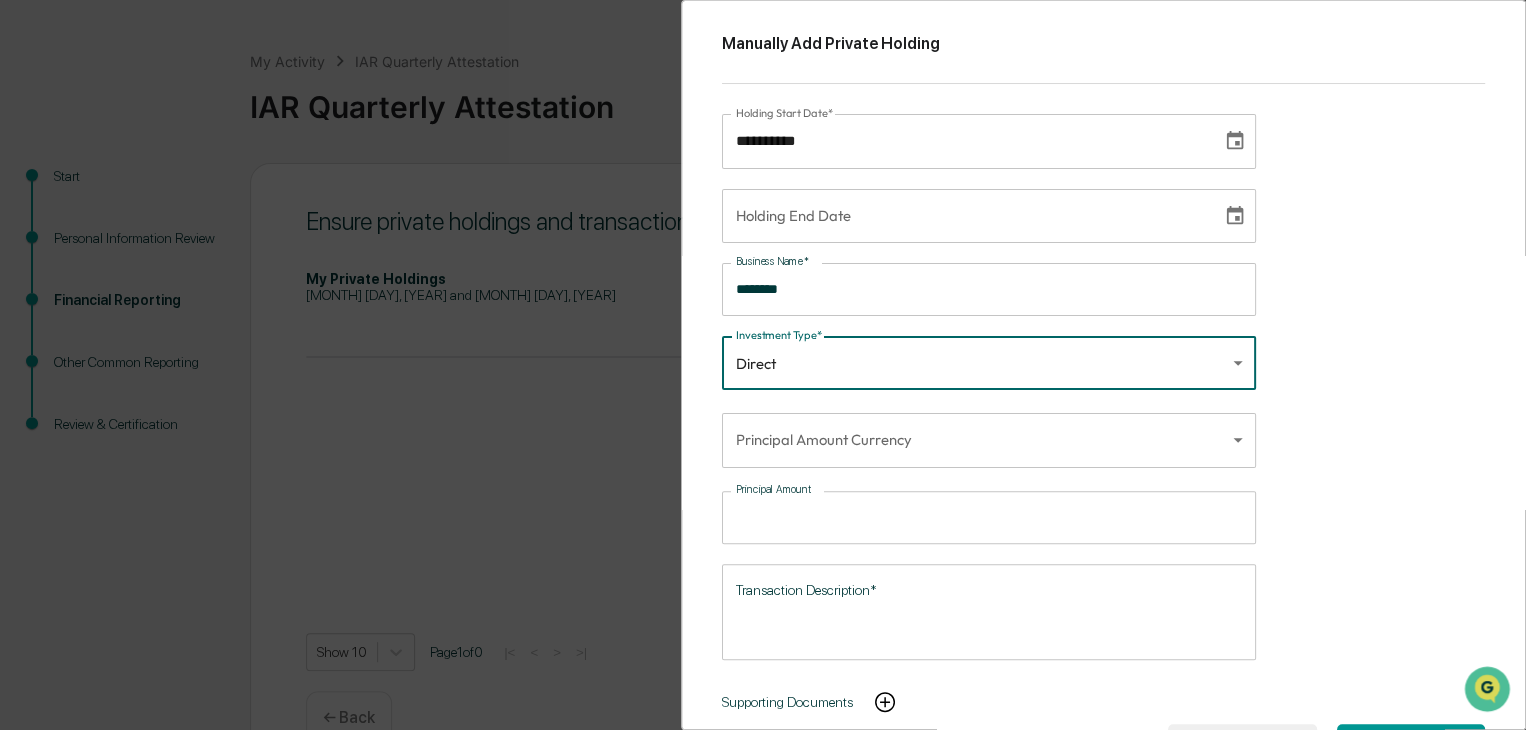 click on "**********" at bounding box center [763, 351] 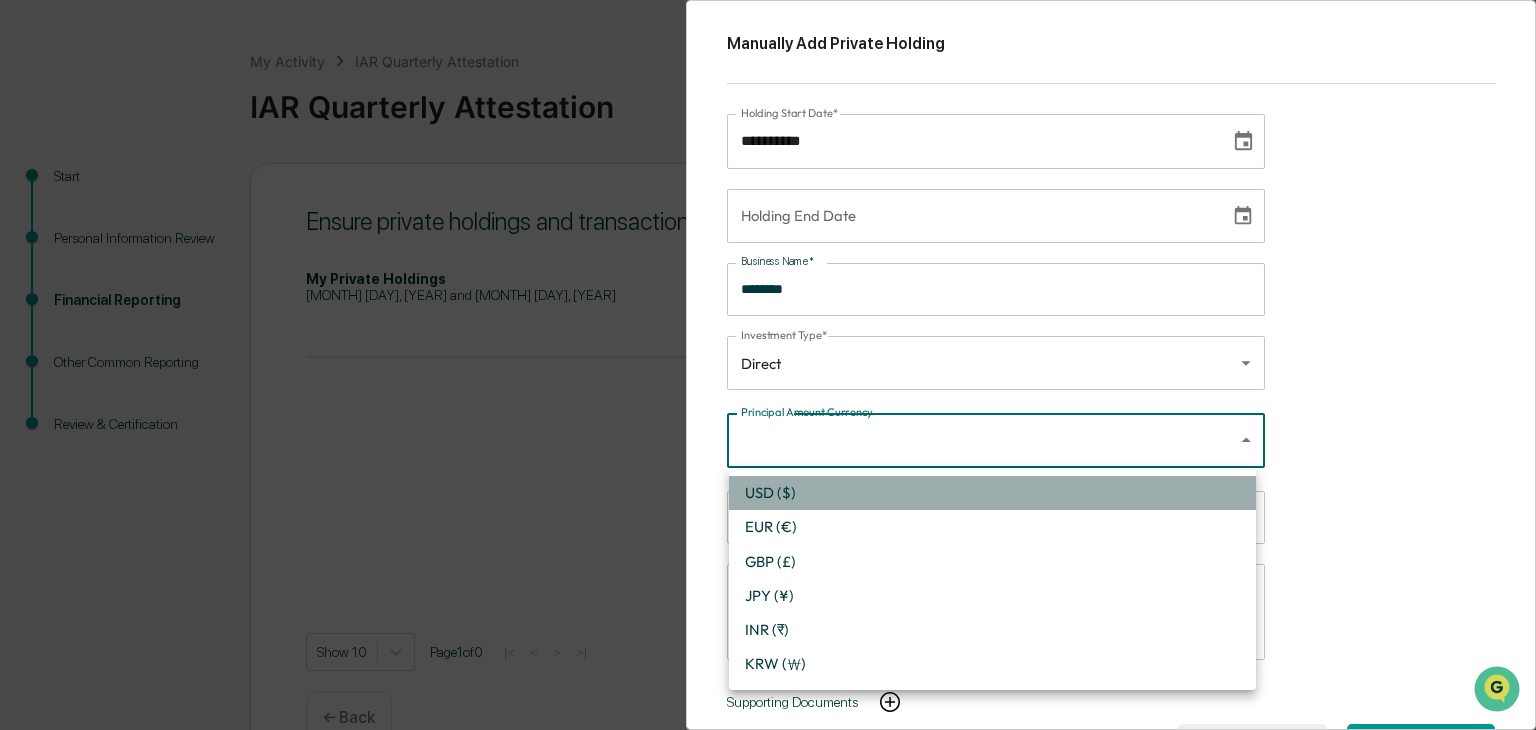 click on "USD ($)" at bounding box center [992, 493] 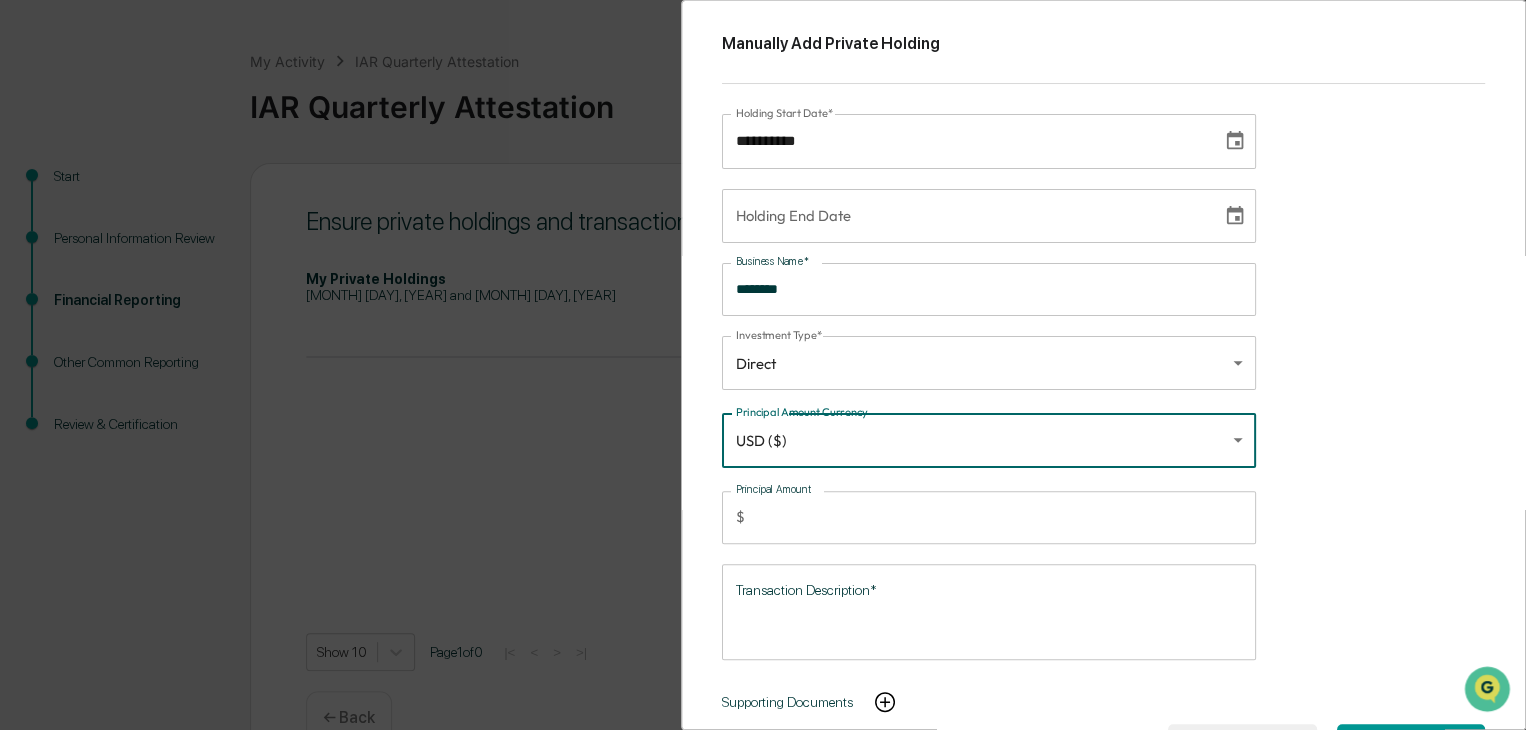 click on "Principal Amount" at bounding box center [1004, 517] 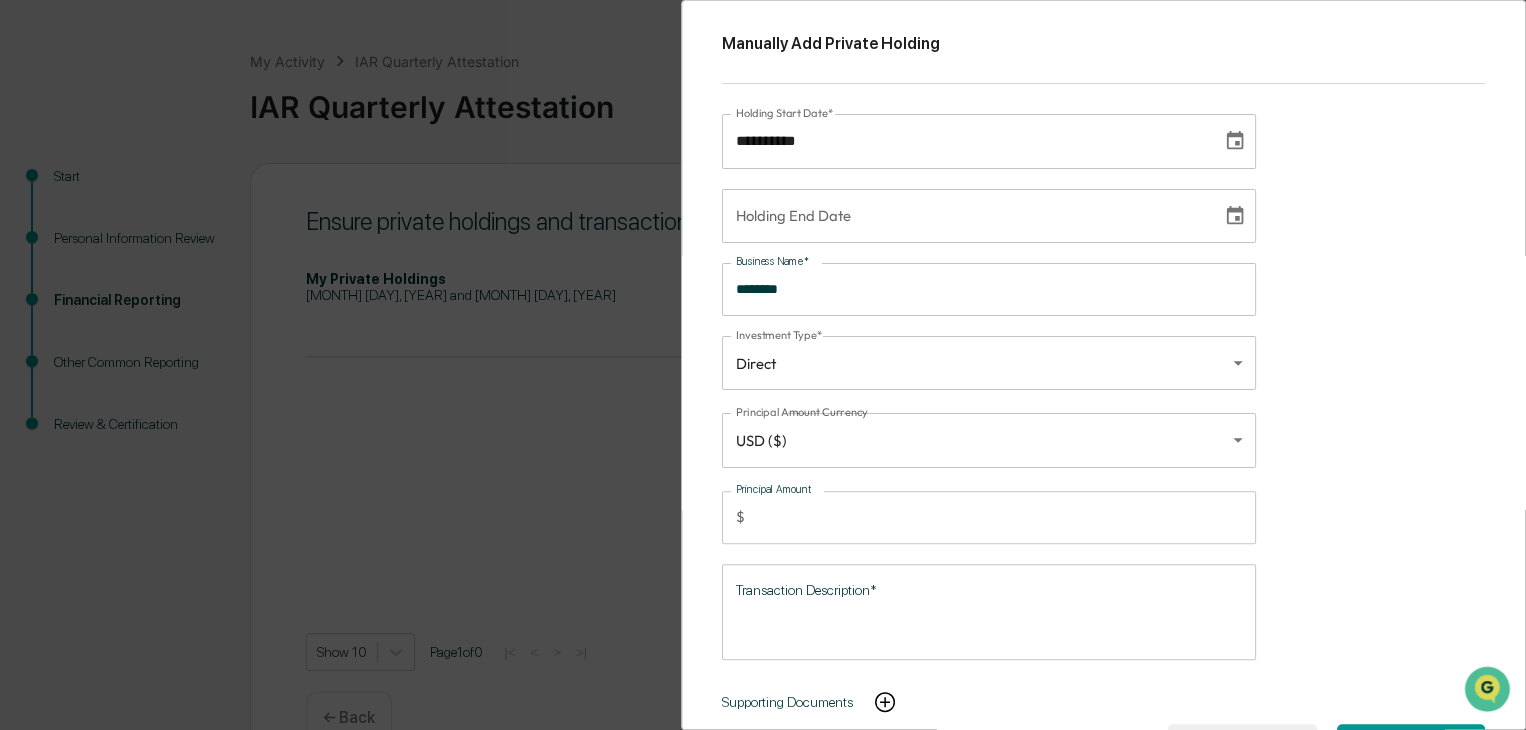 scroll, scrollTop: 40, scrollLeft: 0, axis: vertical 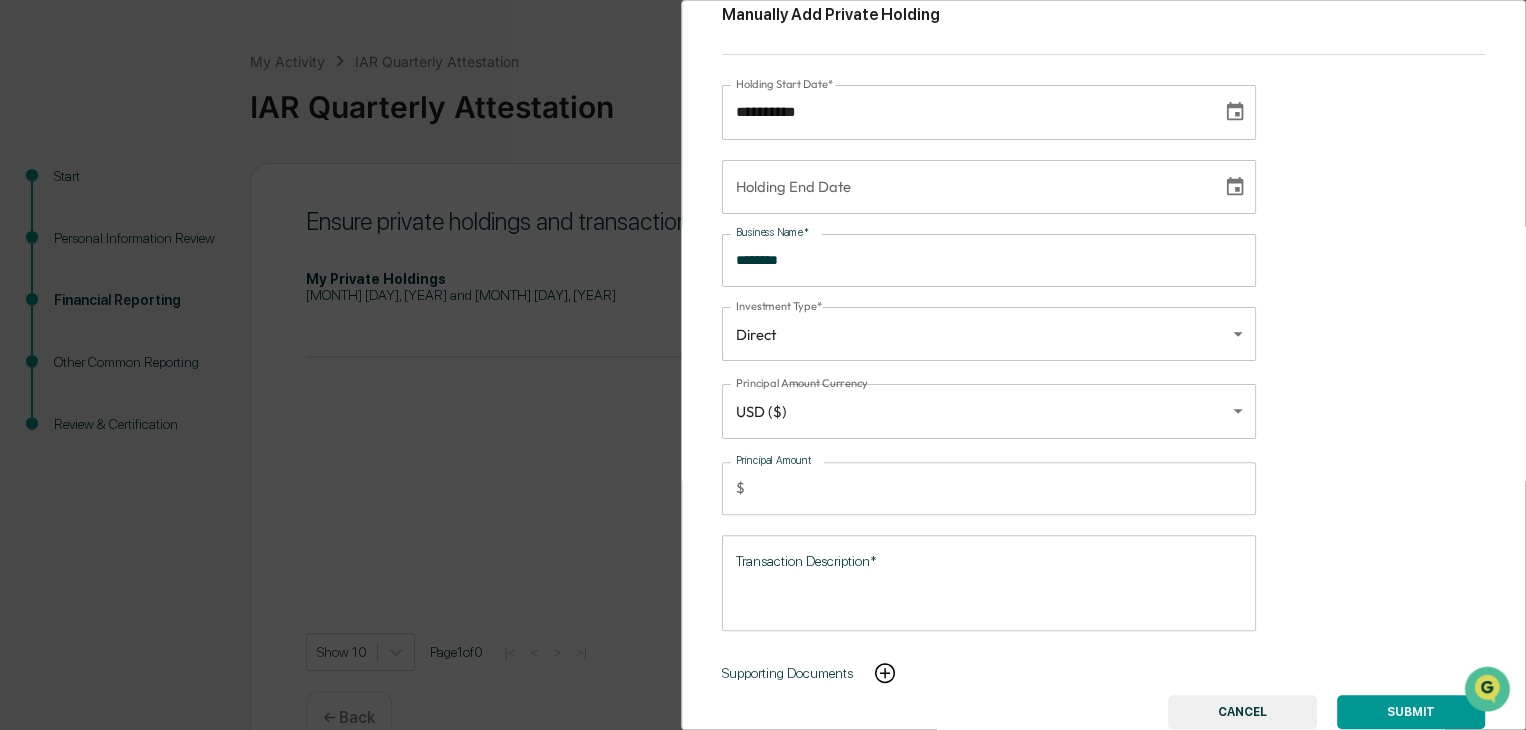 click on "**********" at bounding box center (763, 365) 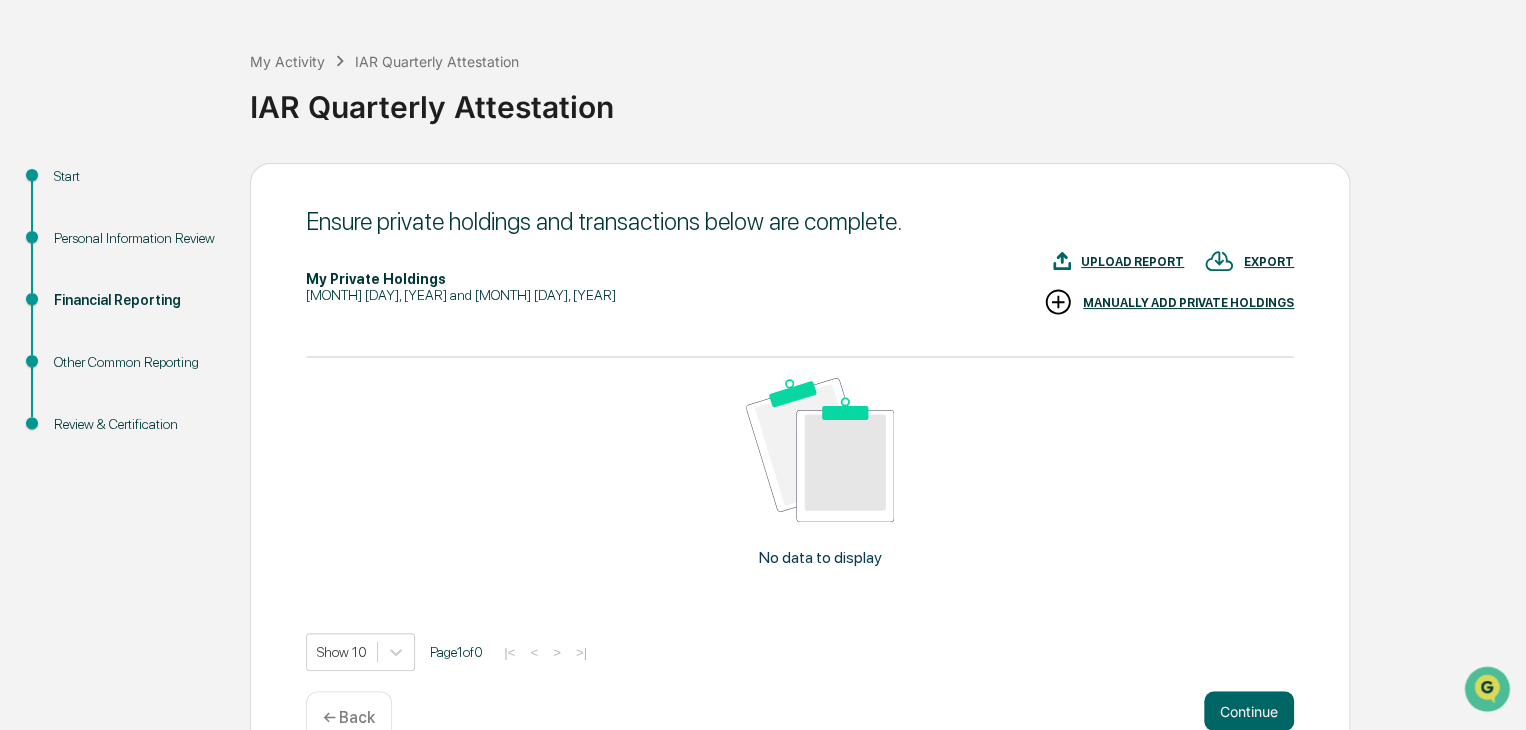 click on "Other Common Reporting" at bounding box center [136, 362] 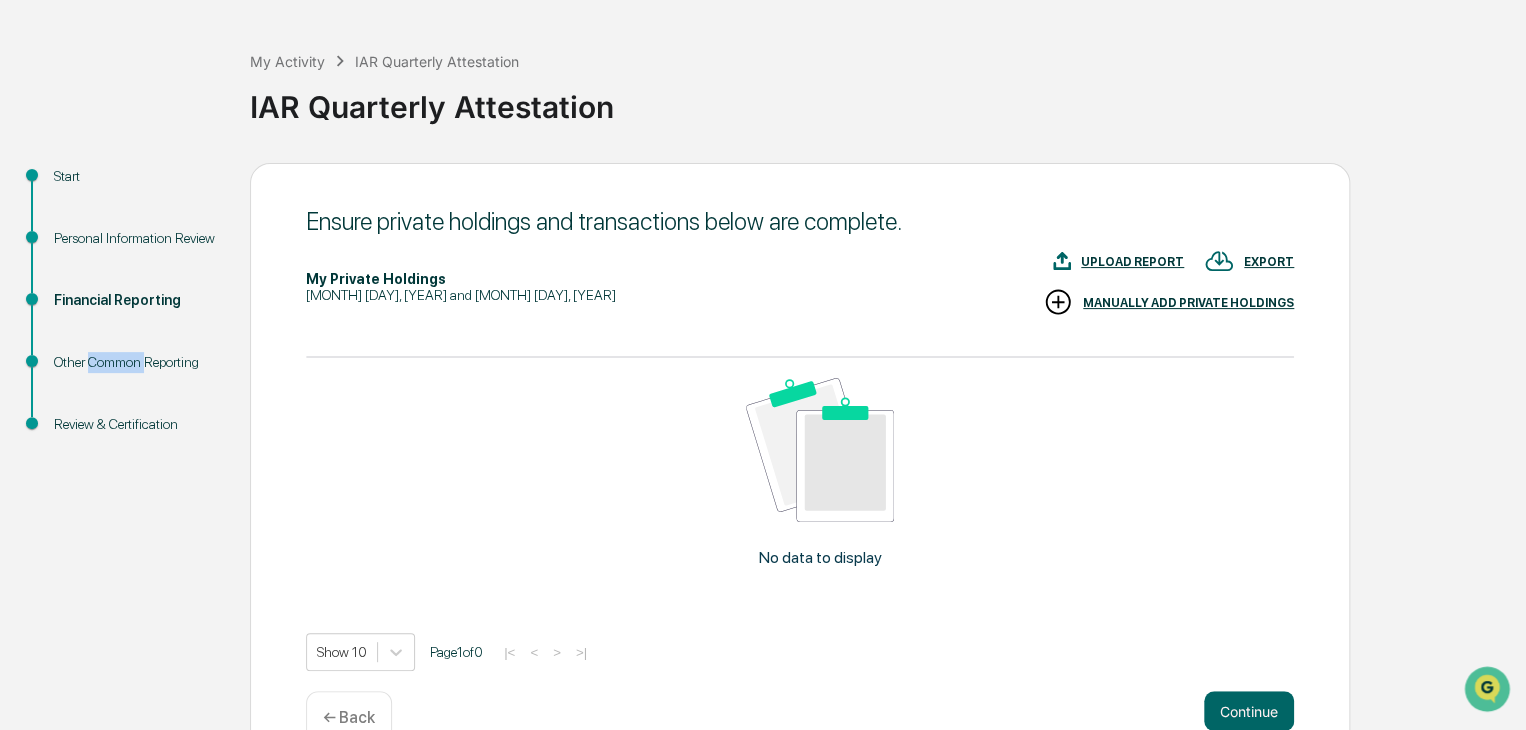 click on "Other Common Reporting" at bounding box center (136, 362) 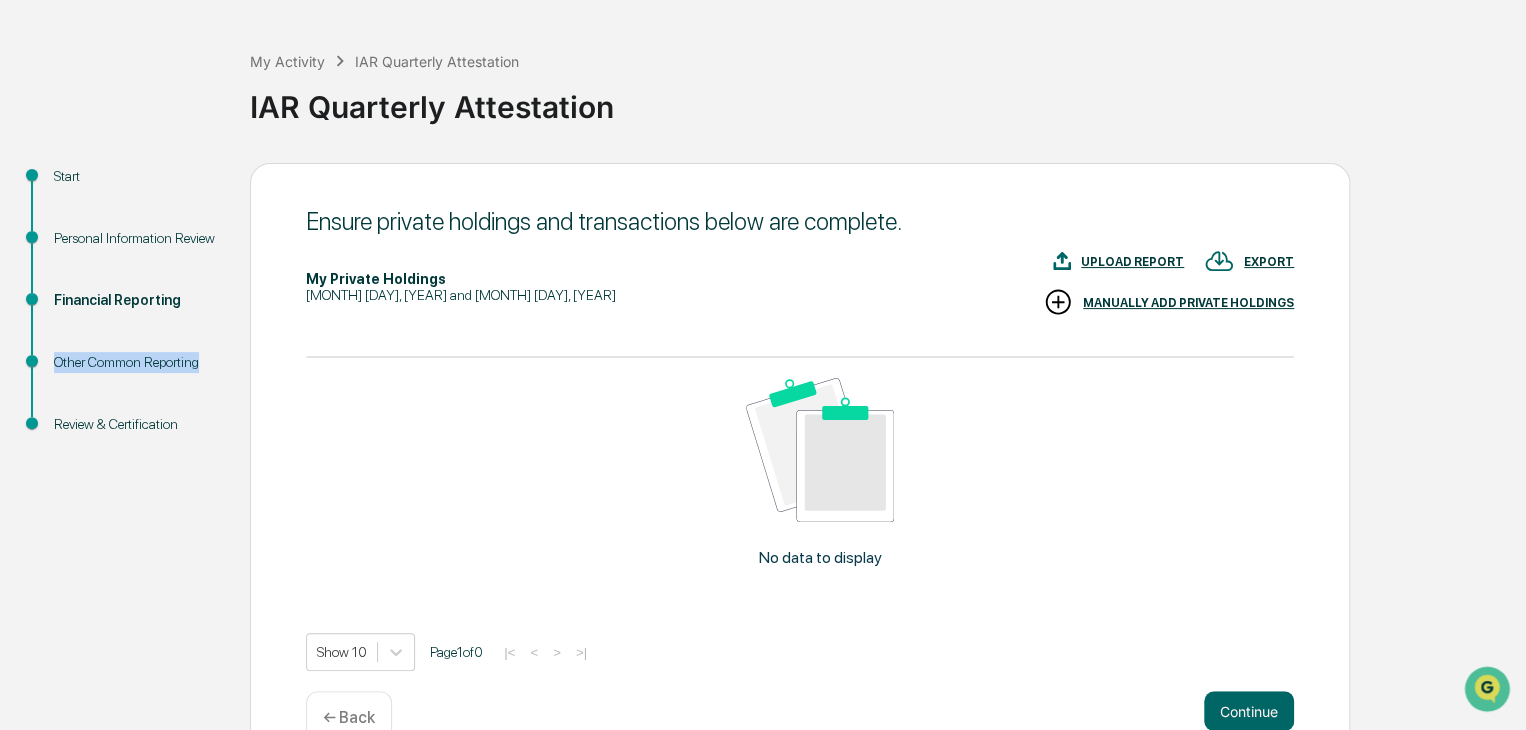 click on "Other Common Reporting" at bounding box center (136, 362) 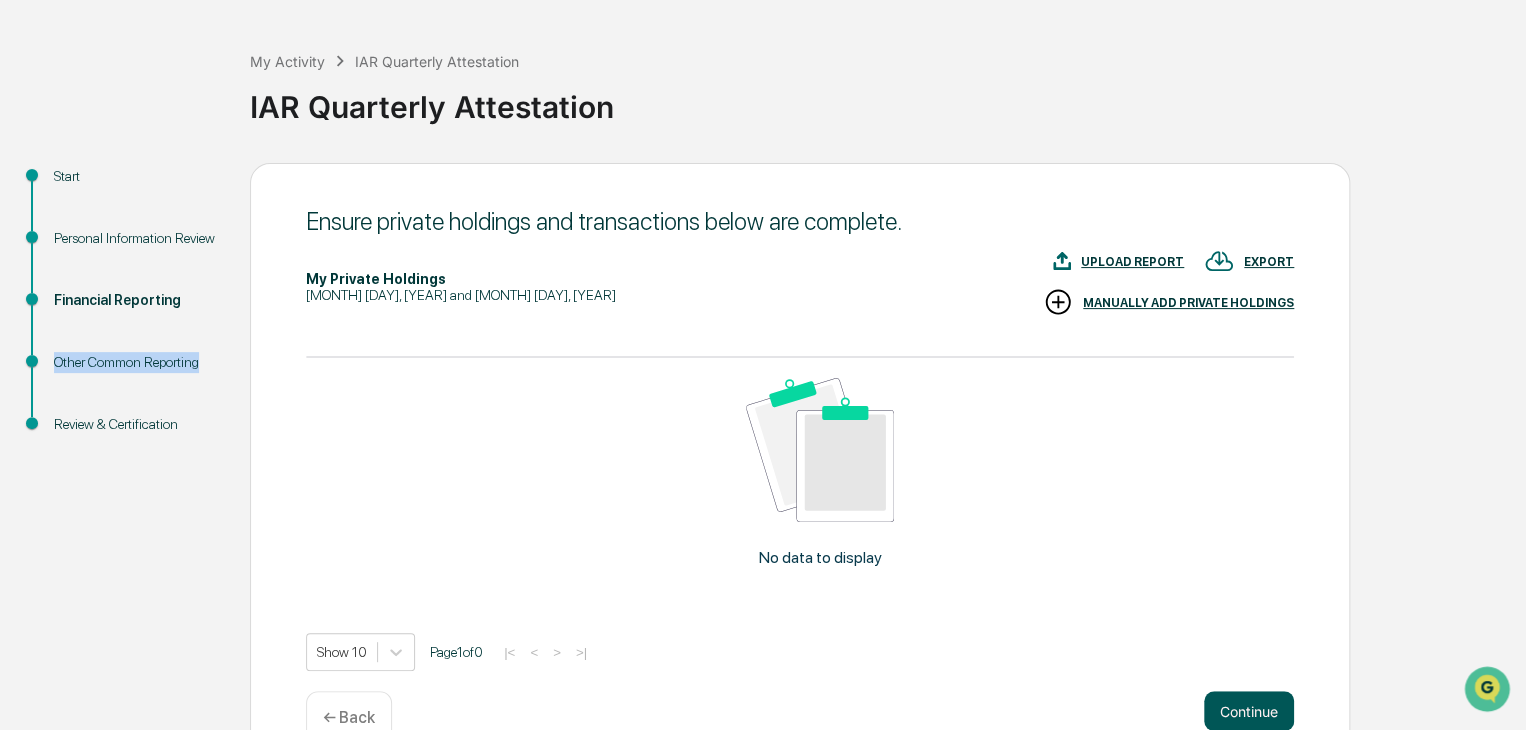 click on "Continue" at bounding box center (1249, 711) 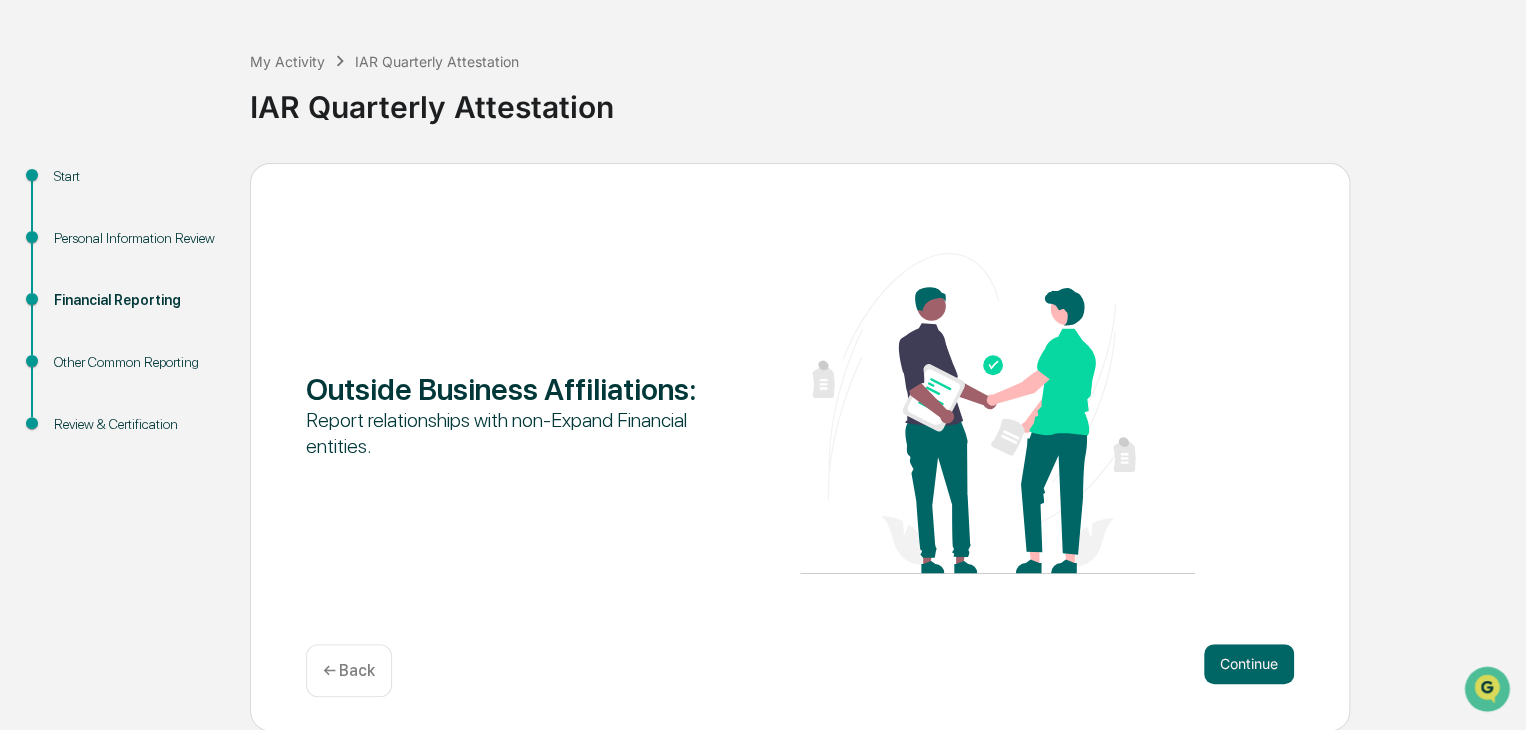 click on "Continue" at bounding box center (1249, 664) 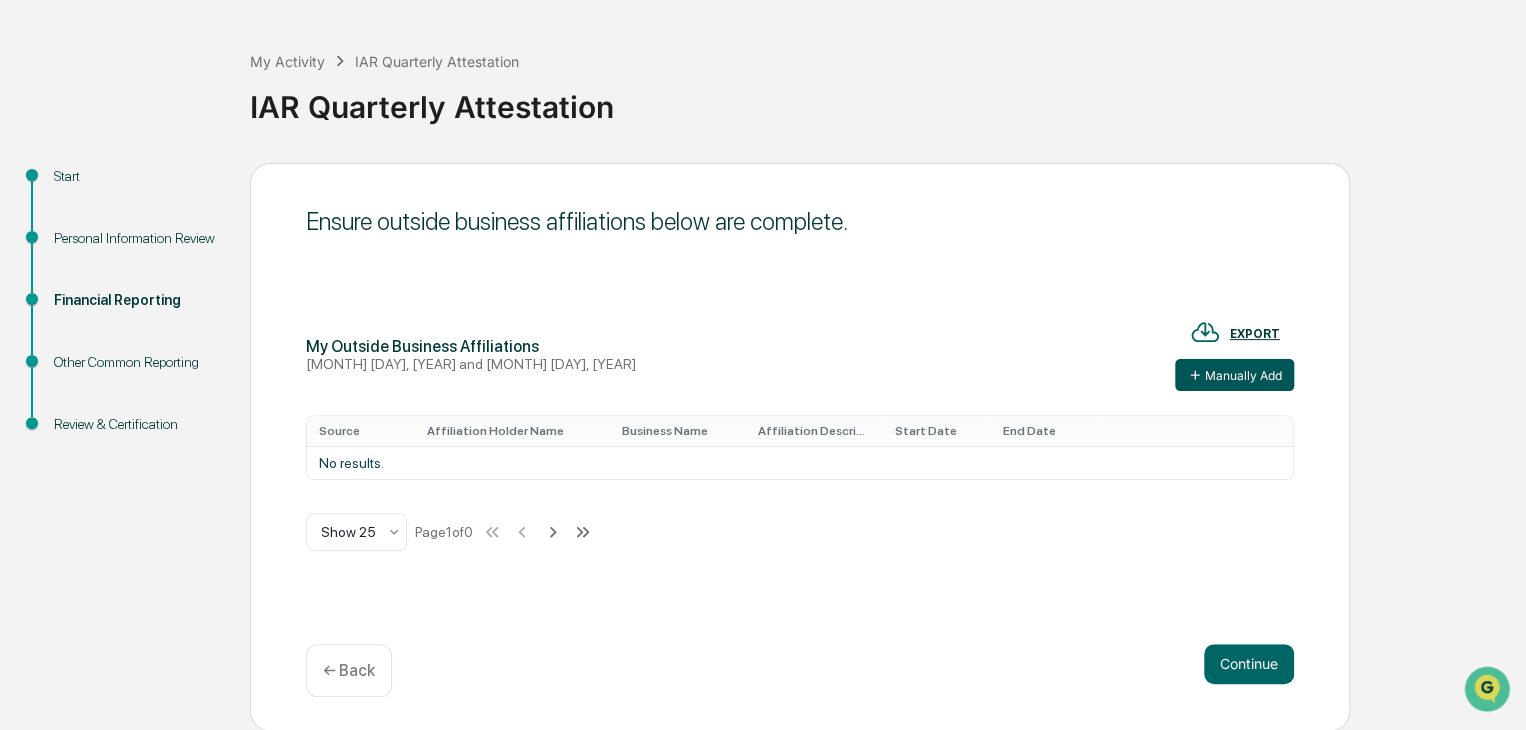 click on "Manually Add" at bounding box center [1234, 375] 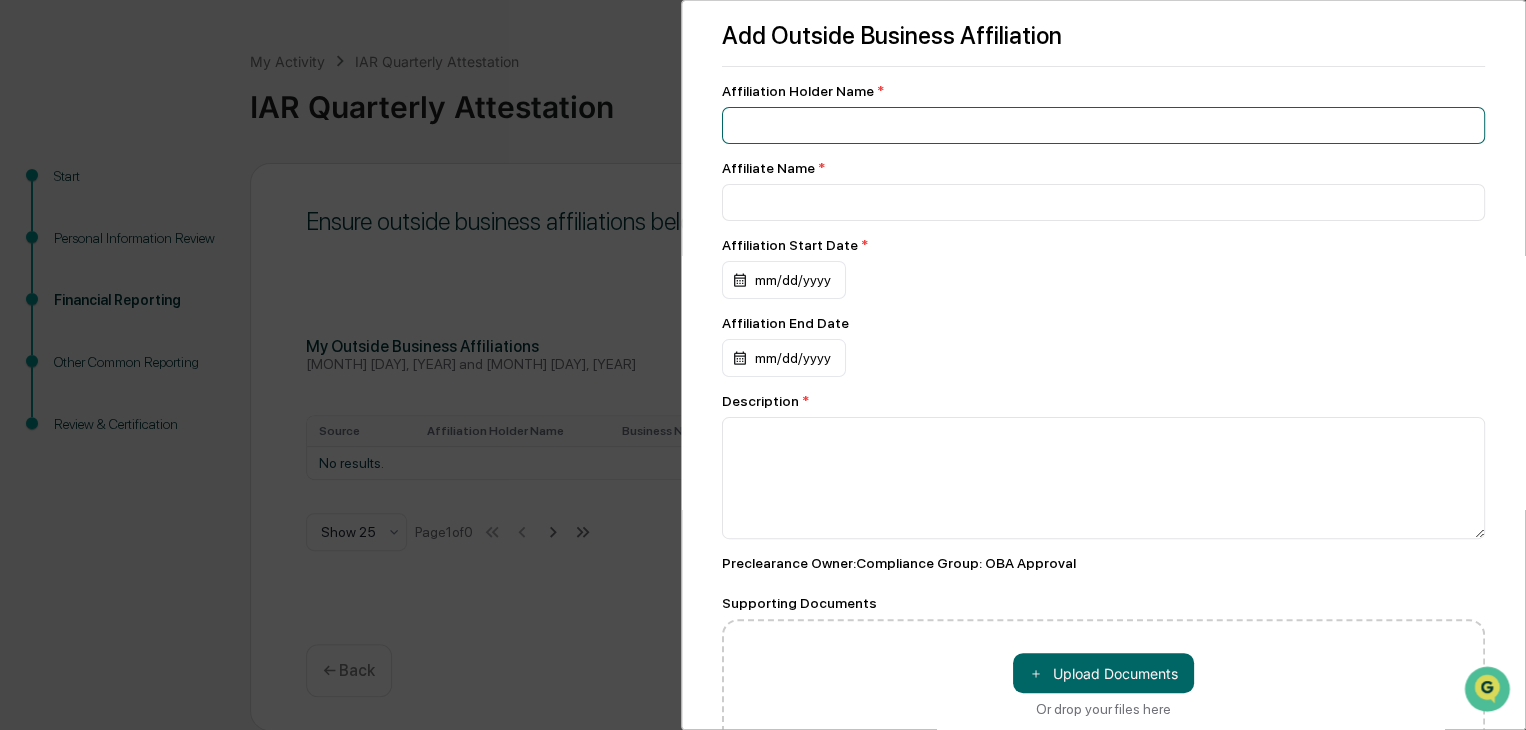 click at bounding box center (1103, 125) 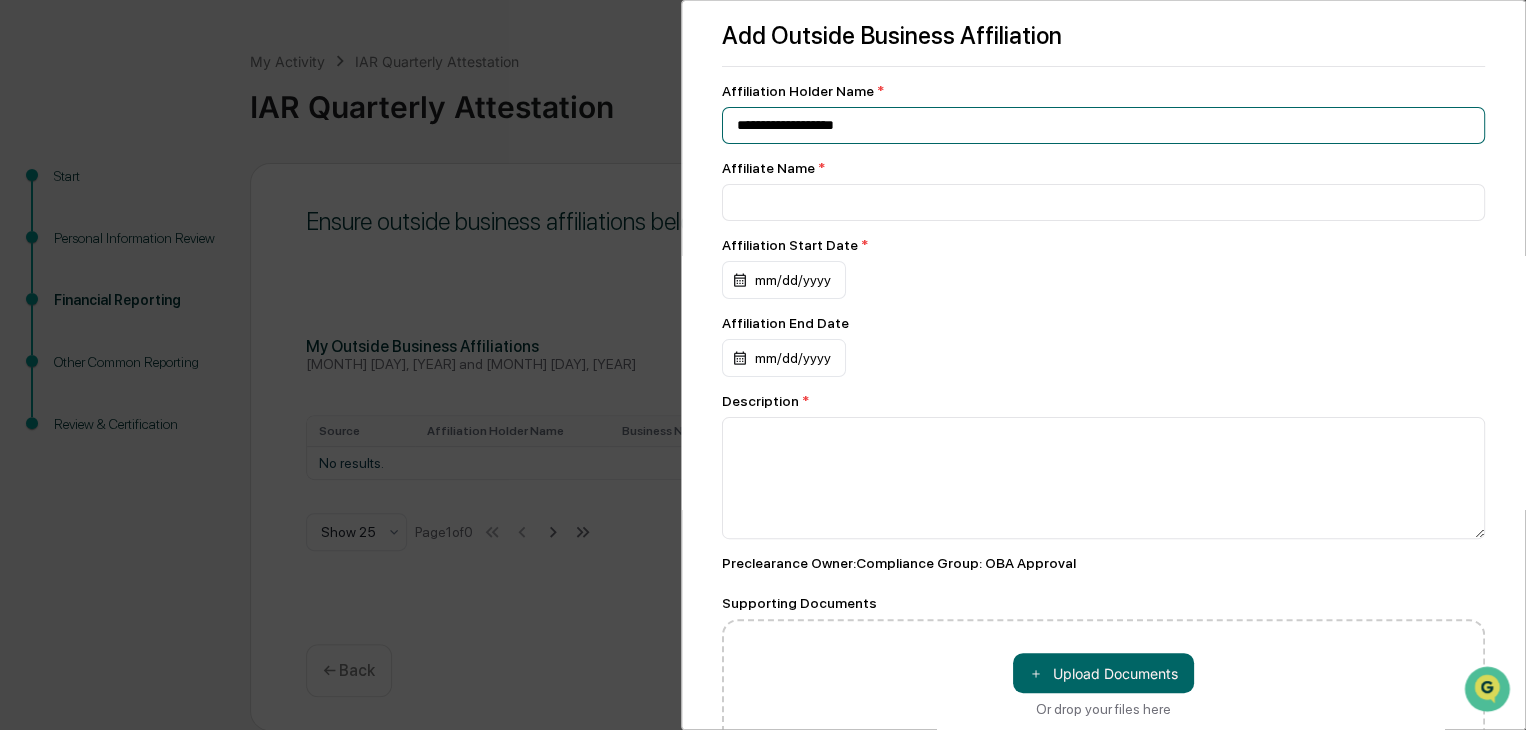 type on "**********" 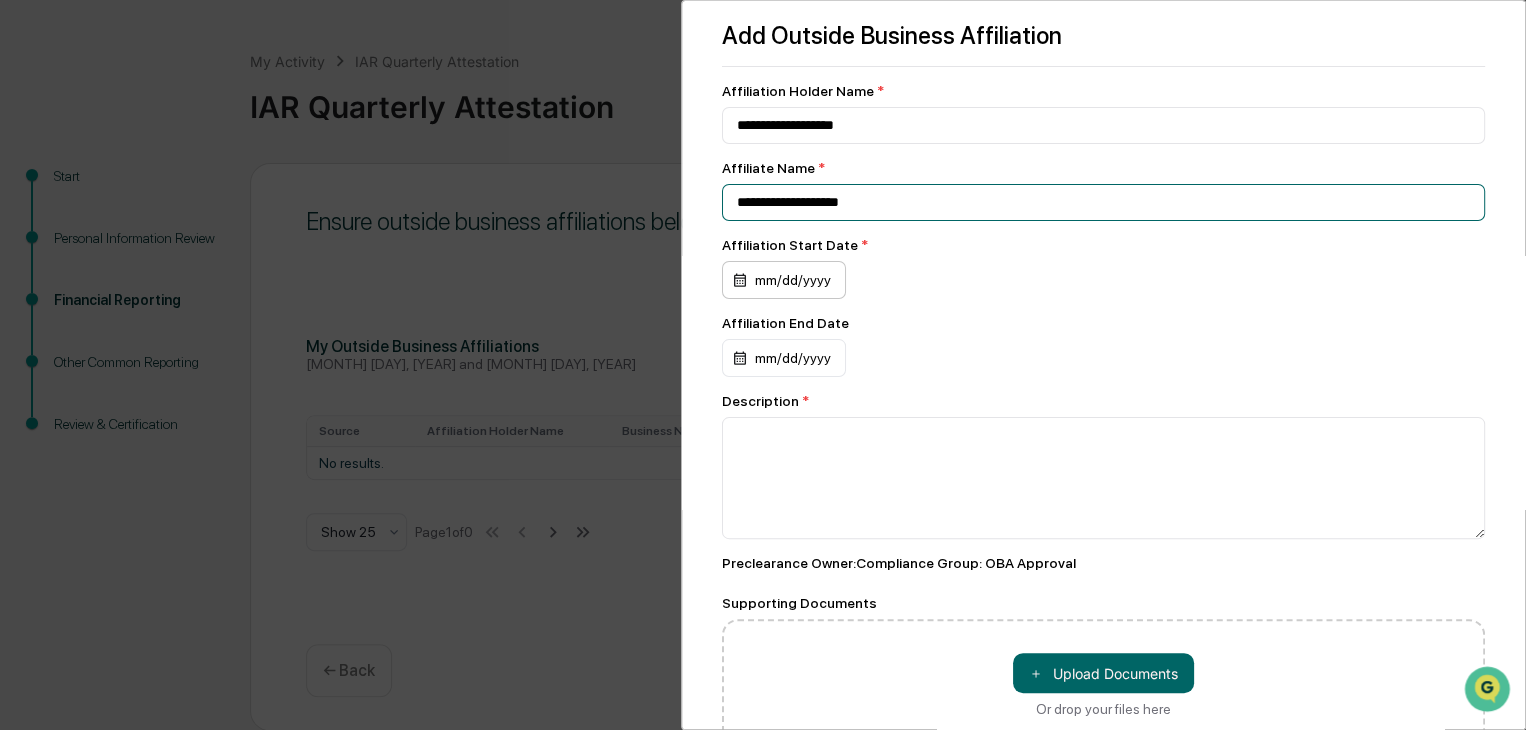 type on "**********" 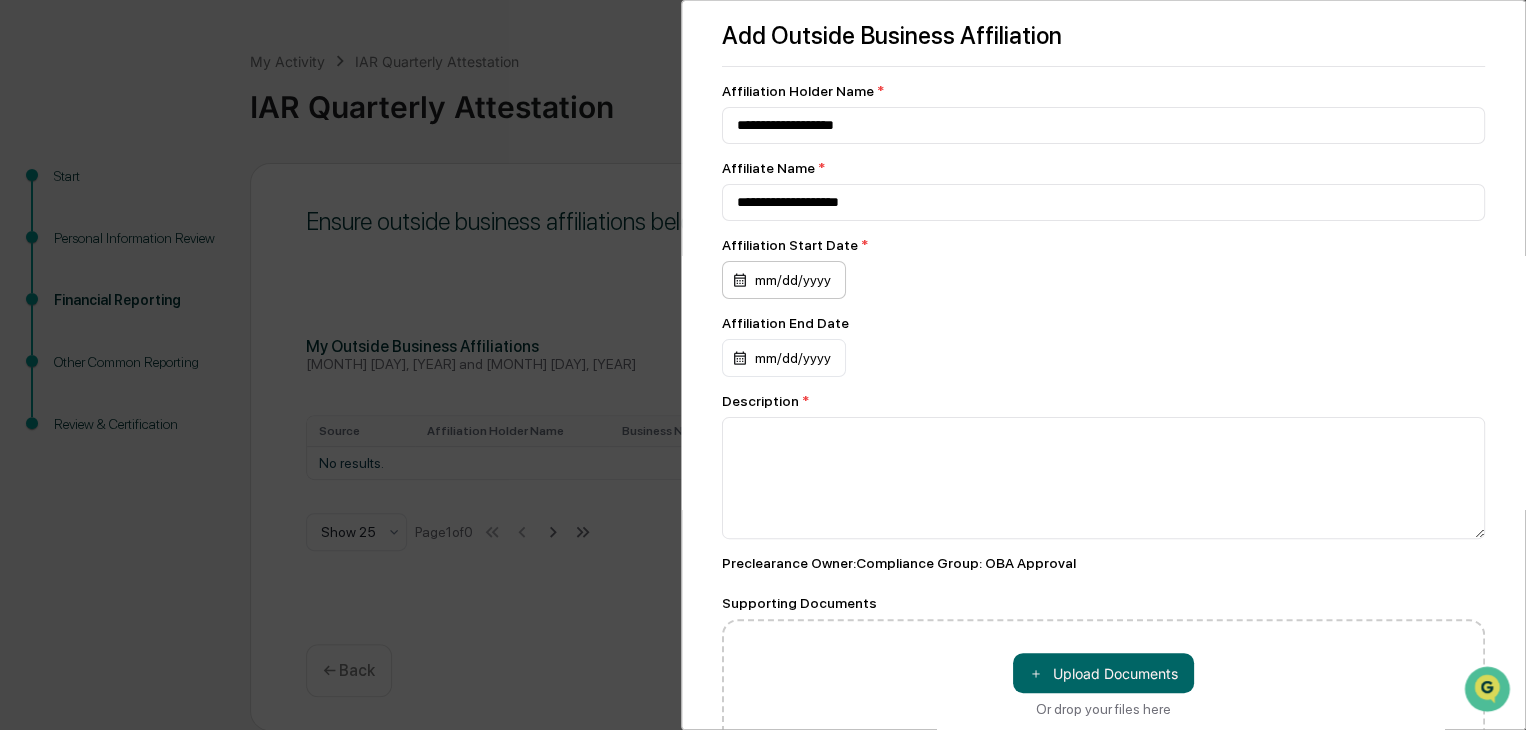 click on "mm/dd/yyyy" at bounding box center (784, 280) 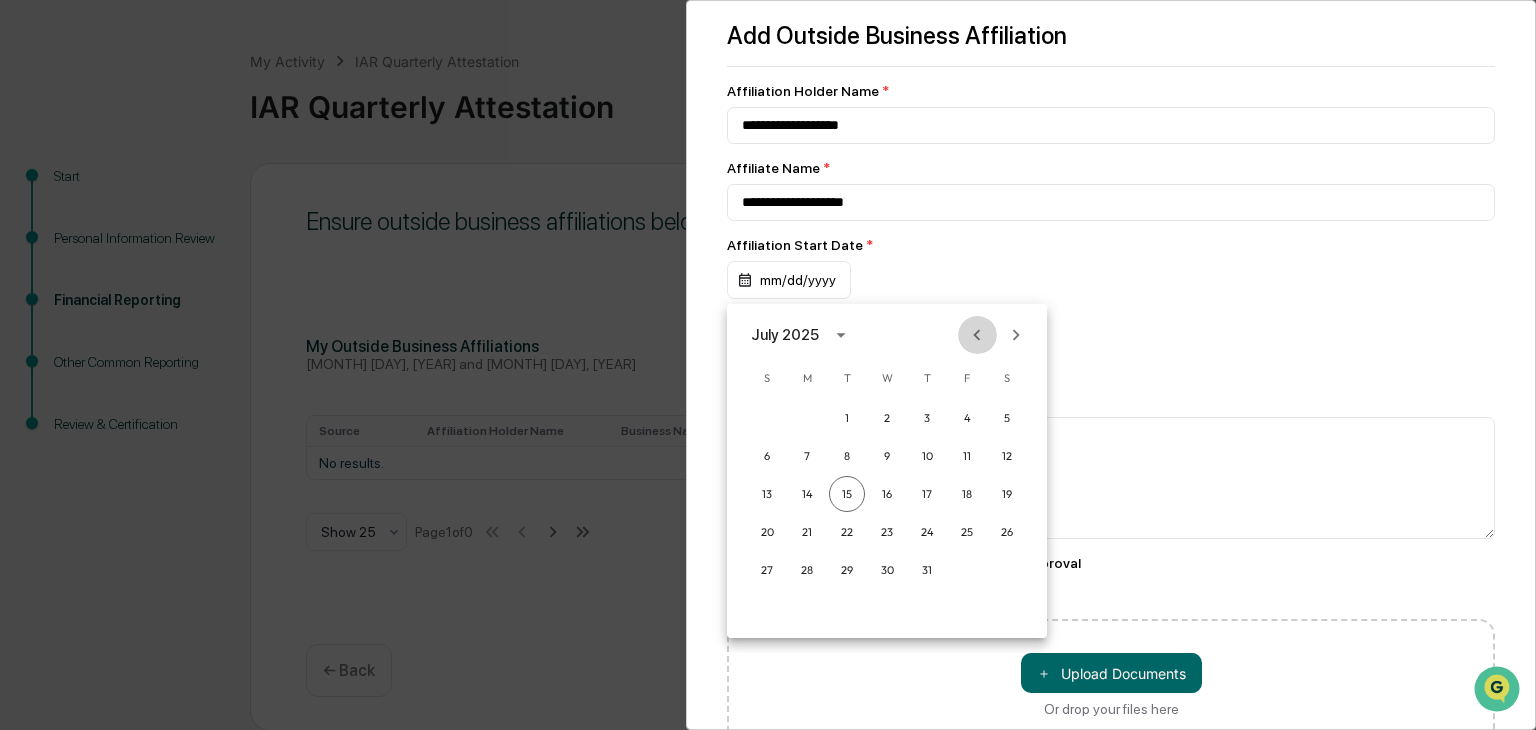 click 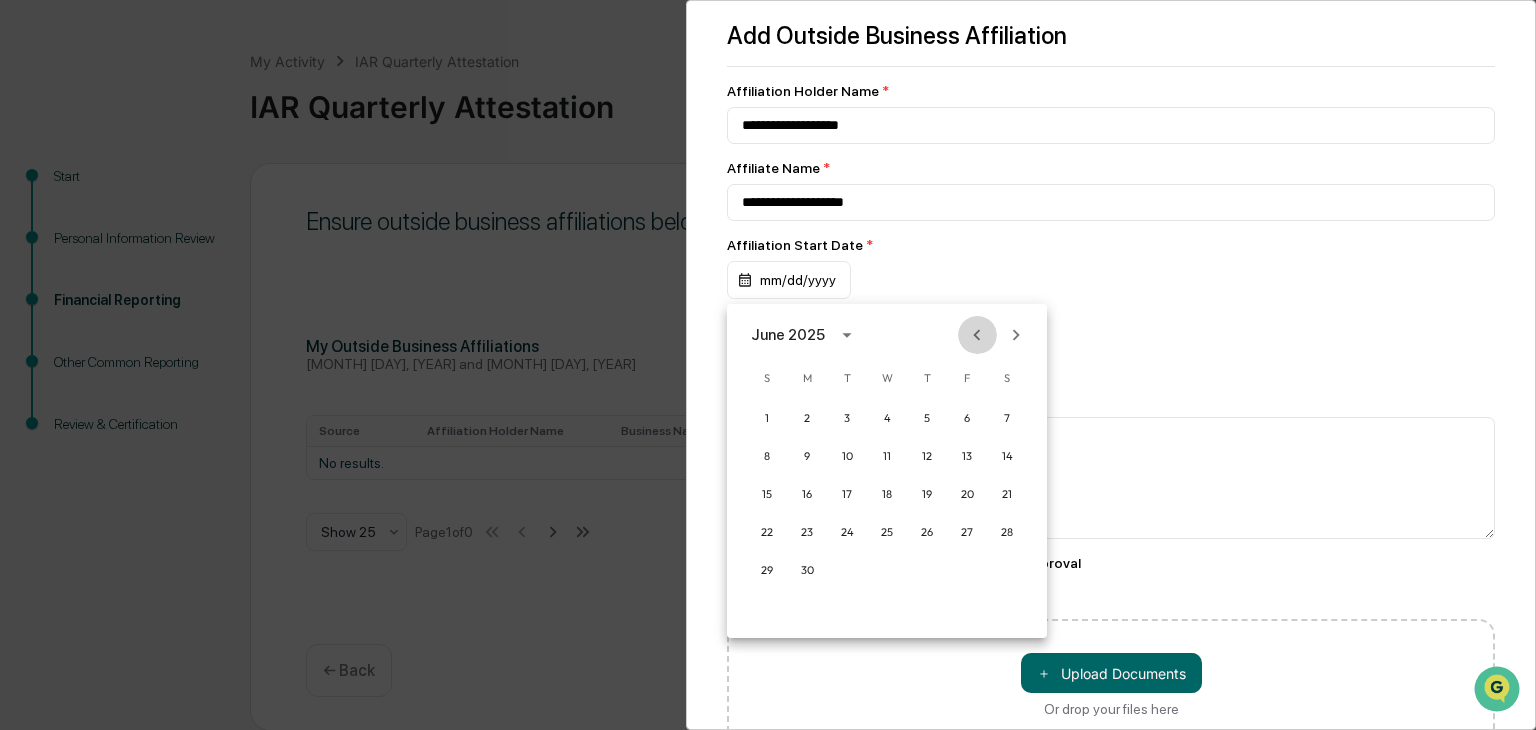 click 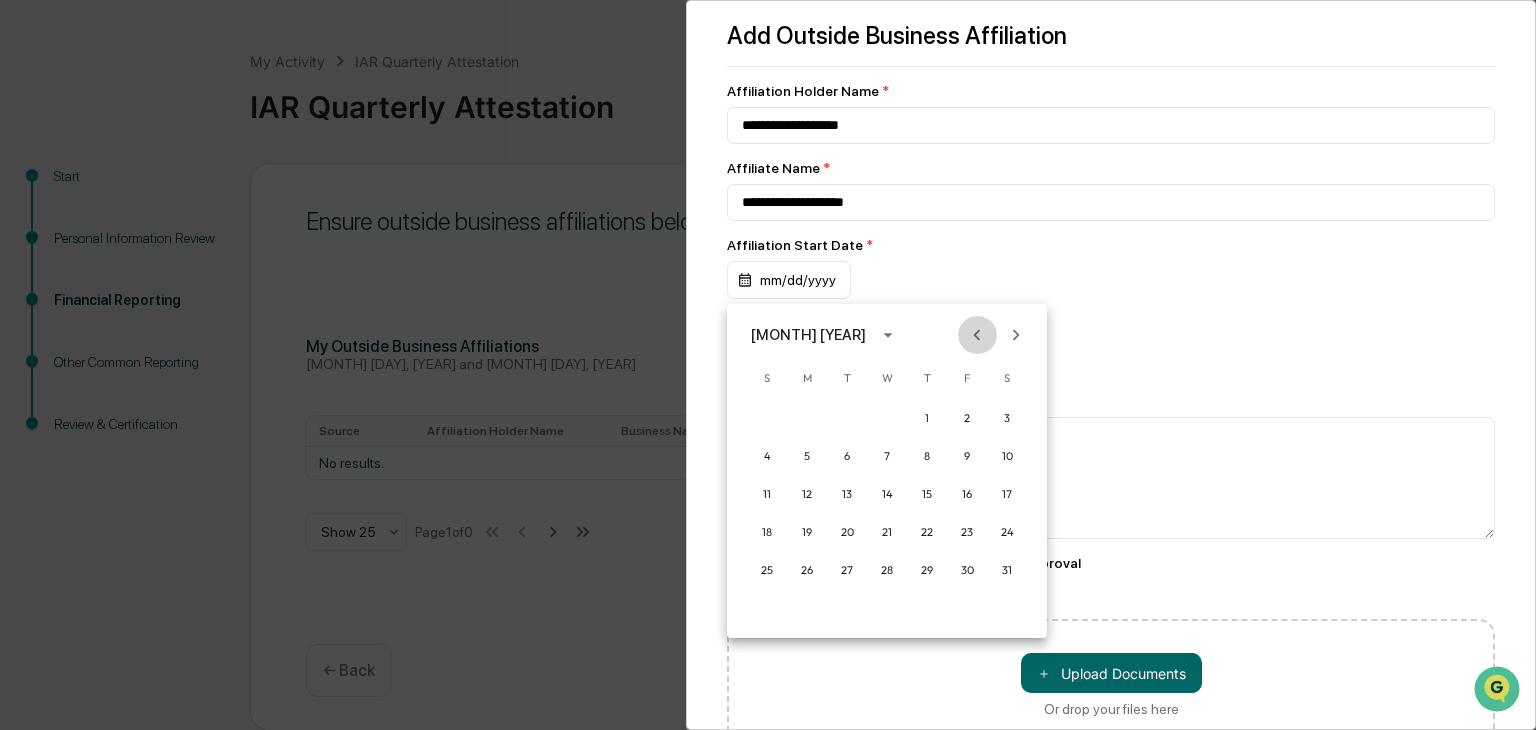 click 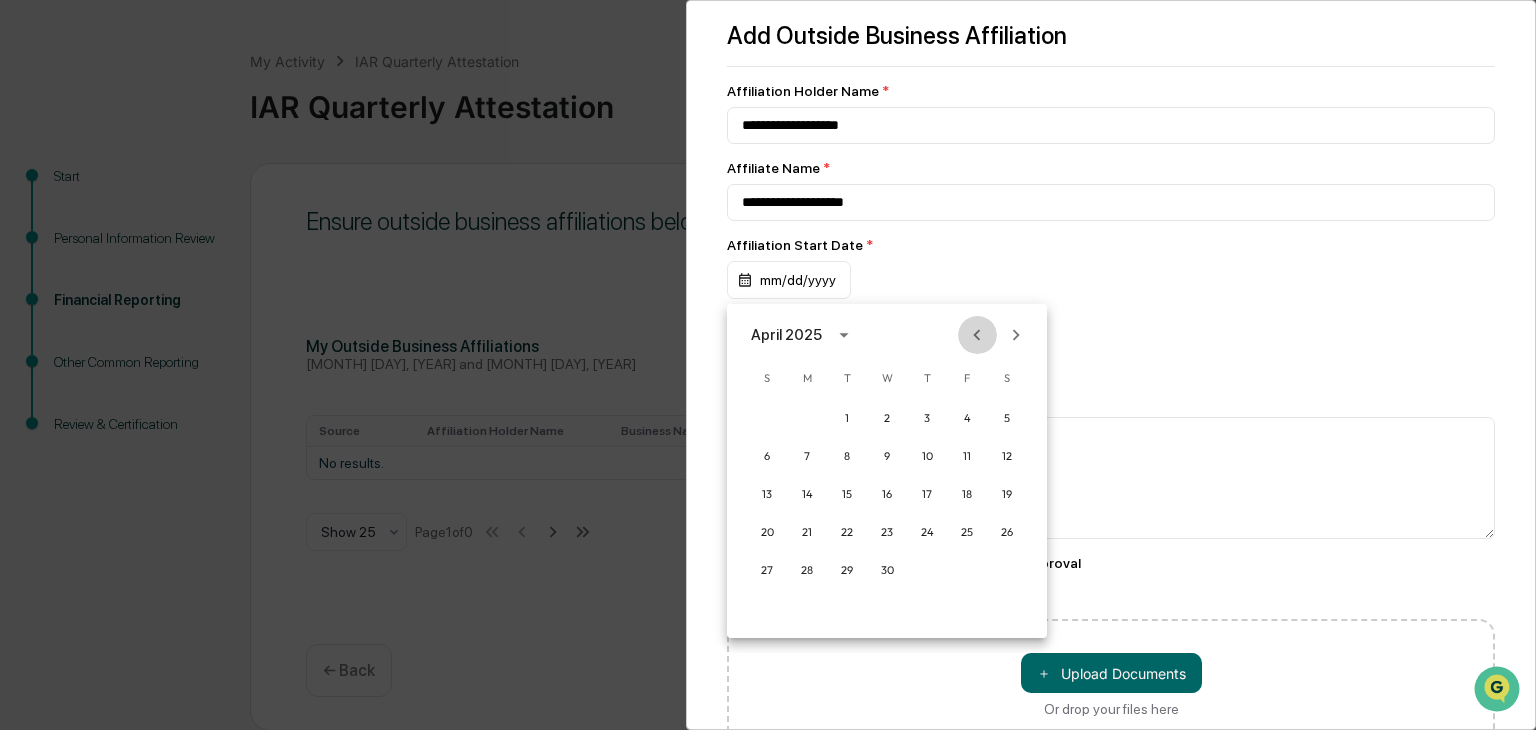 click 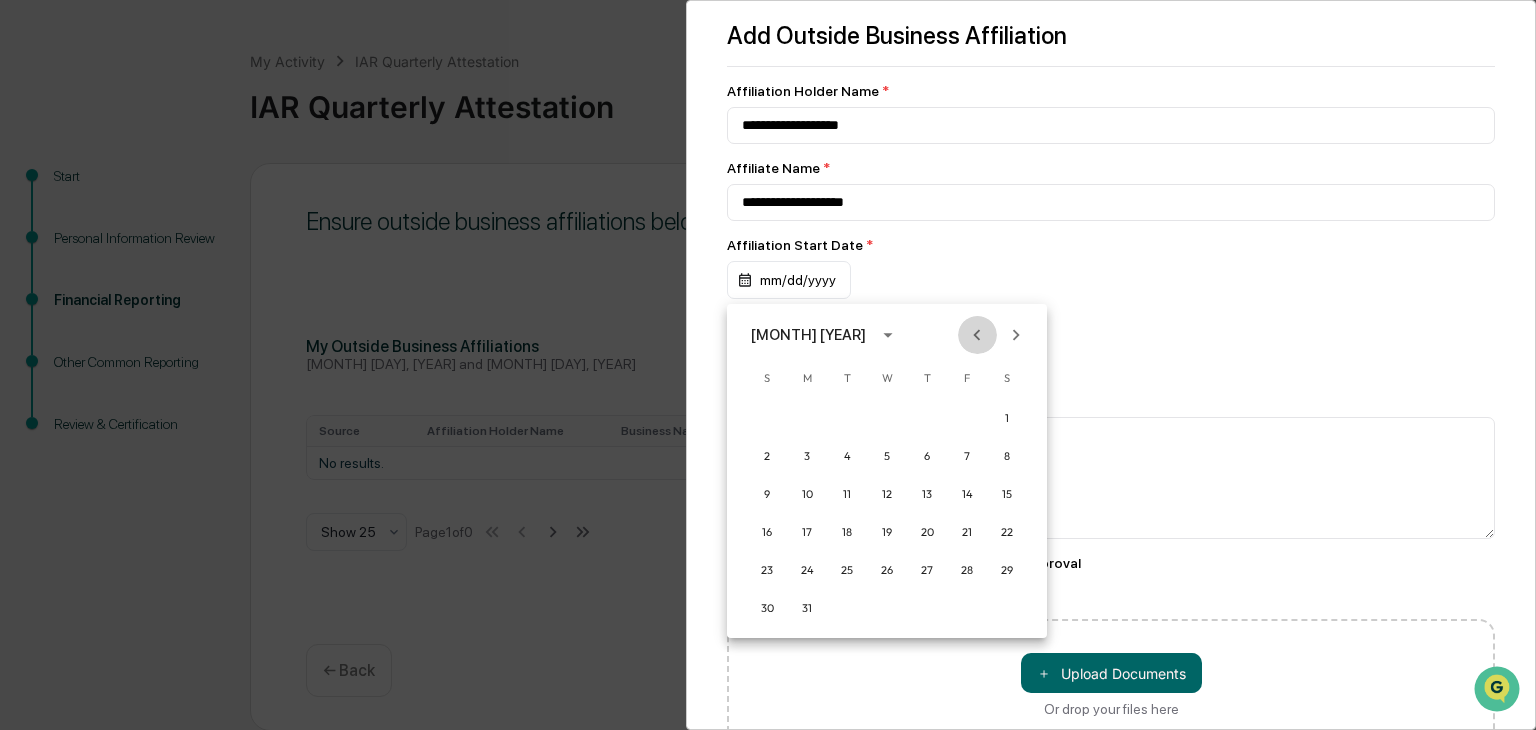click 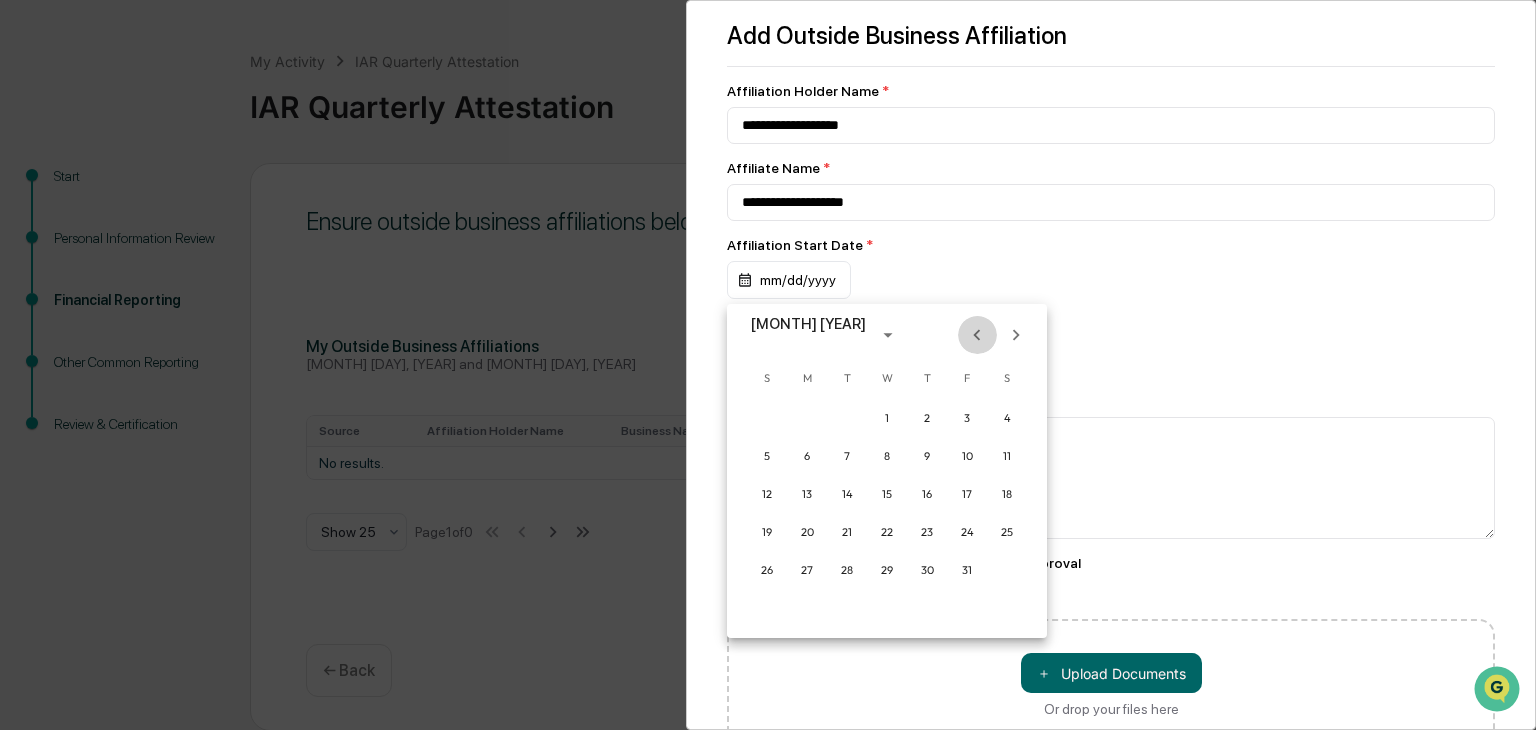 click 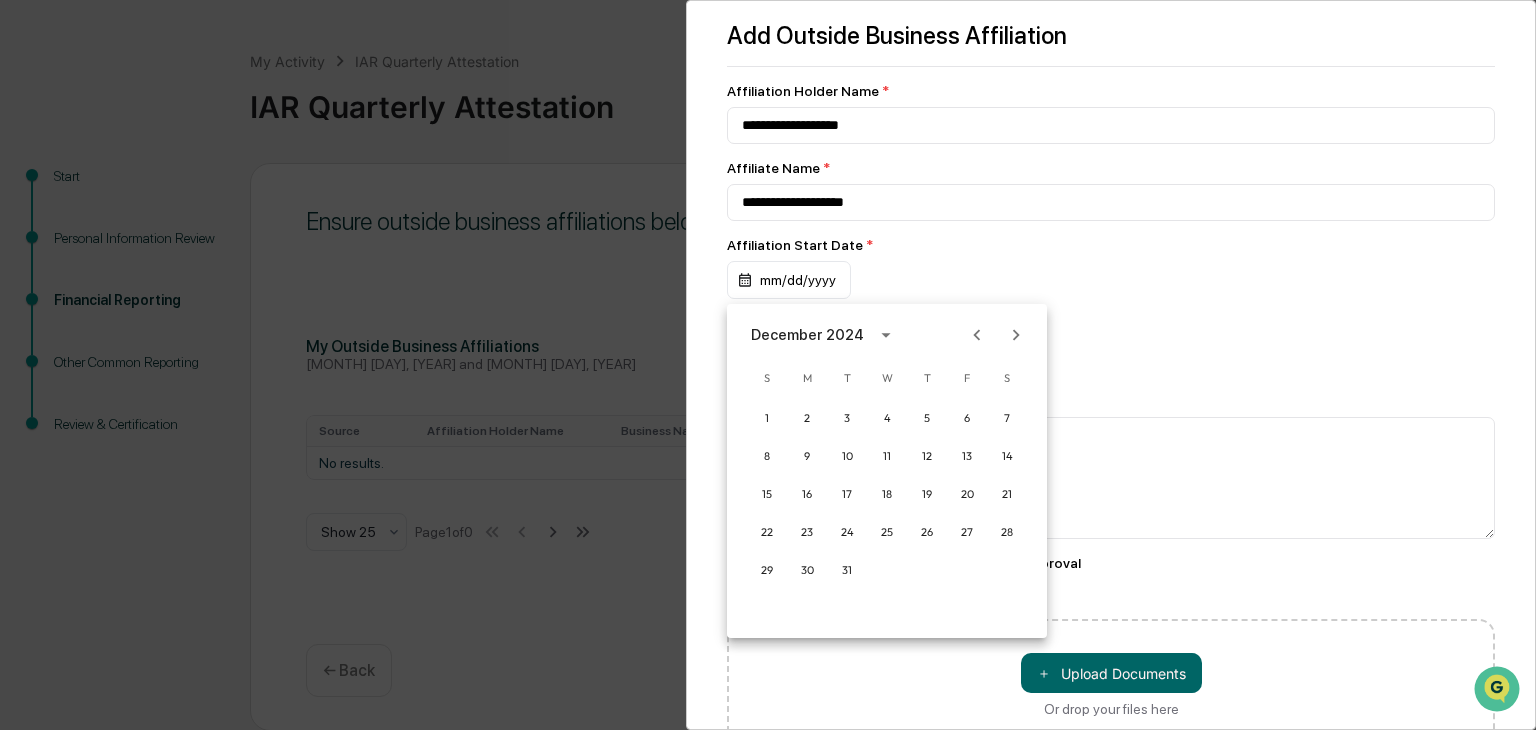 click 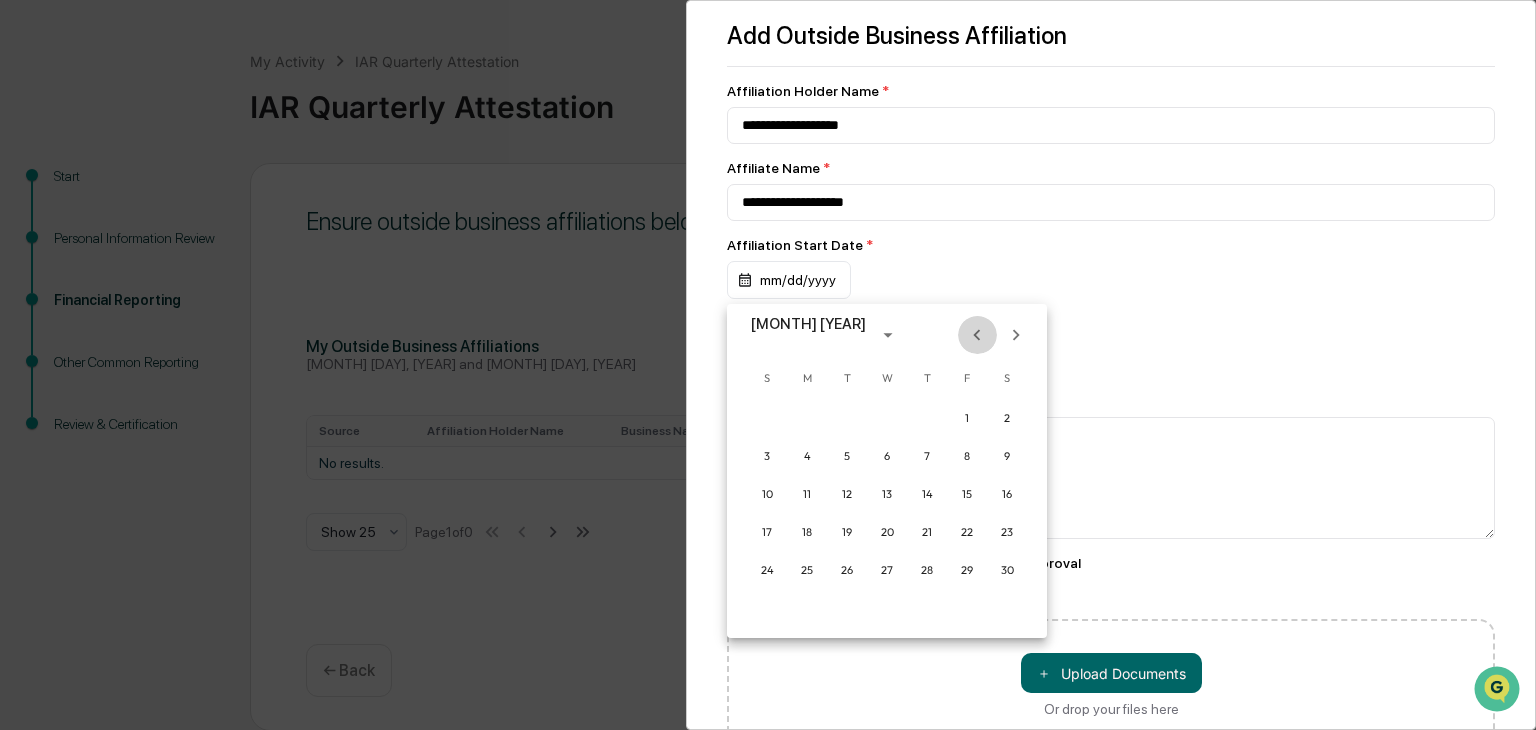 click 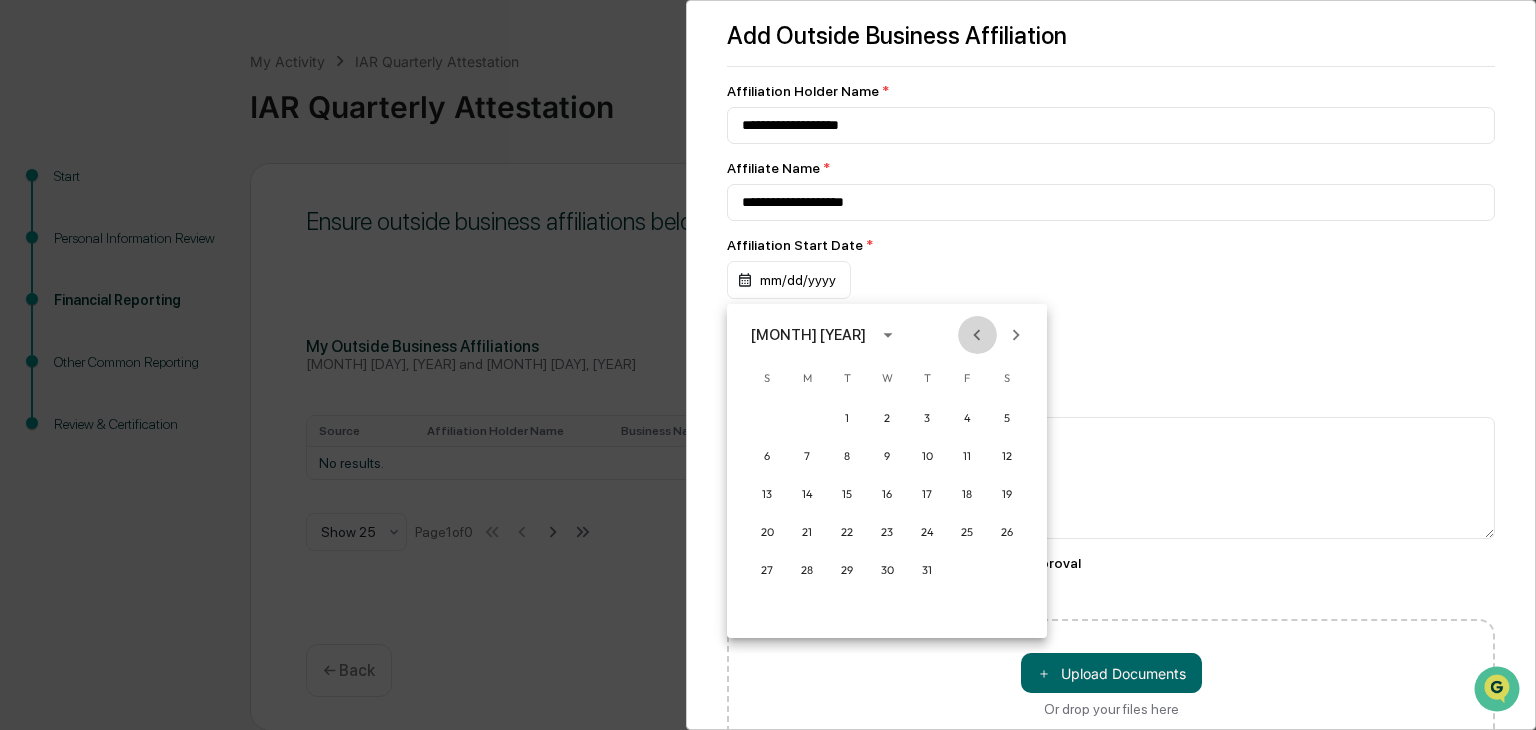click 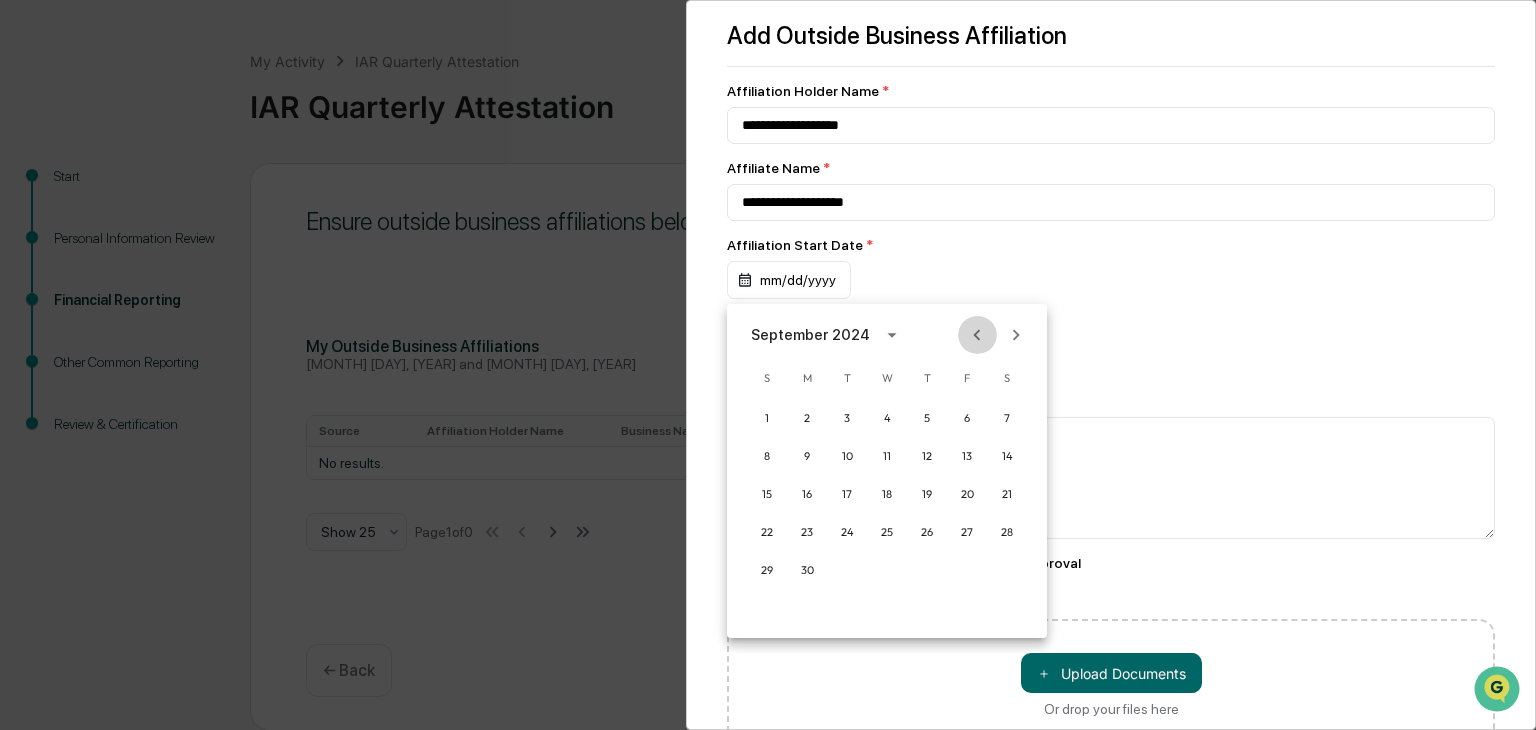 click 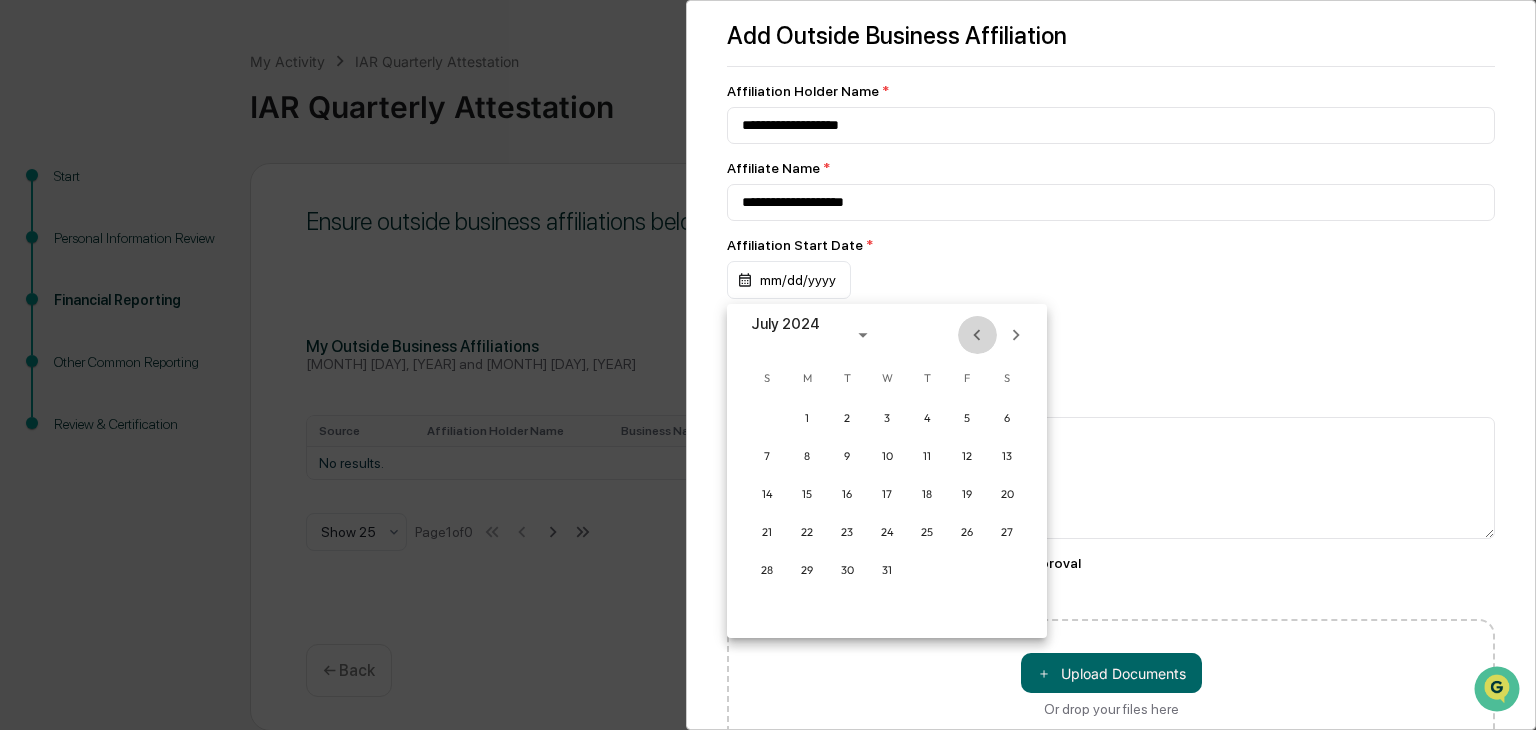 click 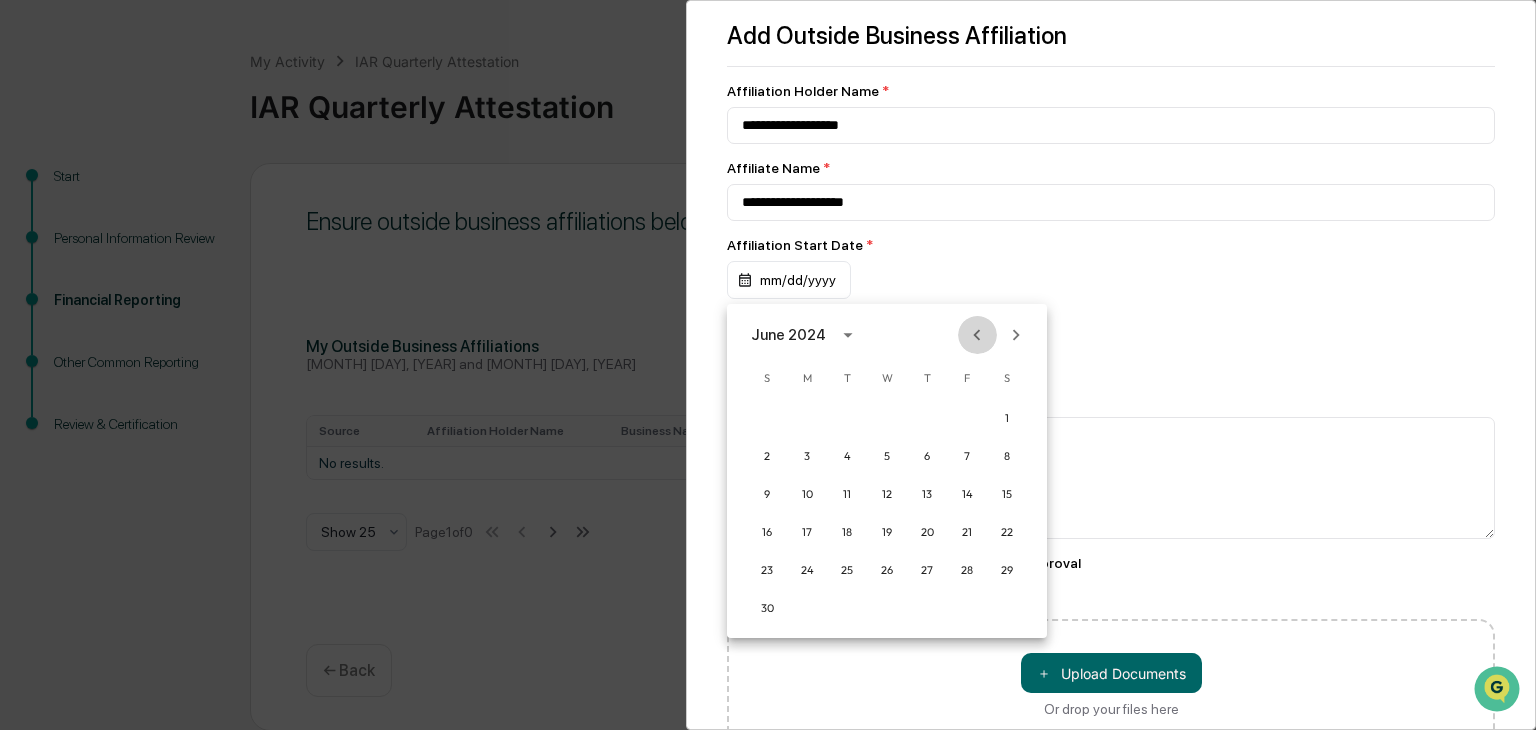 click 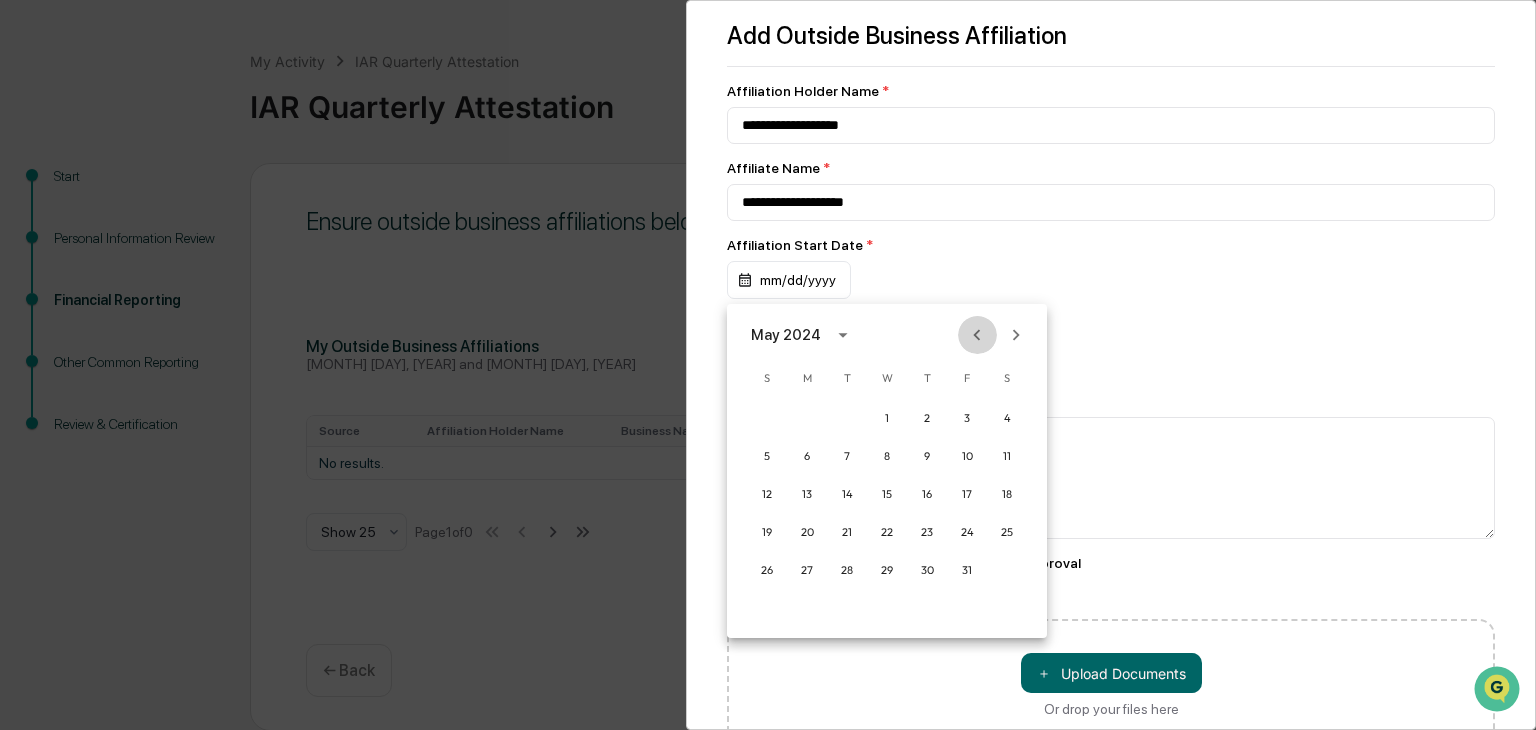 click 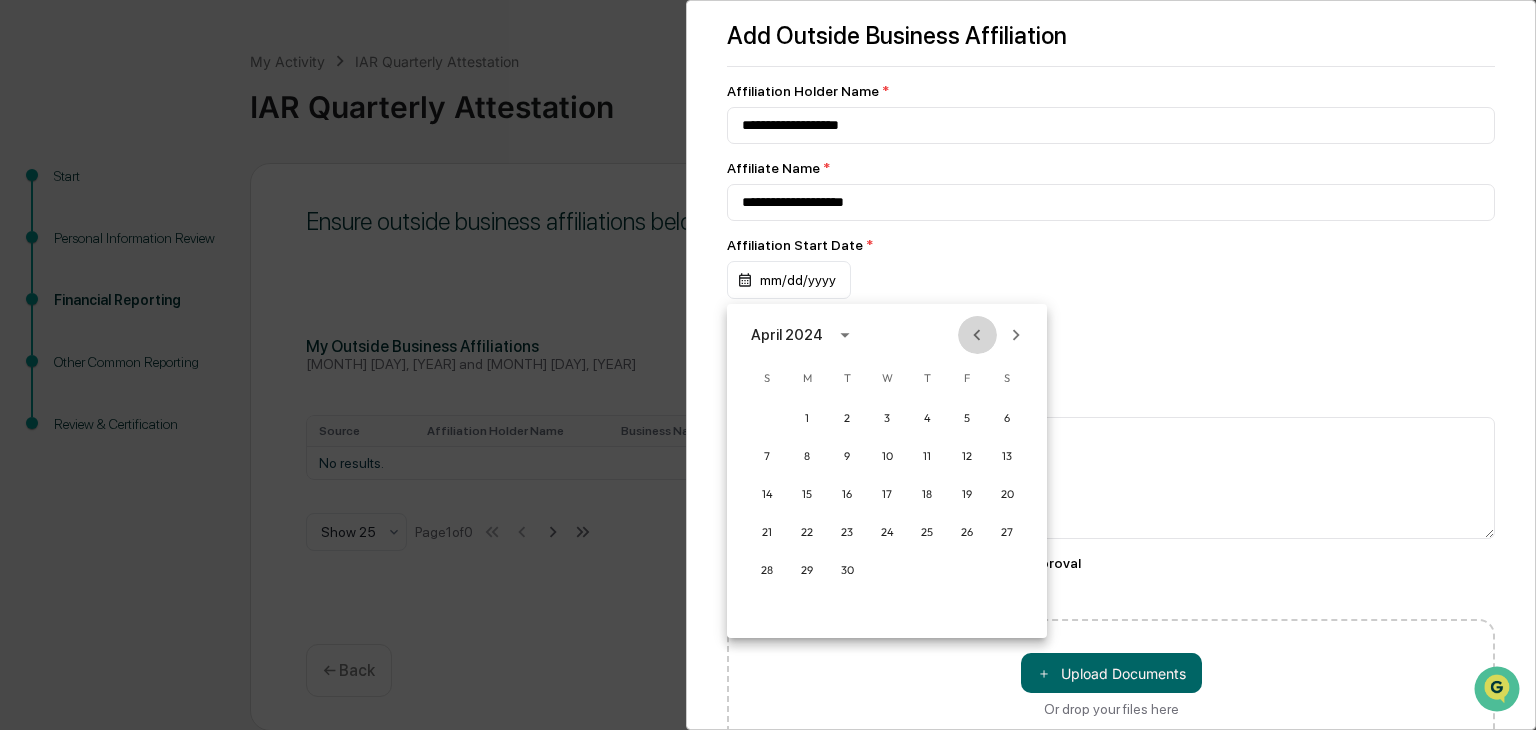 click 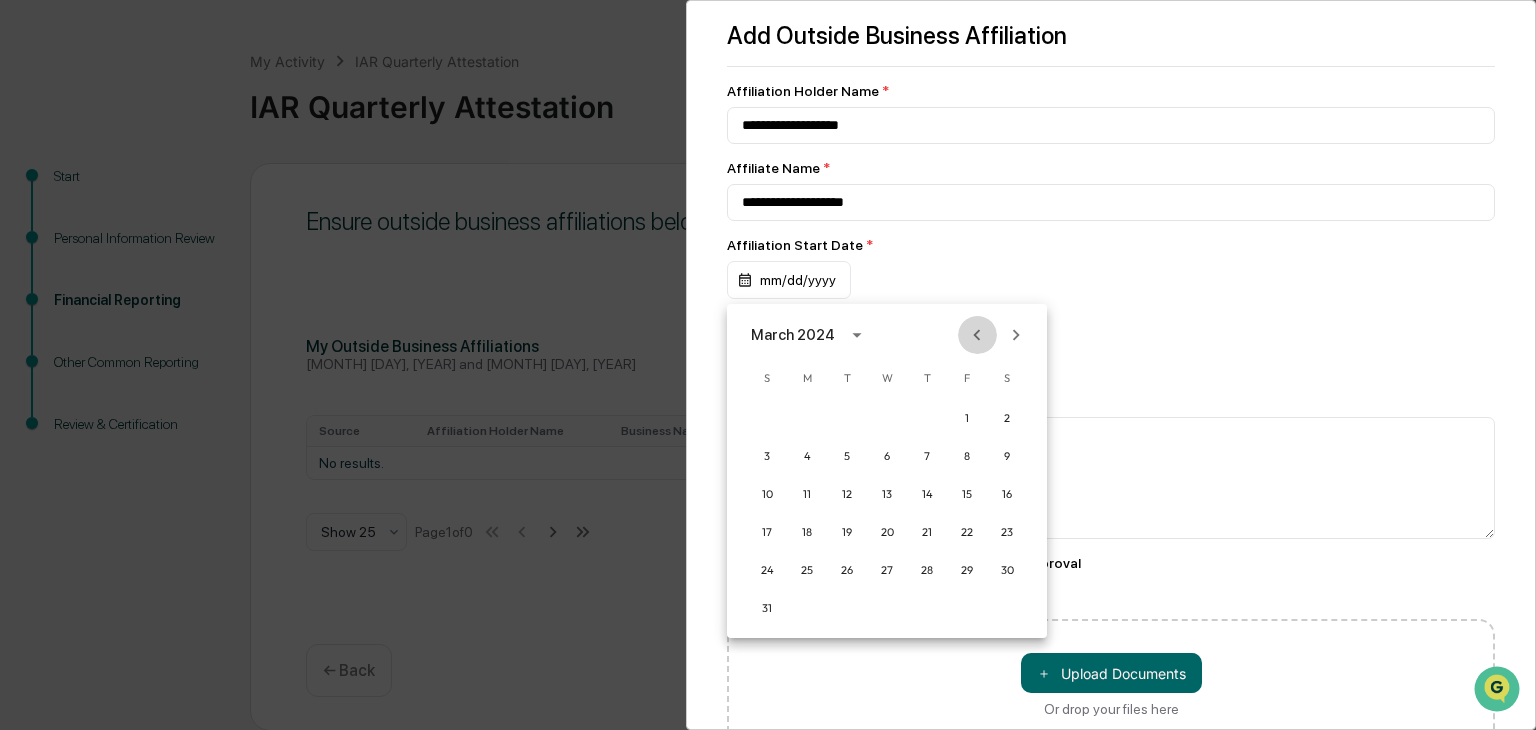 click 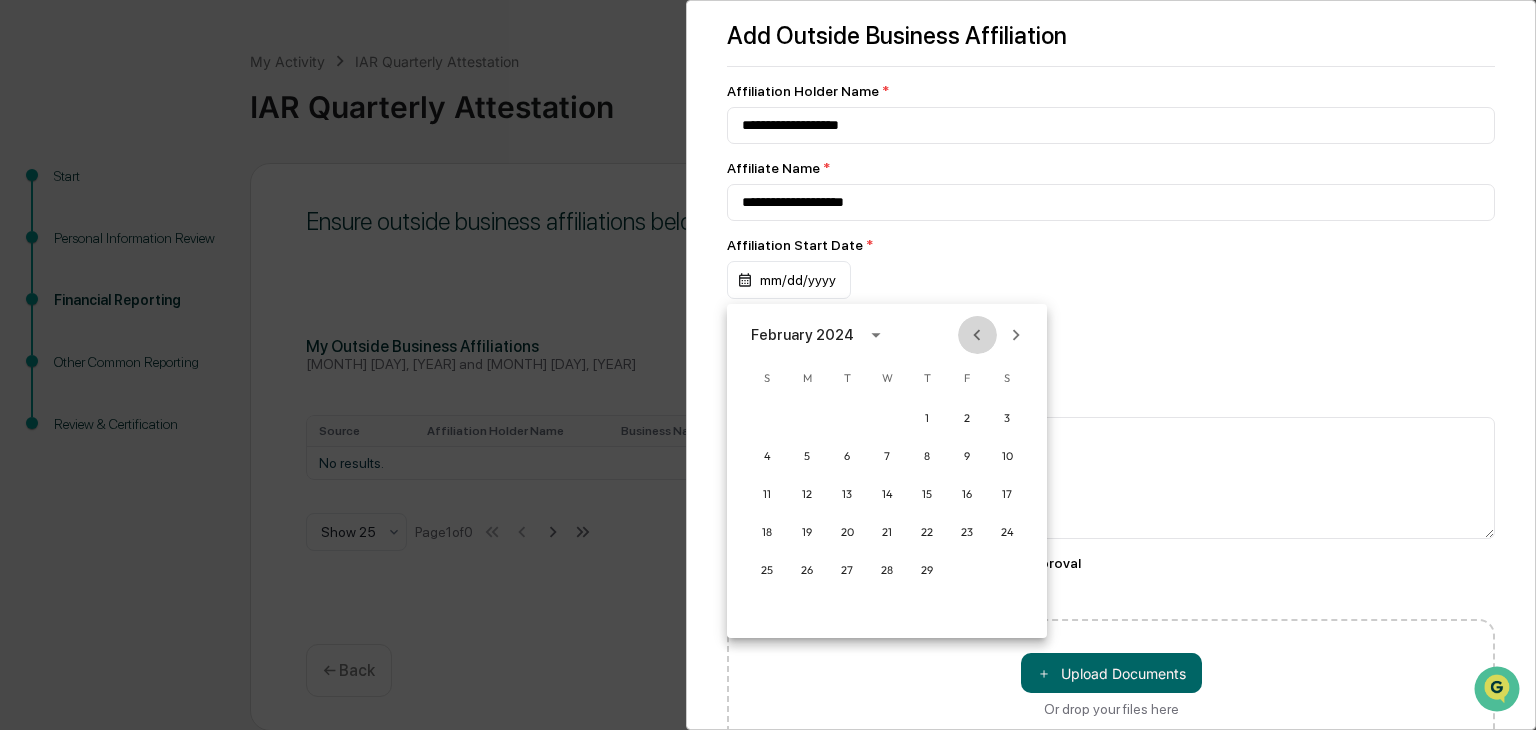 click 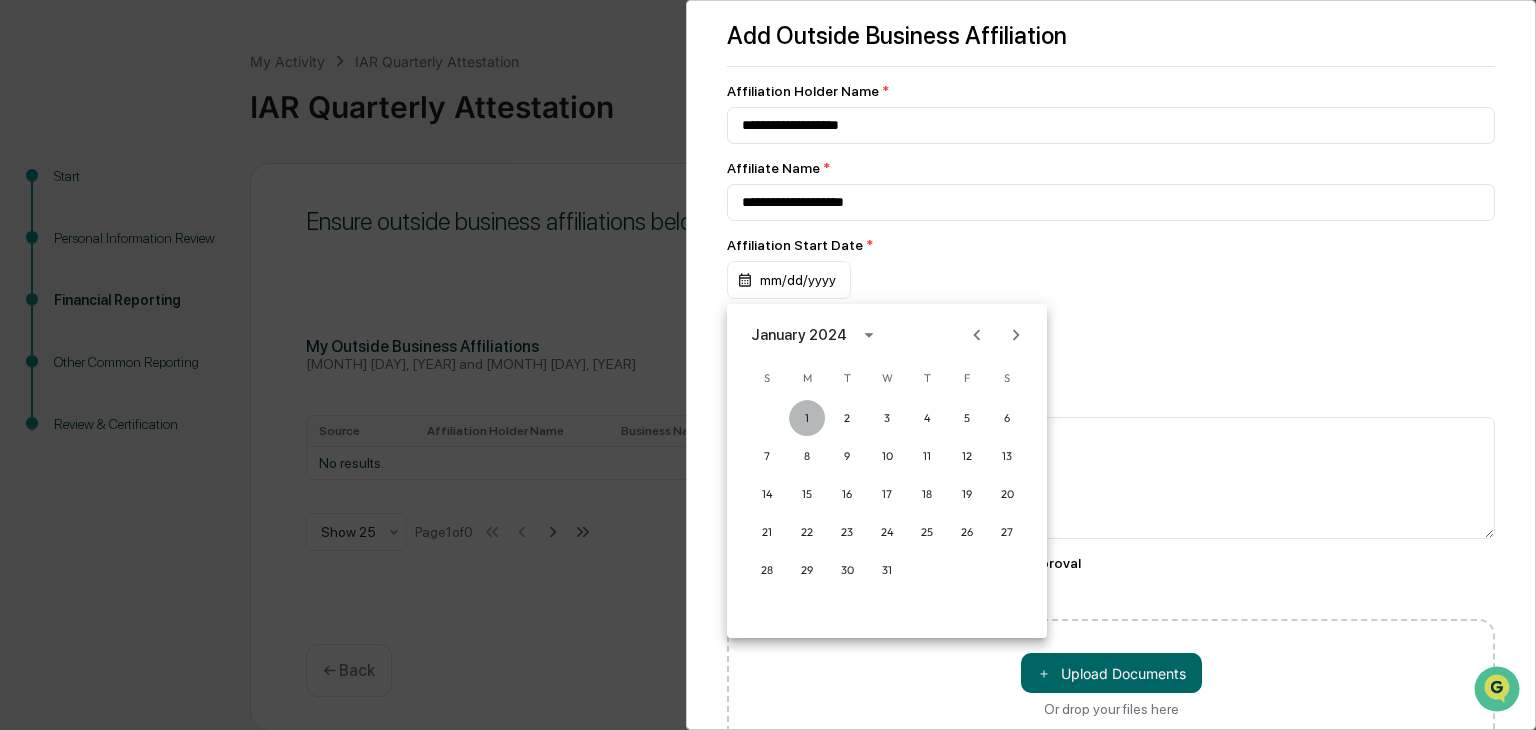click on "1" at bounding box center (807, 418) 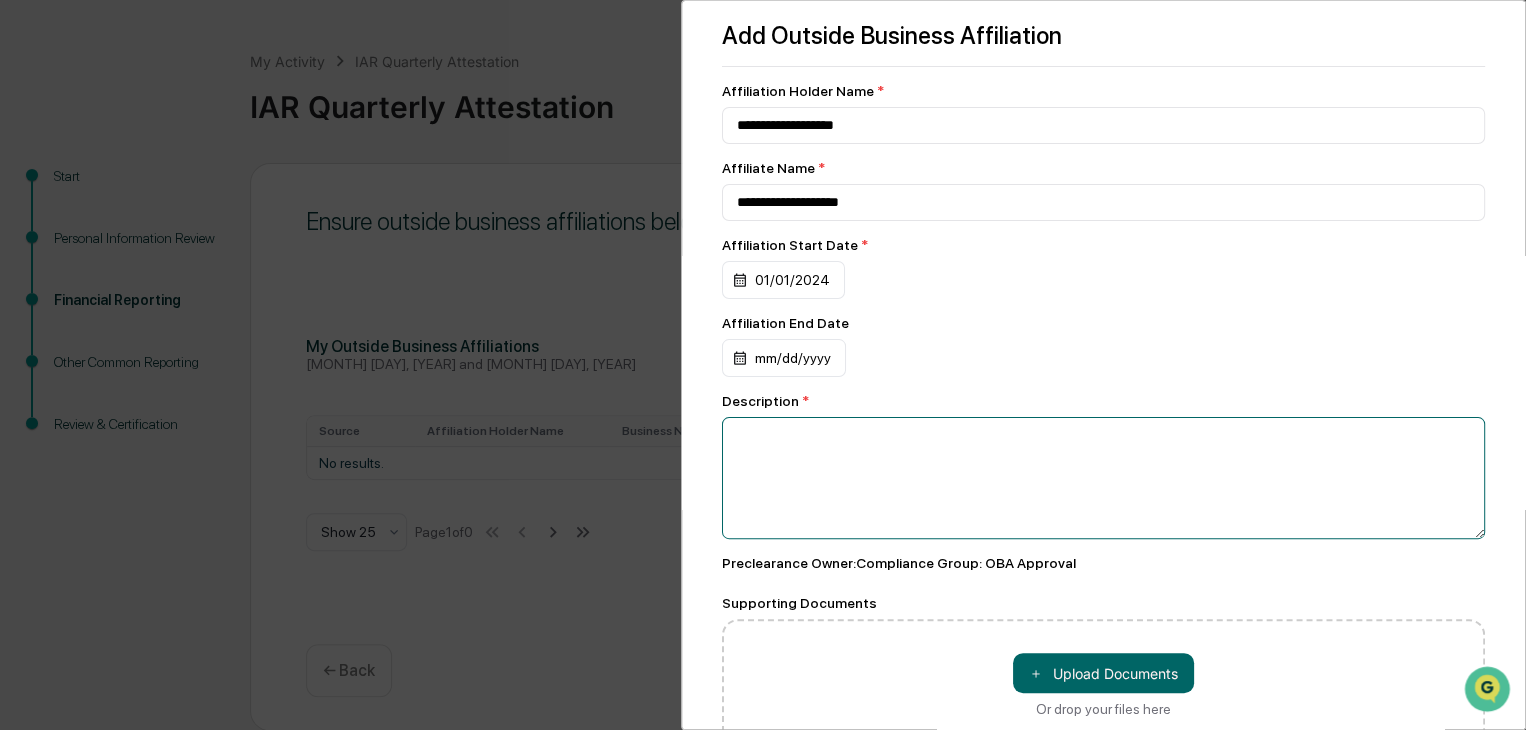 click at bounding box center (1103, 478) 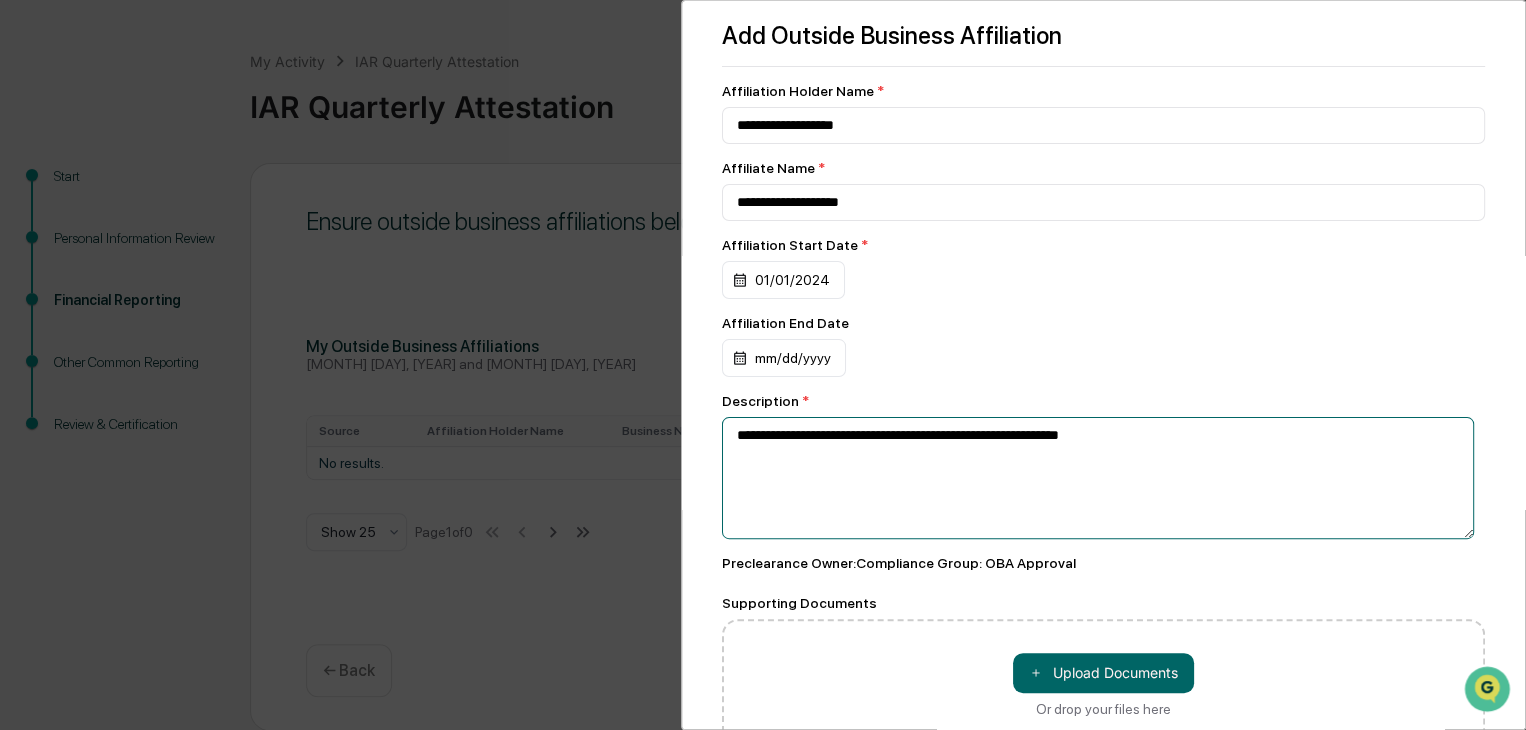 type on "**********" 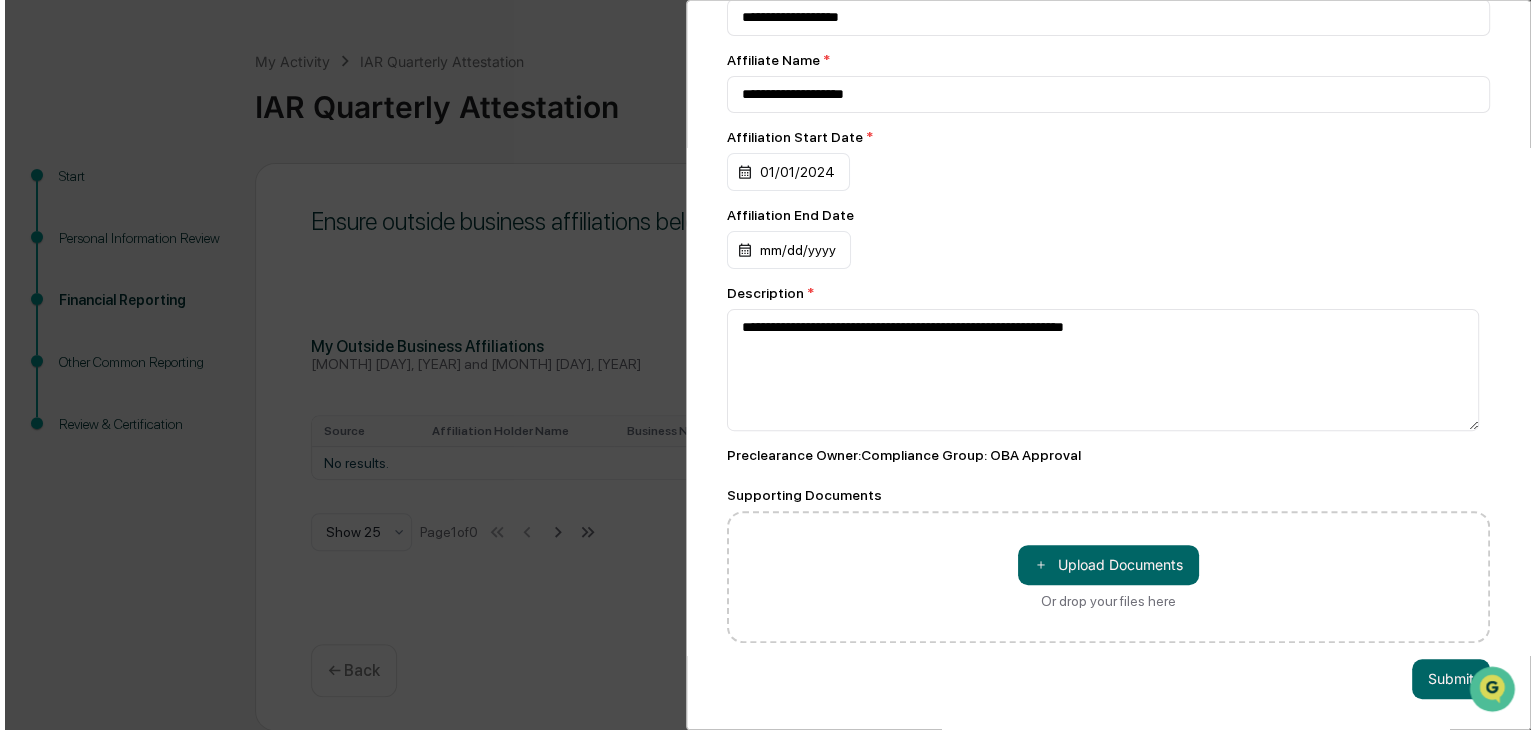 scroll, scrollTop: 127, scrollLeft: 0, axis: vertical 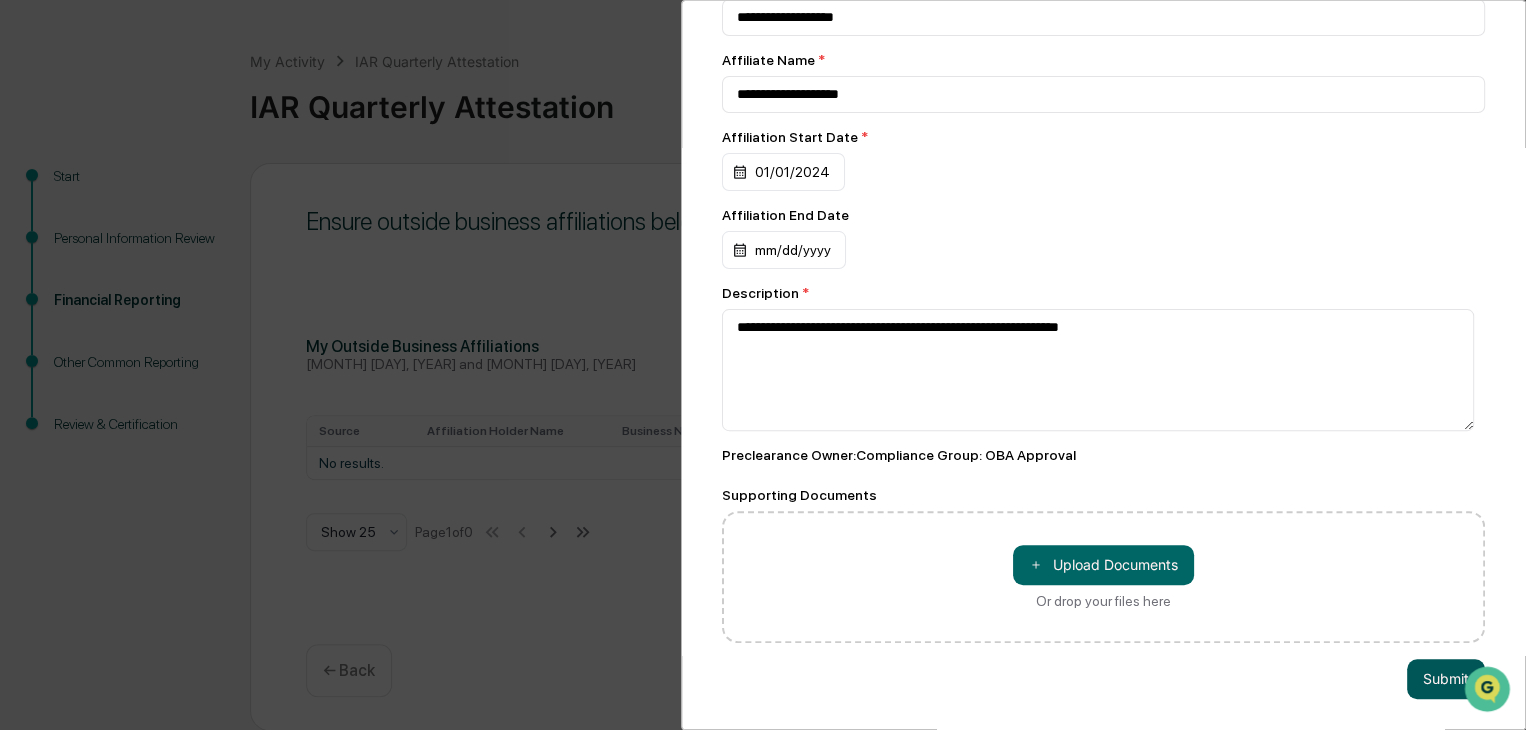 click on "Submit" at bounding box center [1446, 679] 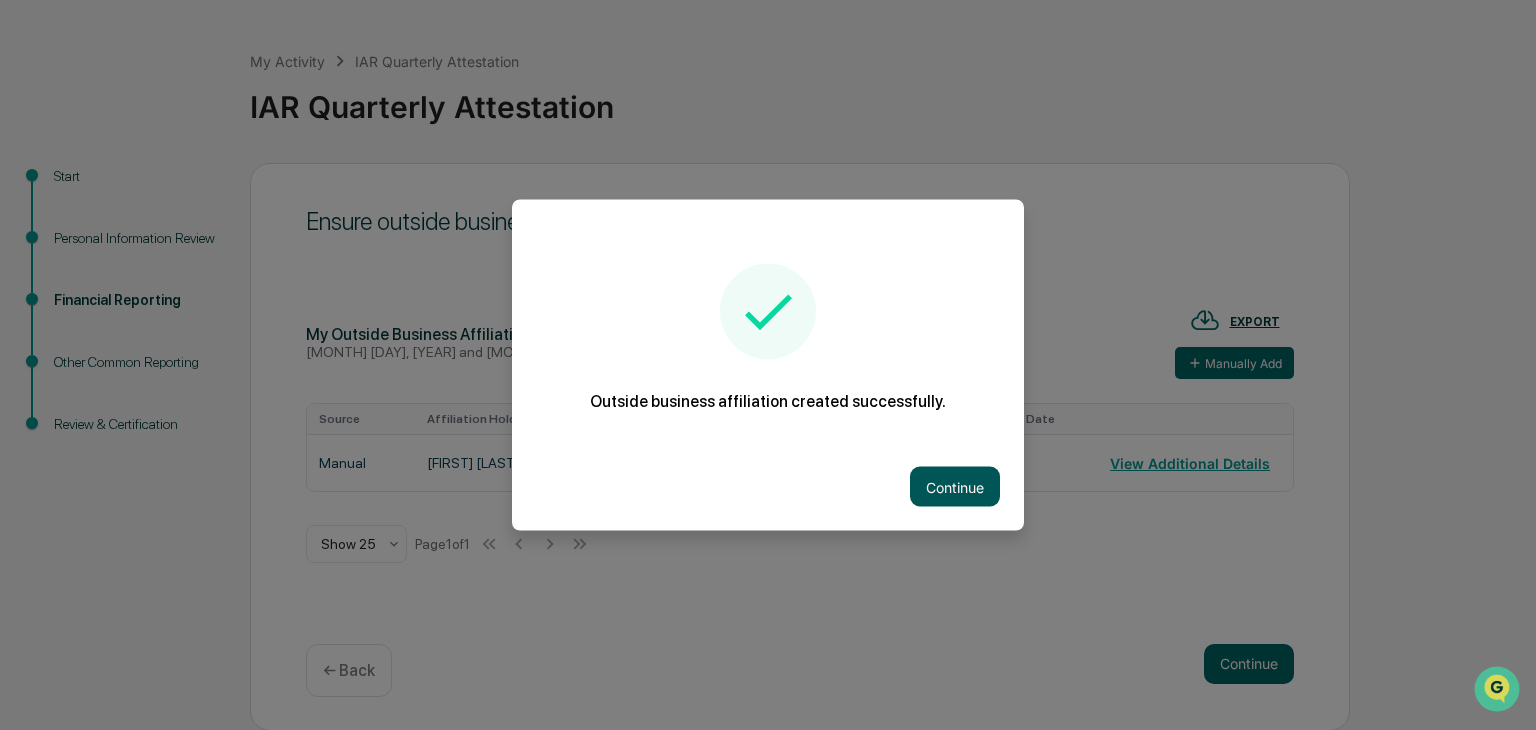 click on "Continue" at bounding box center [955, 487] 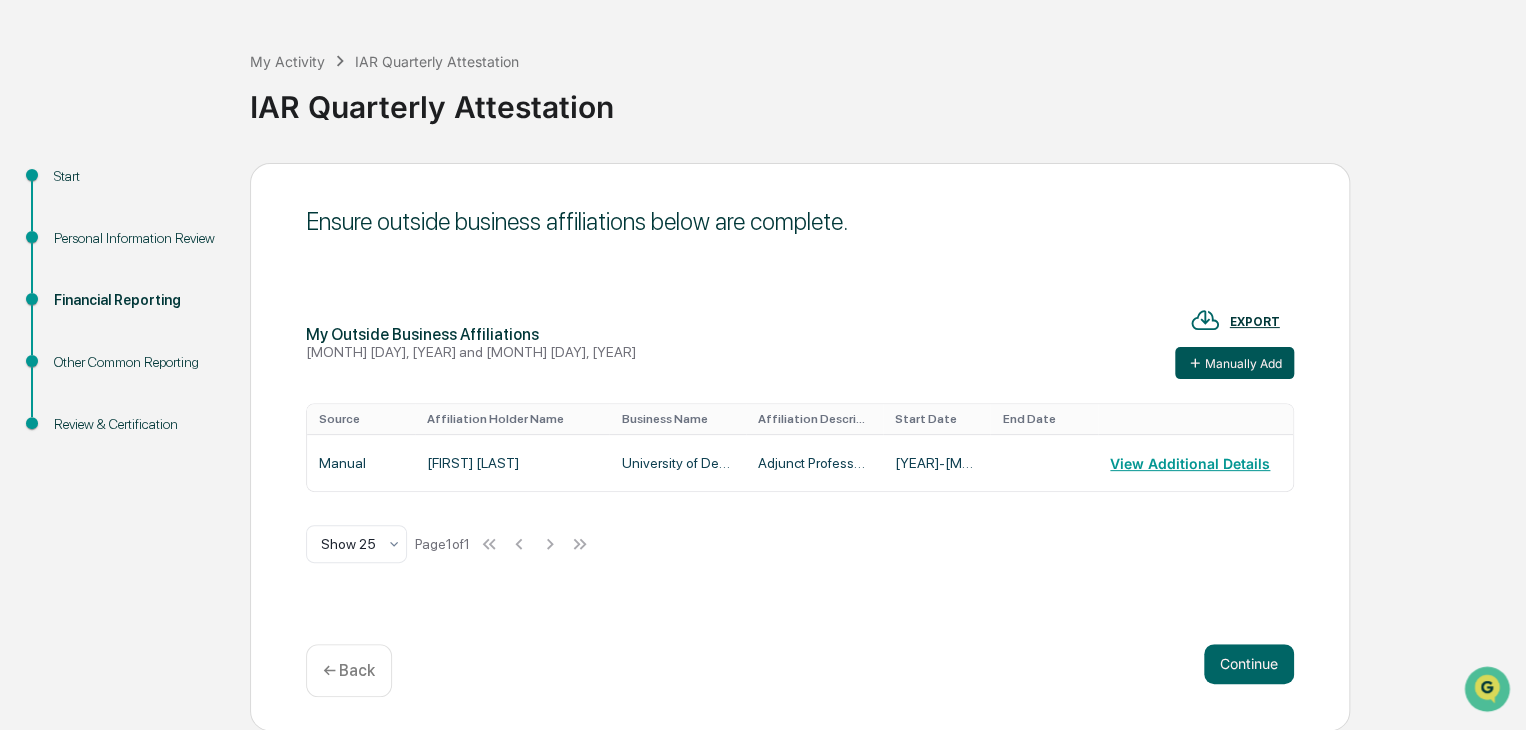 click on "Manually Add" at bounding box center [1234, 363] 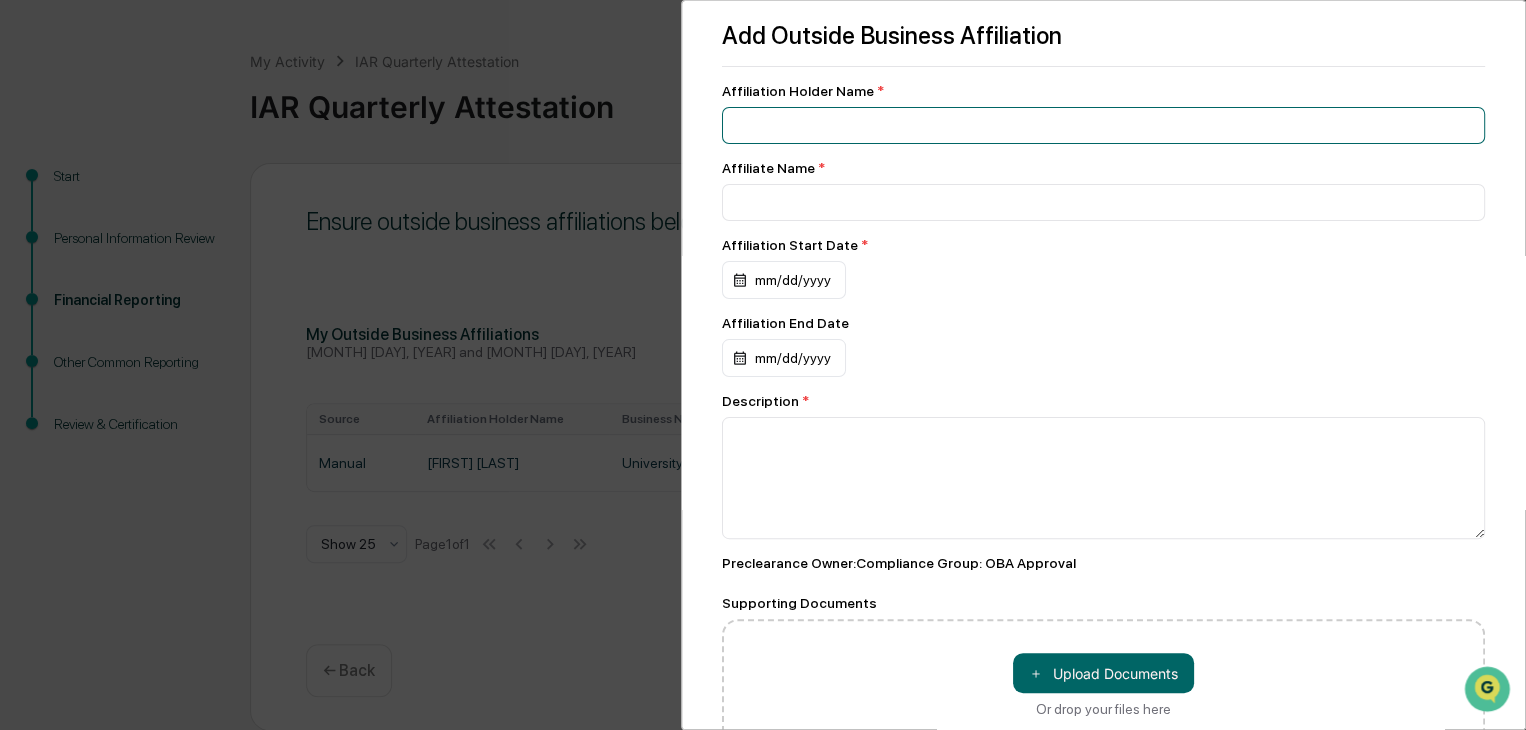 click at bounding box center (1103, 125) 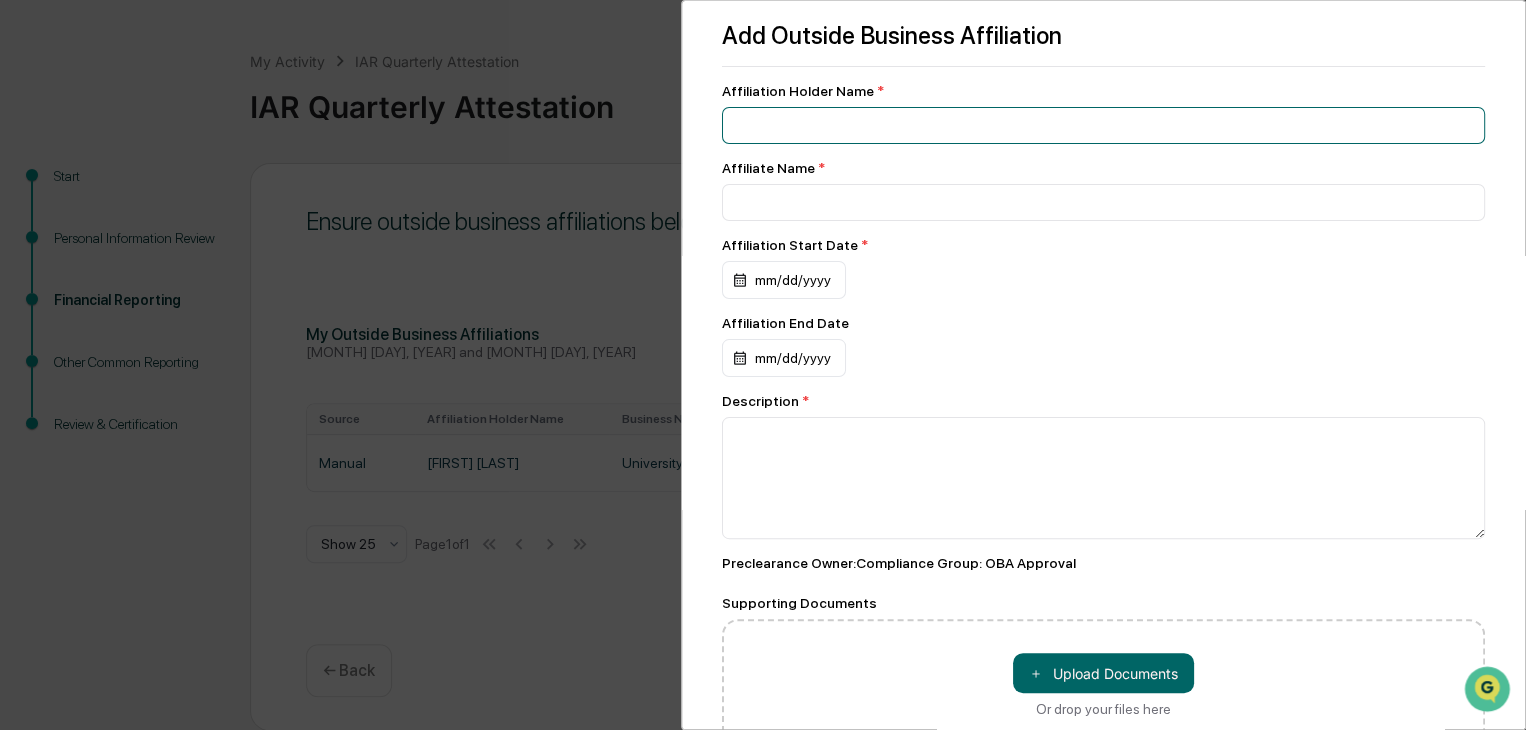 type on "**********" 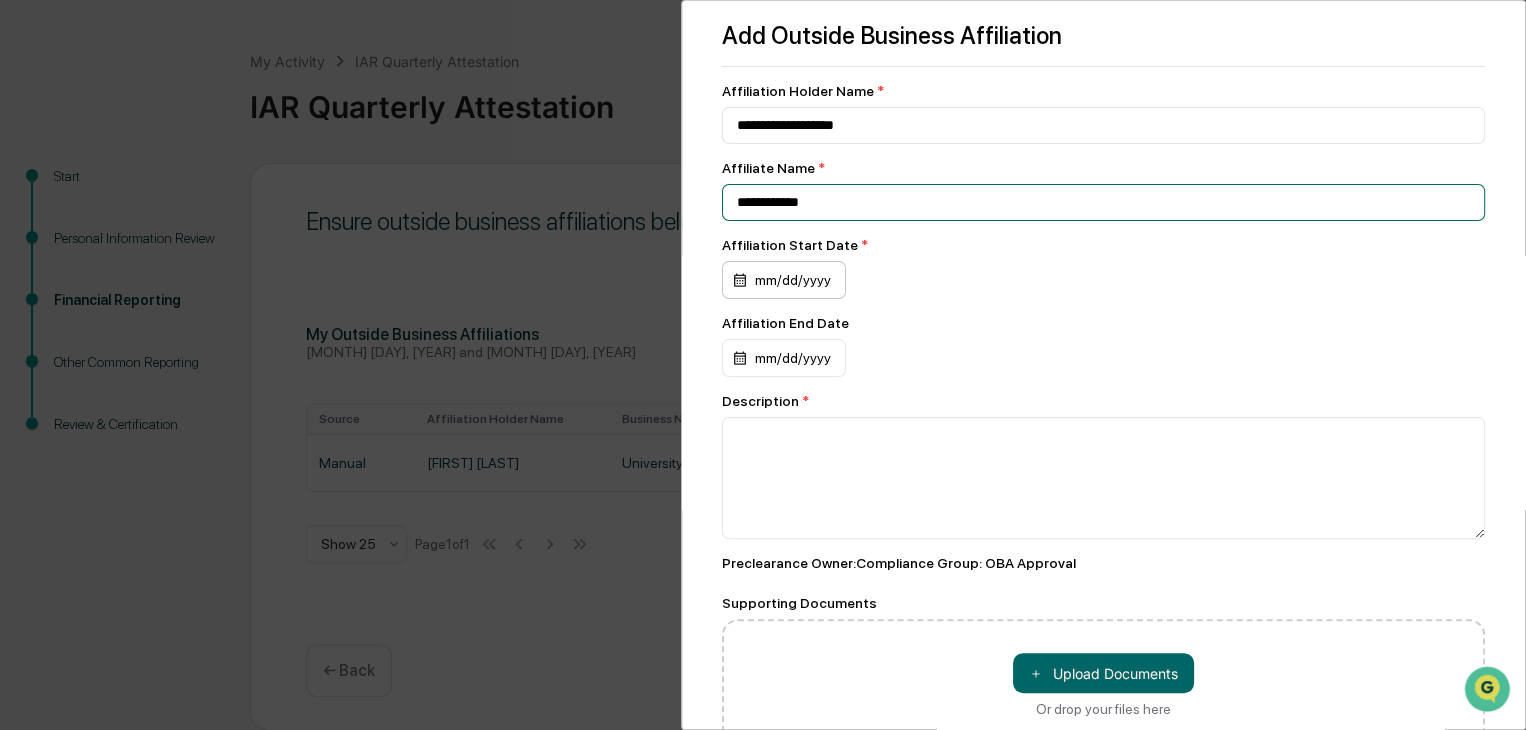 type on "**********" 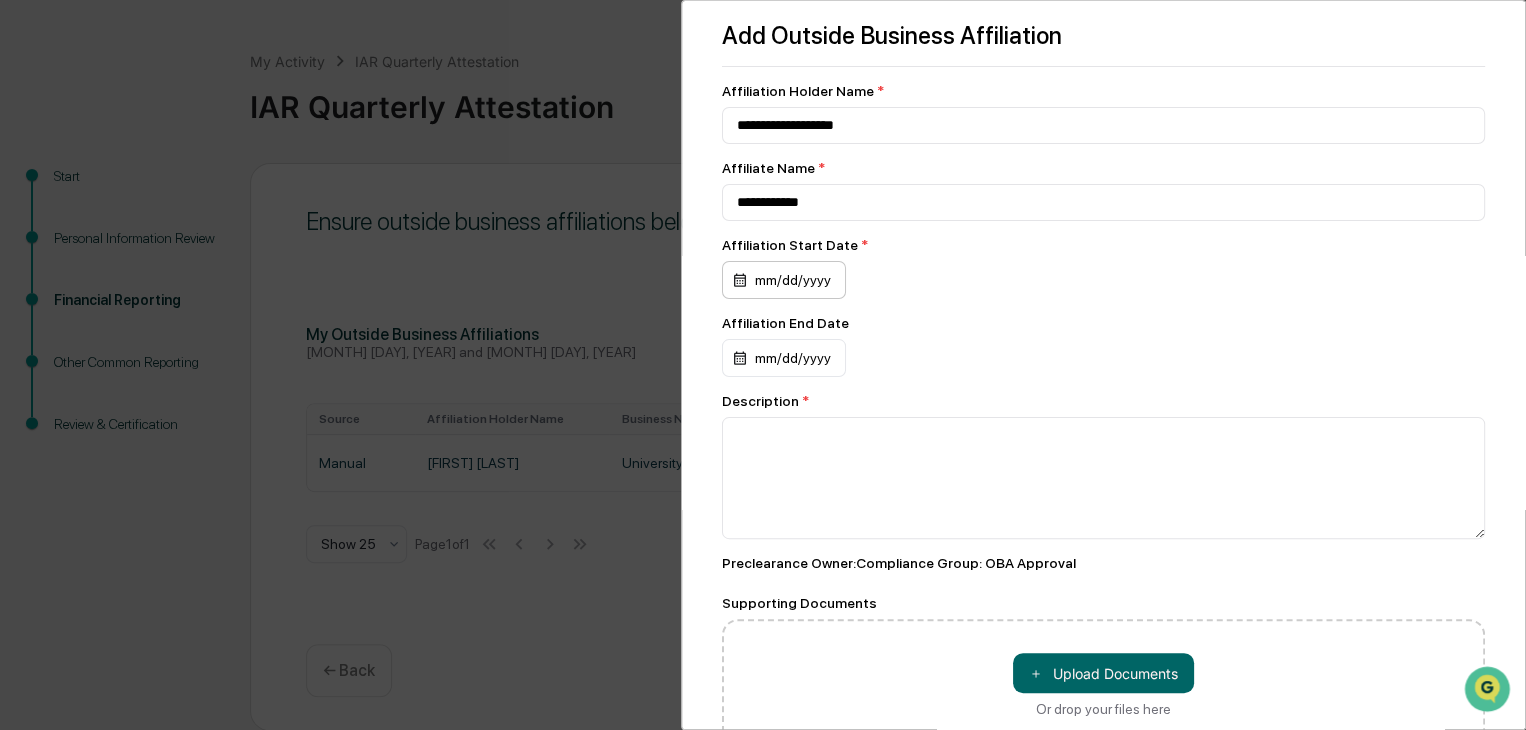 click on "mm/dd/yyyy" at bounding box center (784, 280) 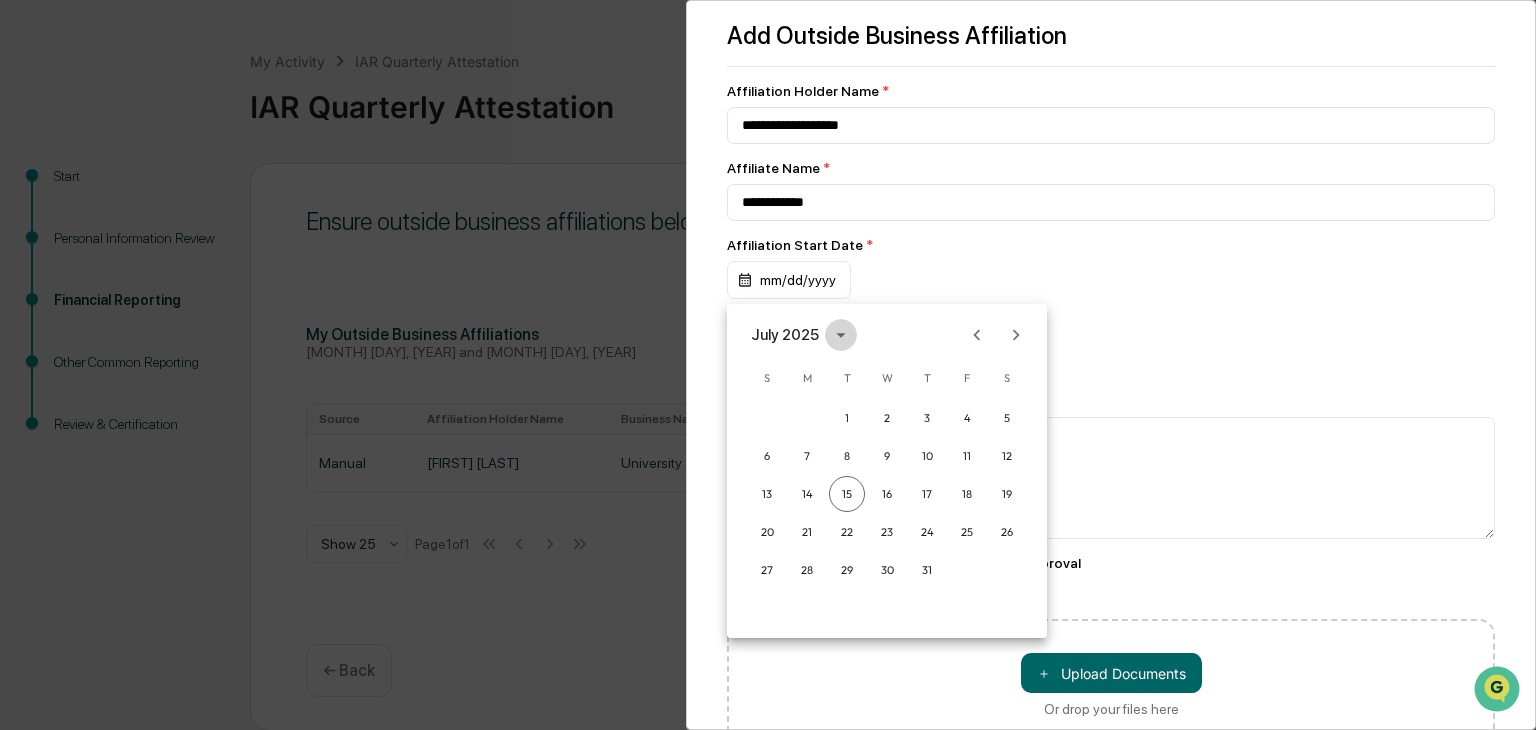 click 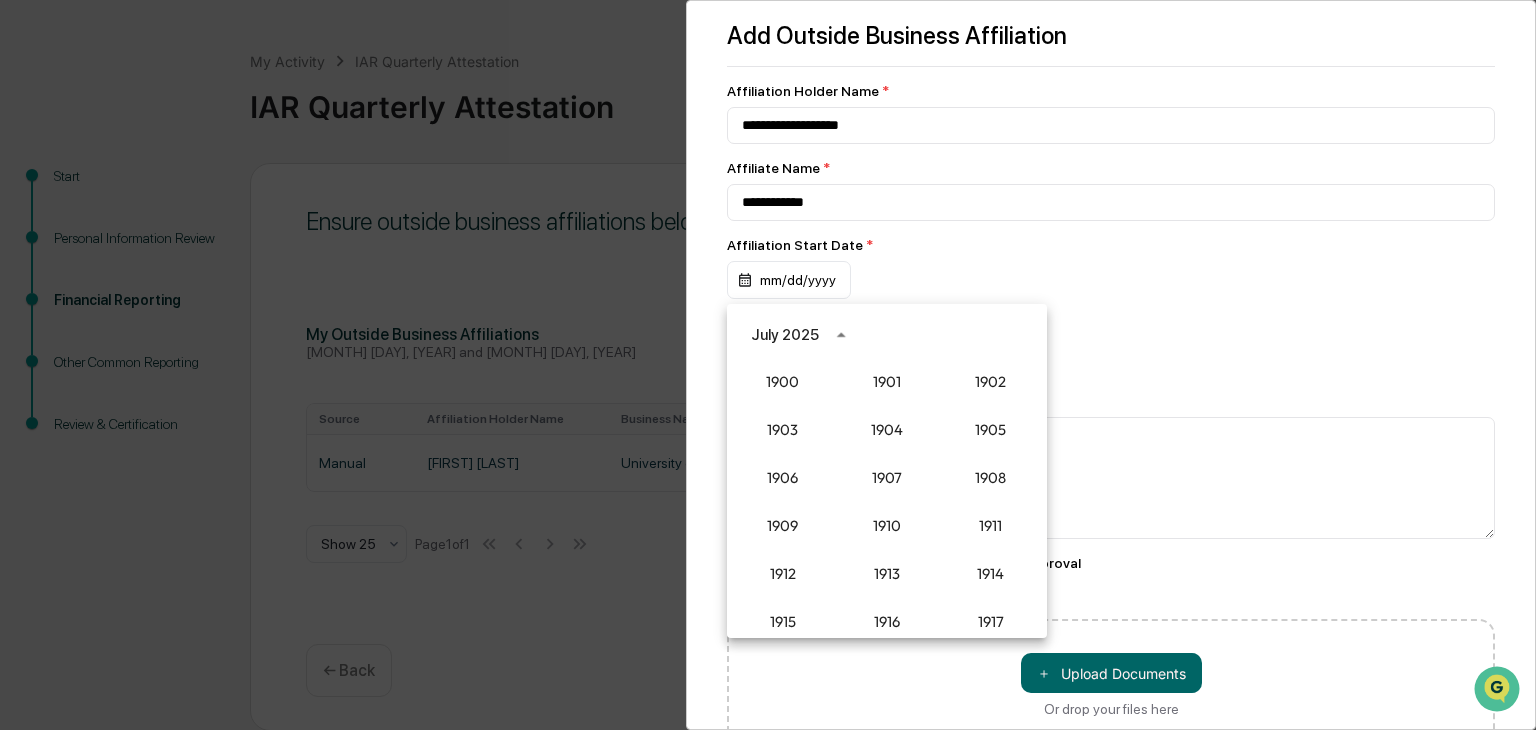 scroll, scrollTop: 1852, scrollLeft: 0, axis: vertical 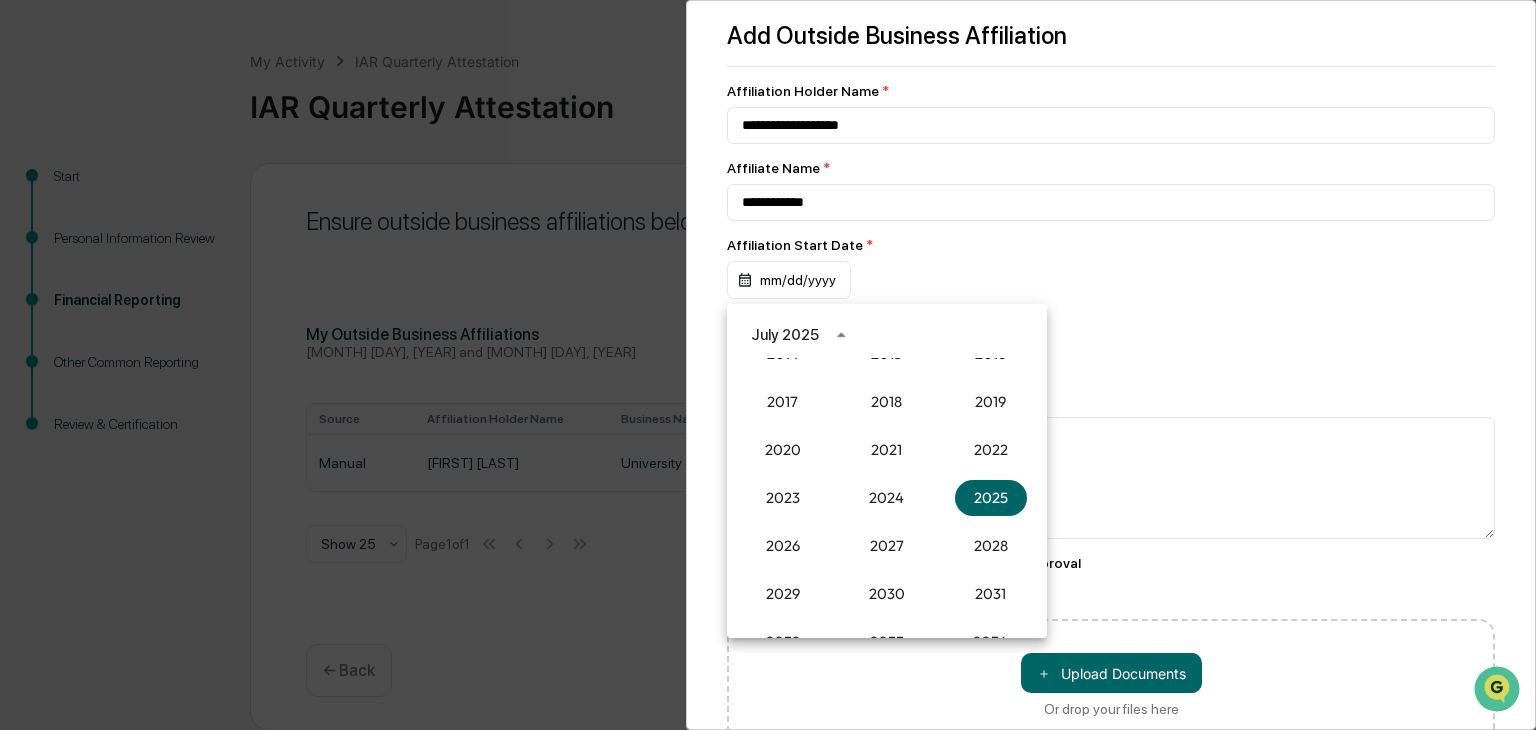click at bounding box center (768, 365) 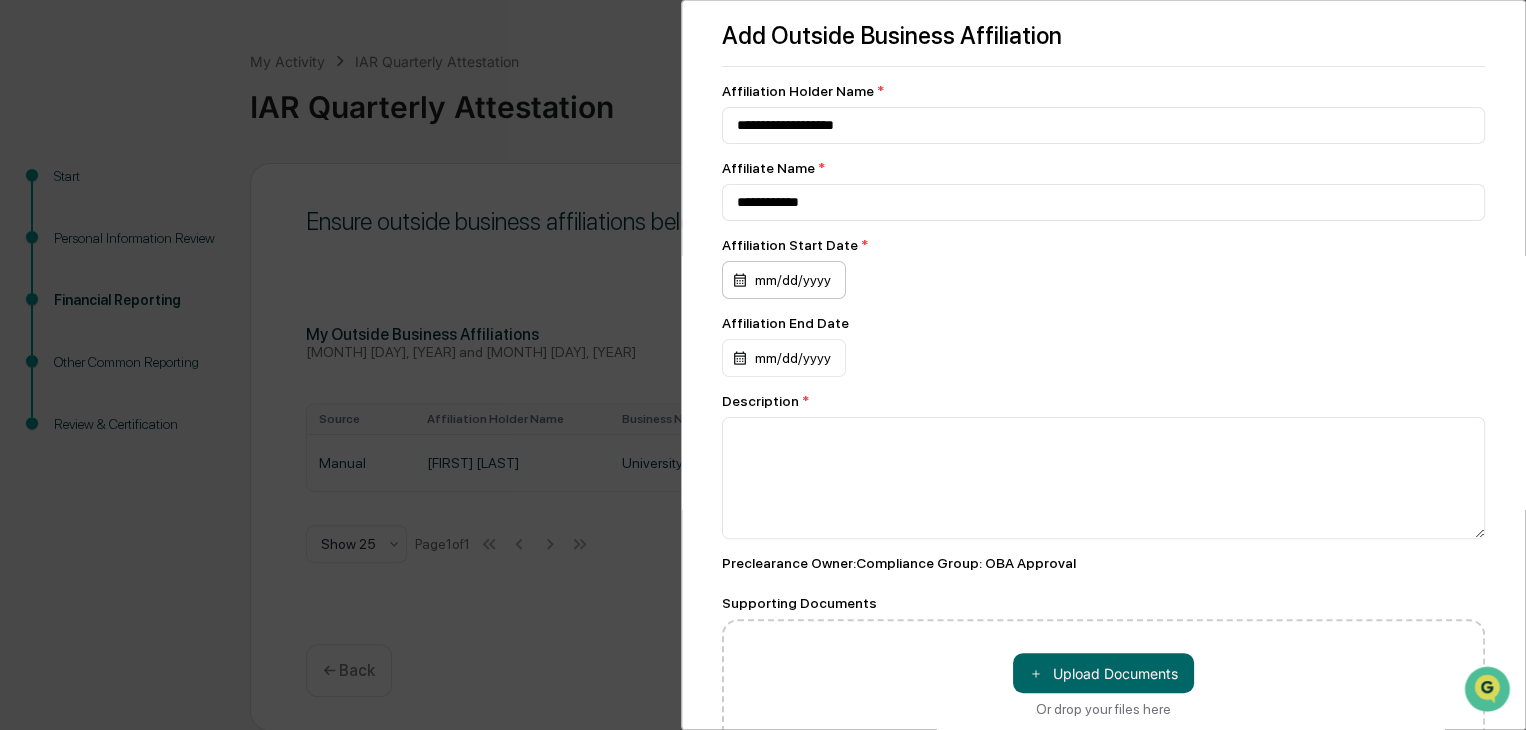 click on "mm/dd/yyyy" at bounding box center (784, 280) 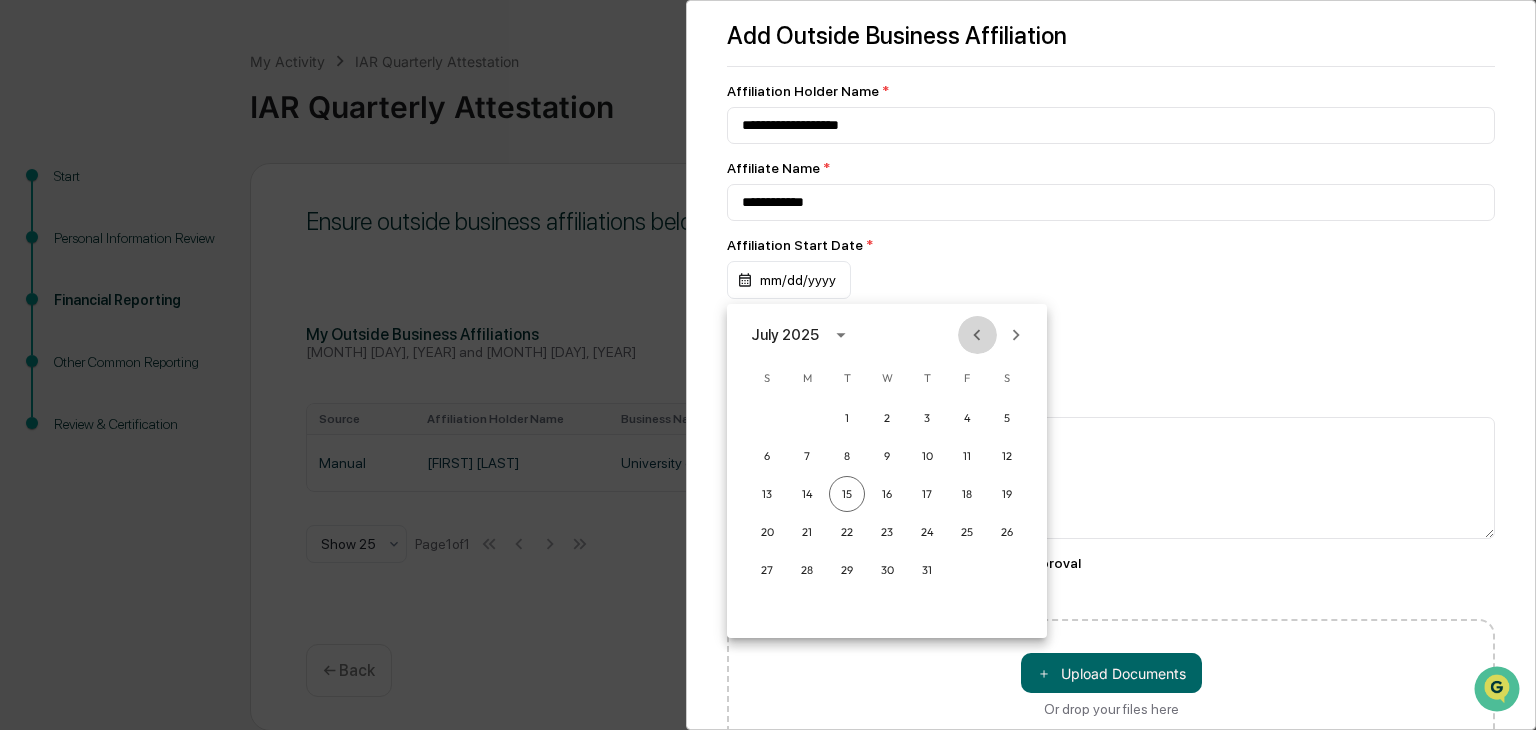 click 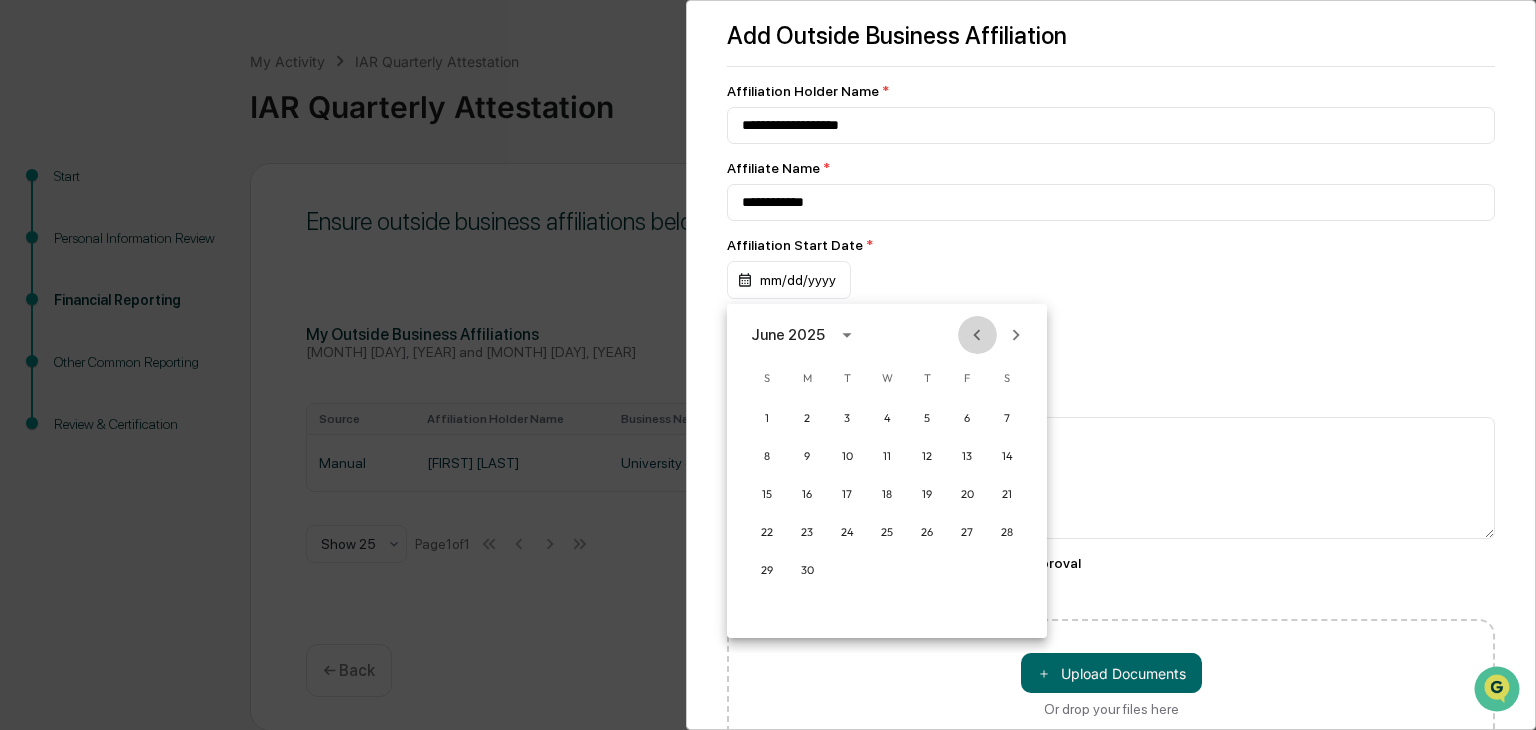 click 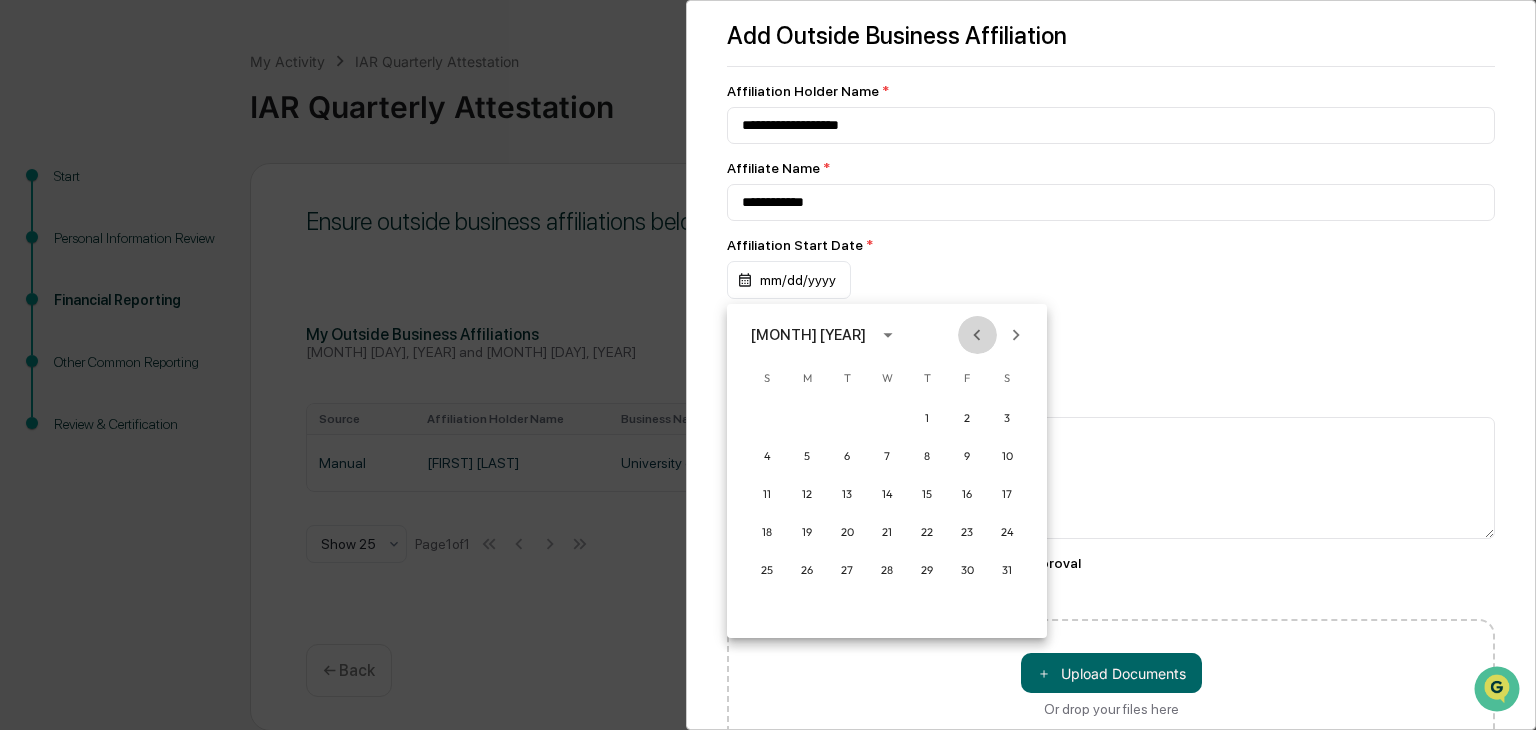 click 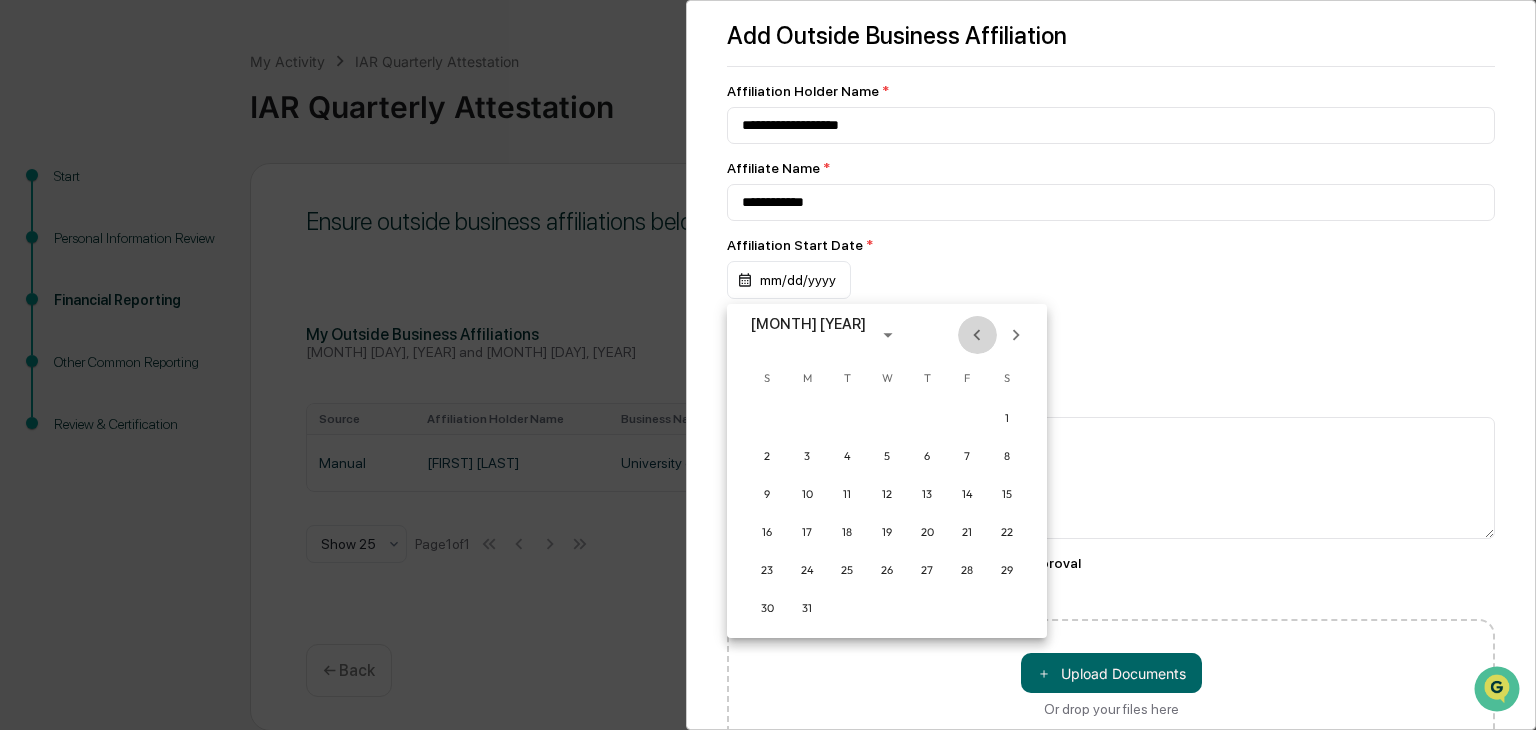 click 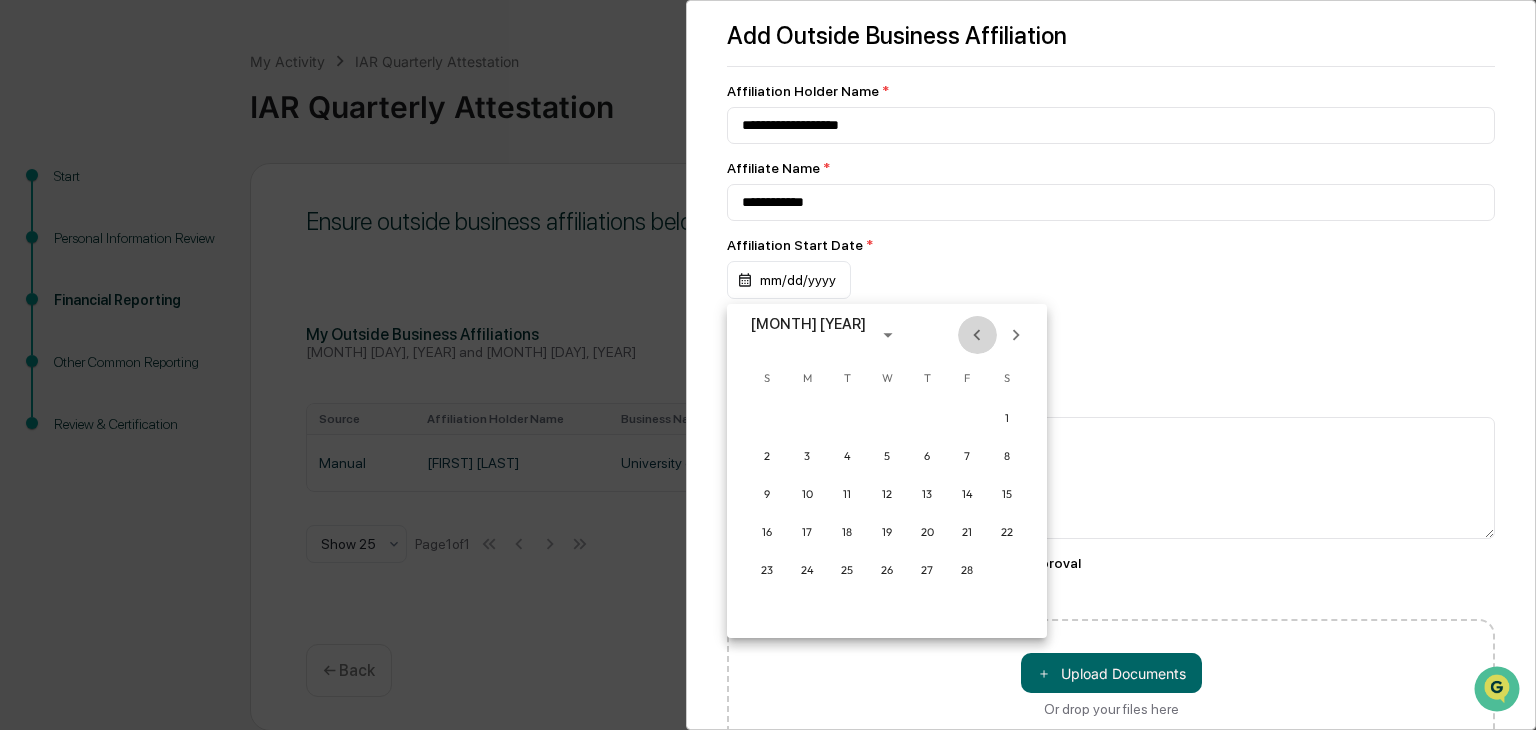 click 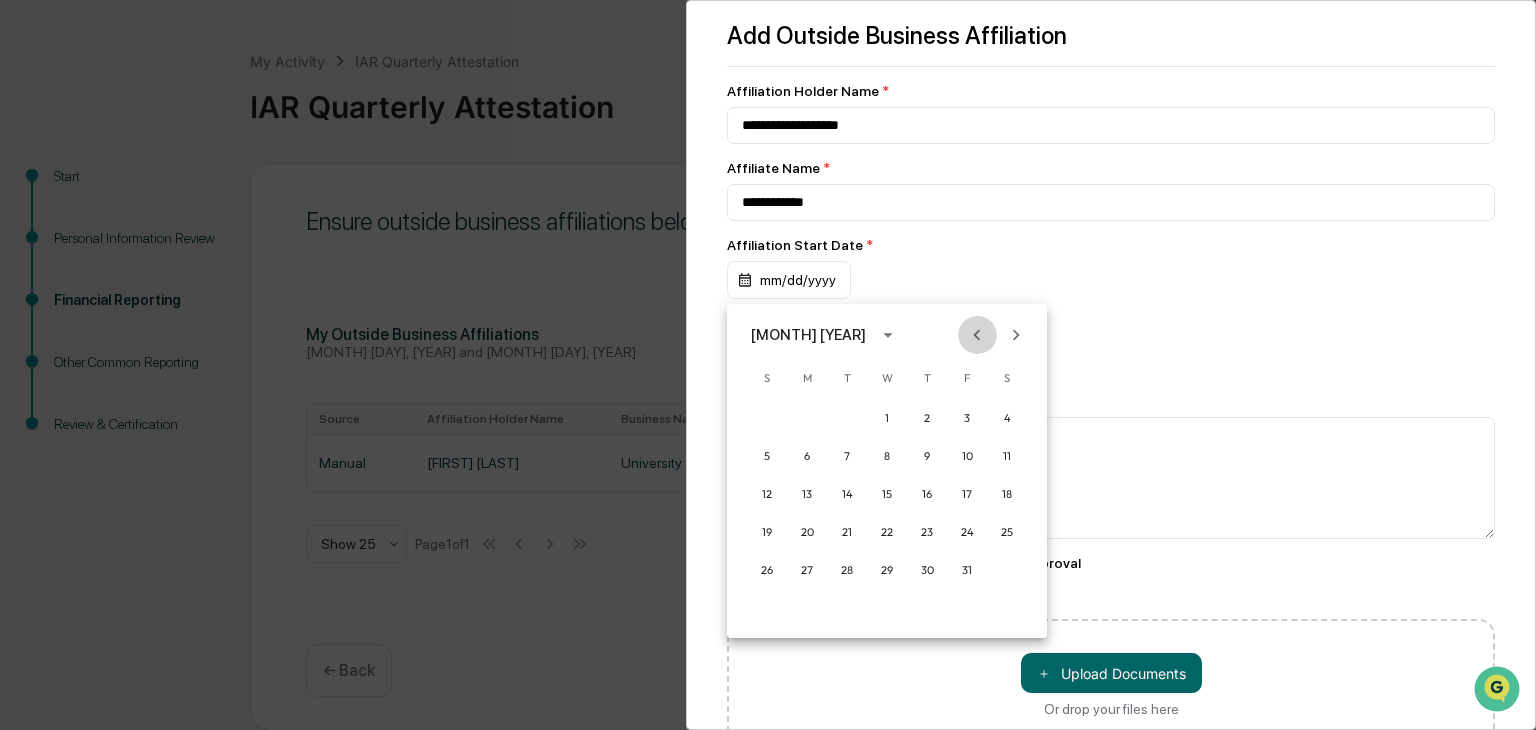 click 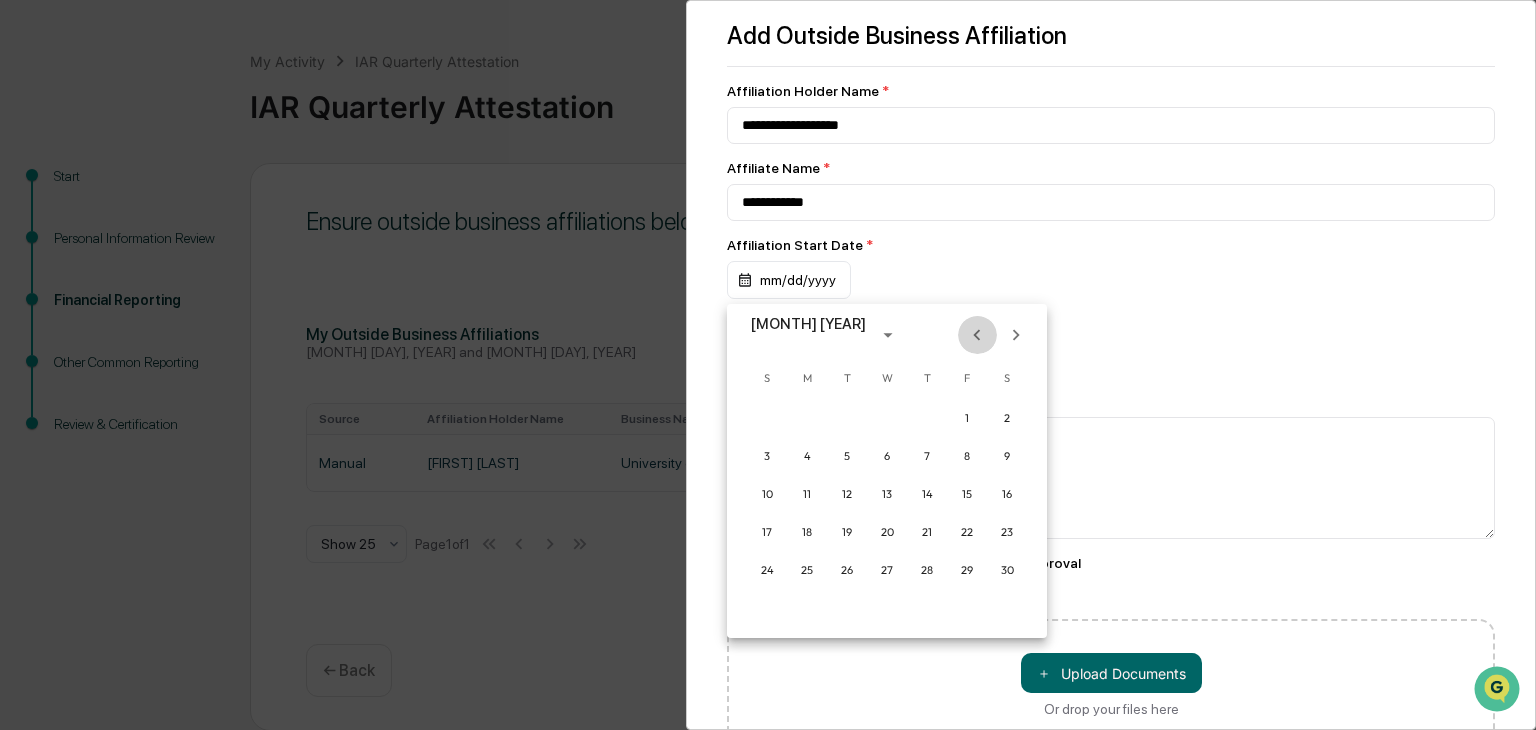 click 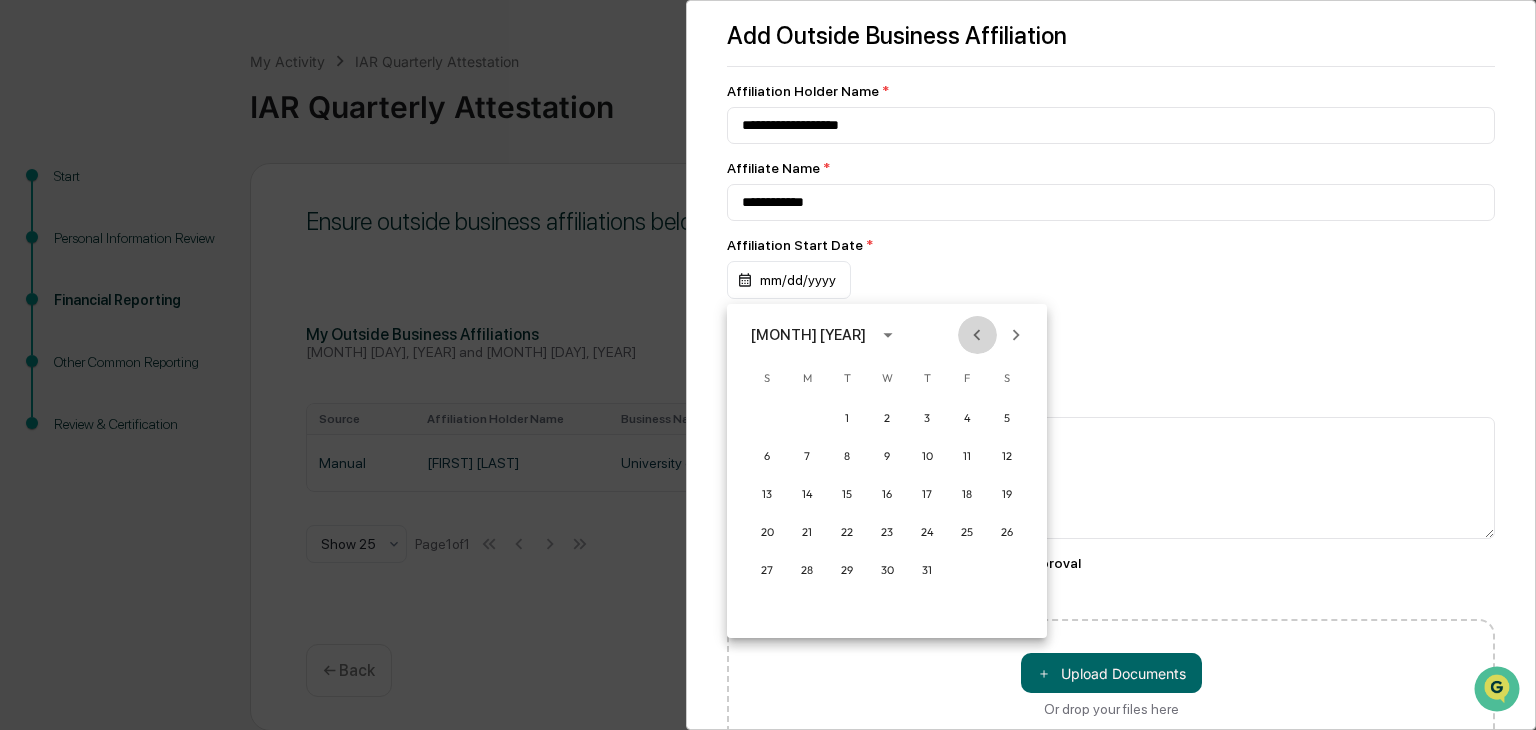 click 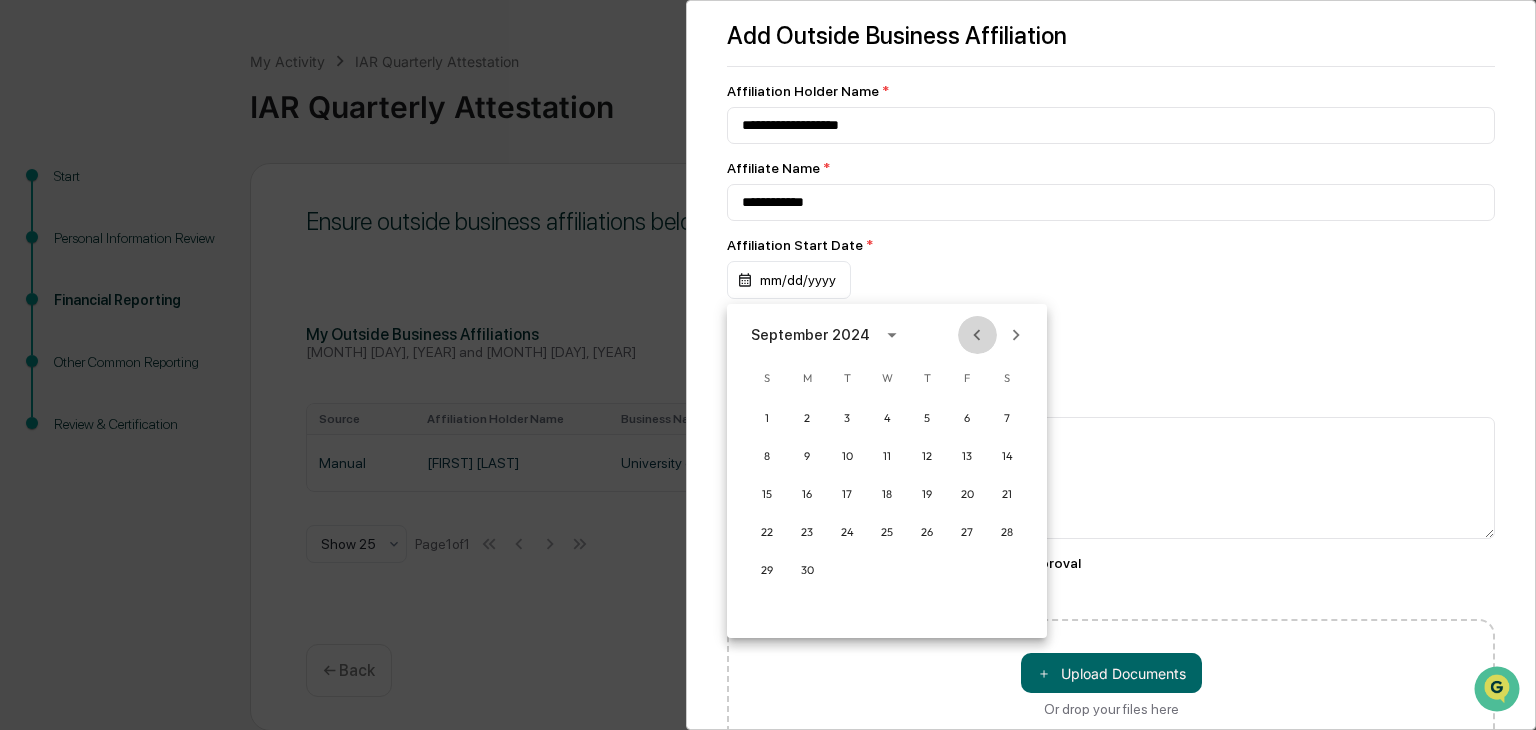 click 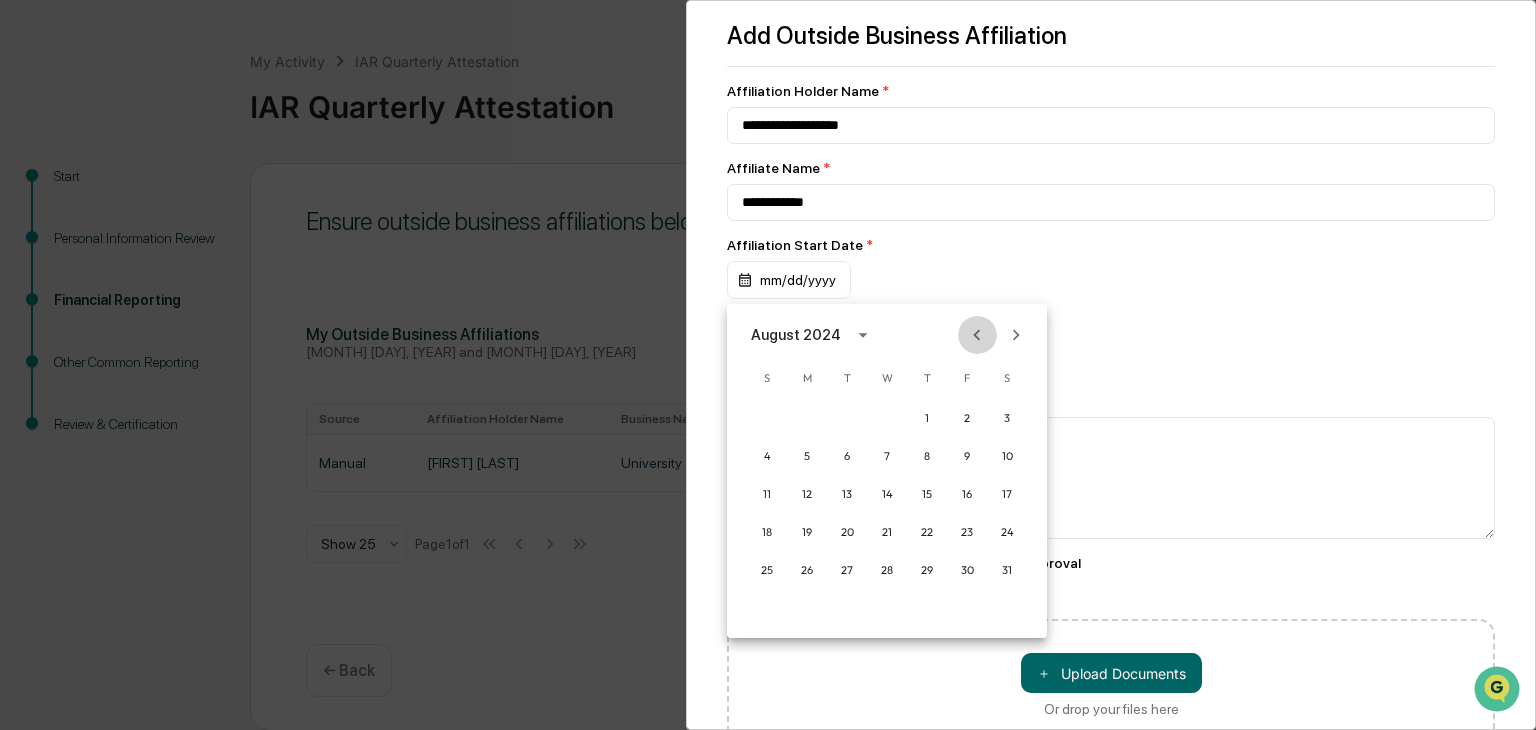 click 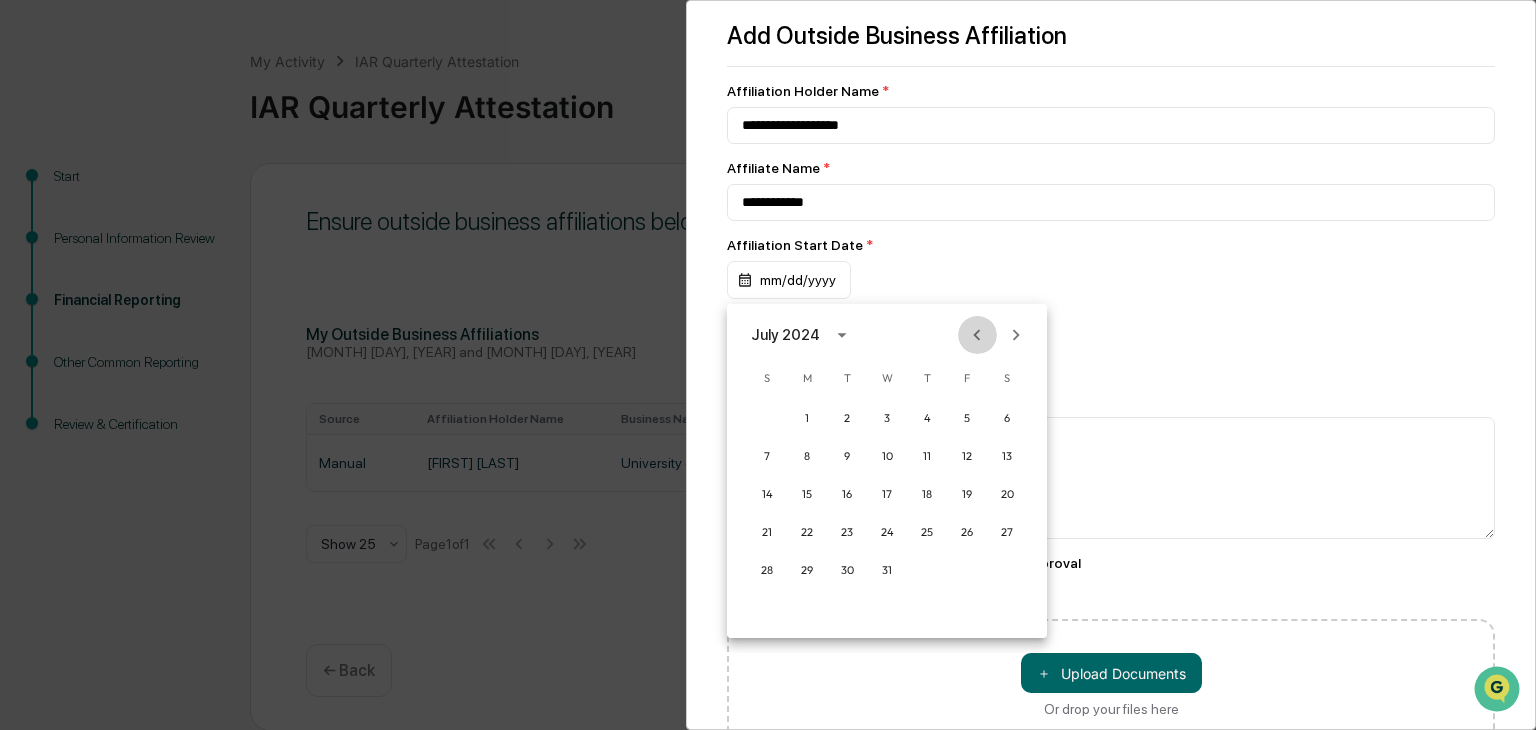 click 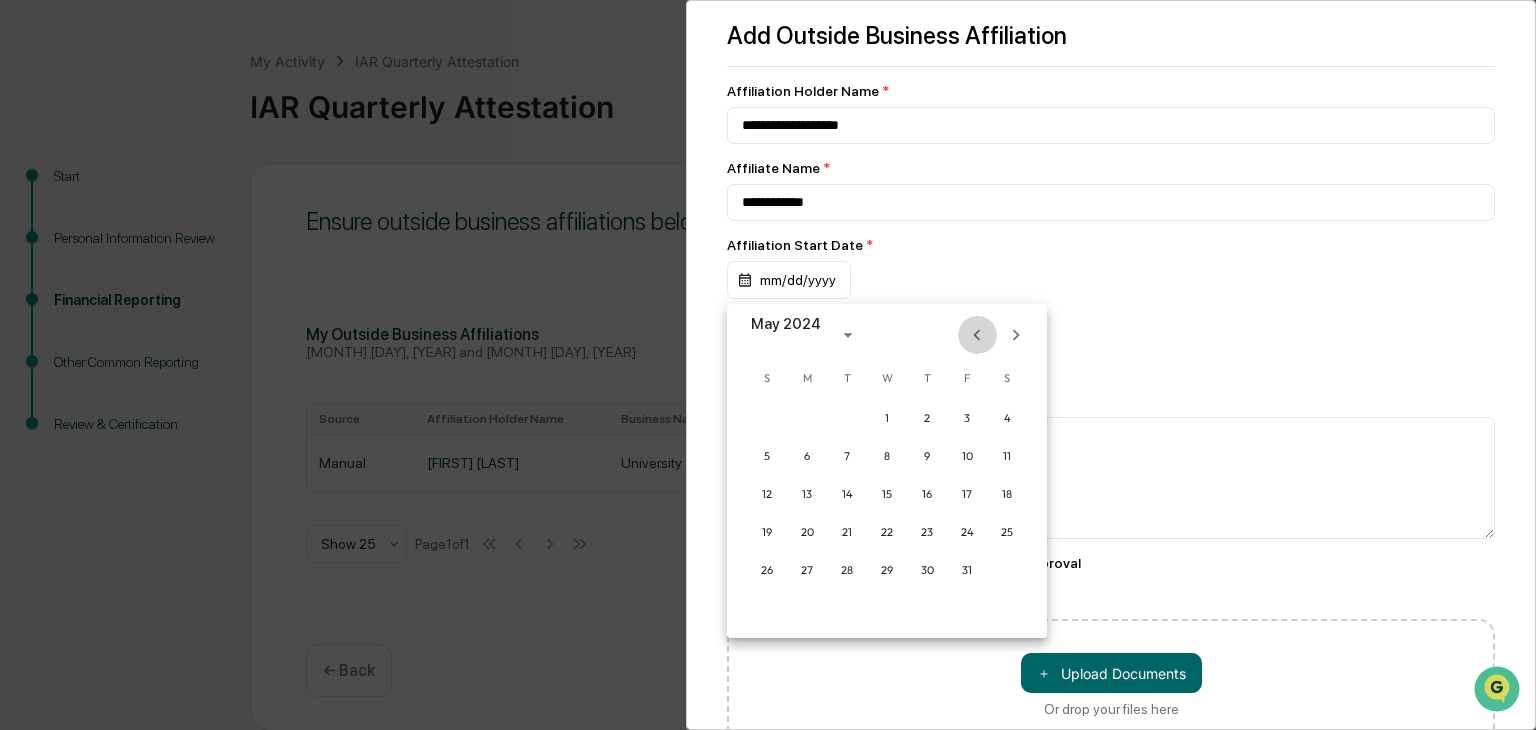 click 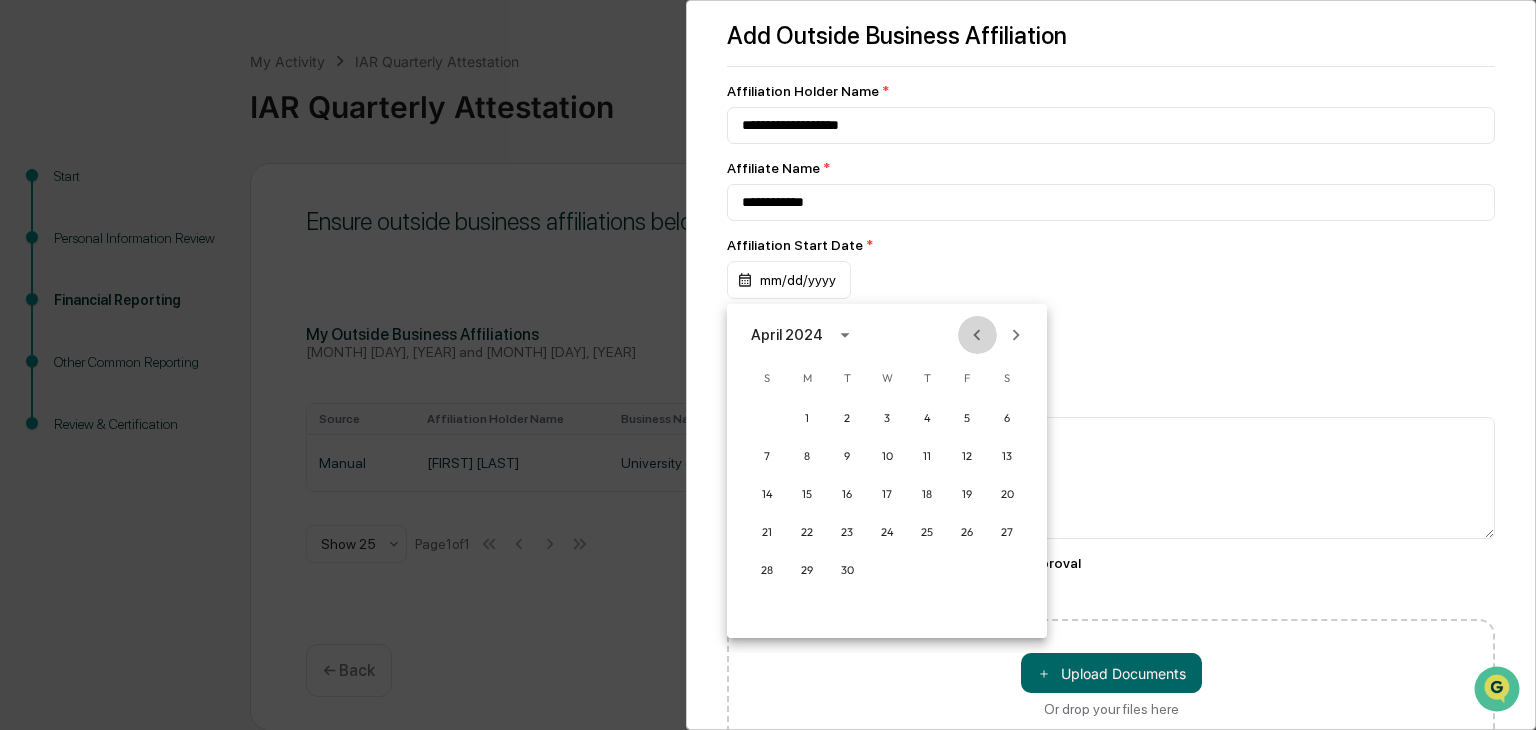 click 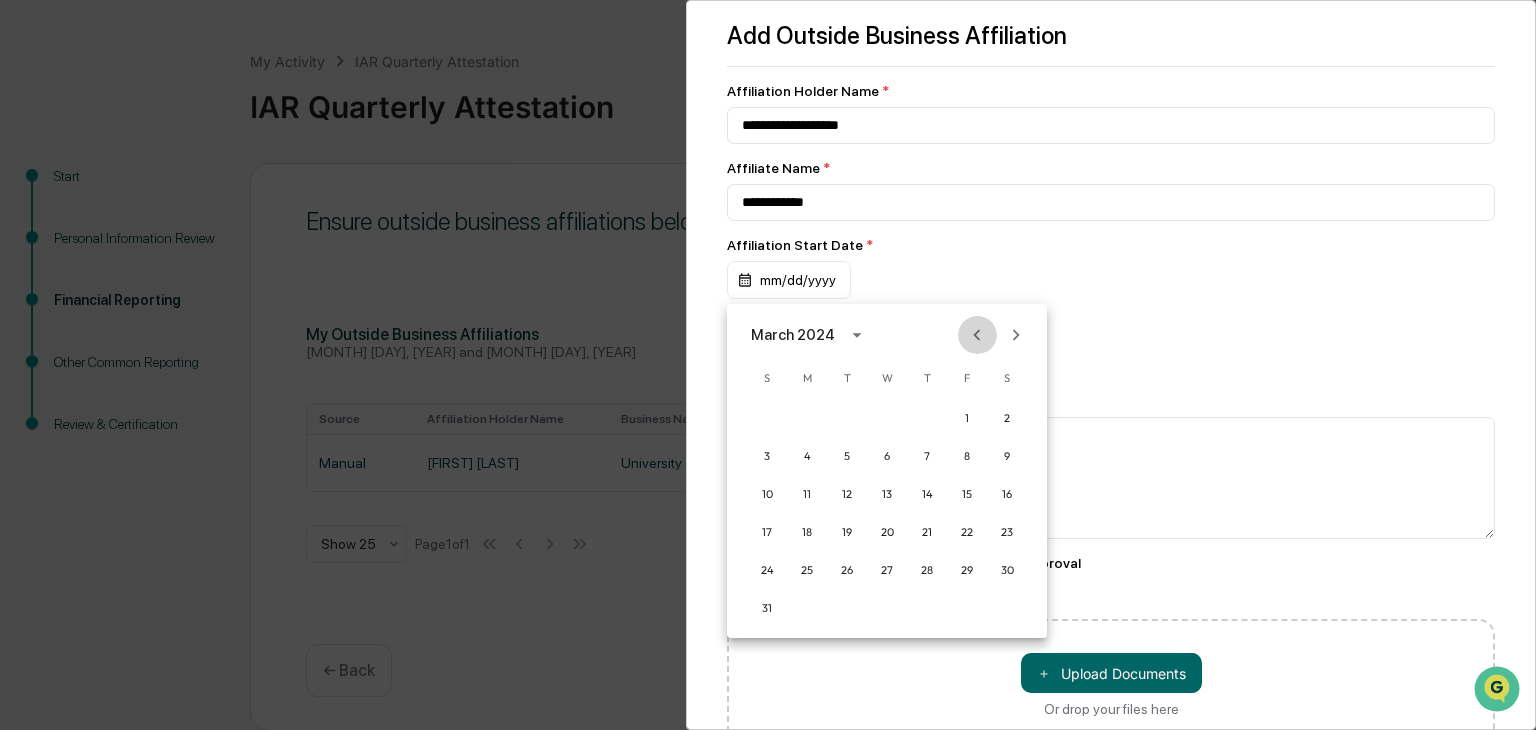click 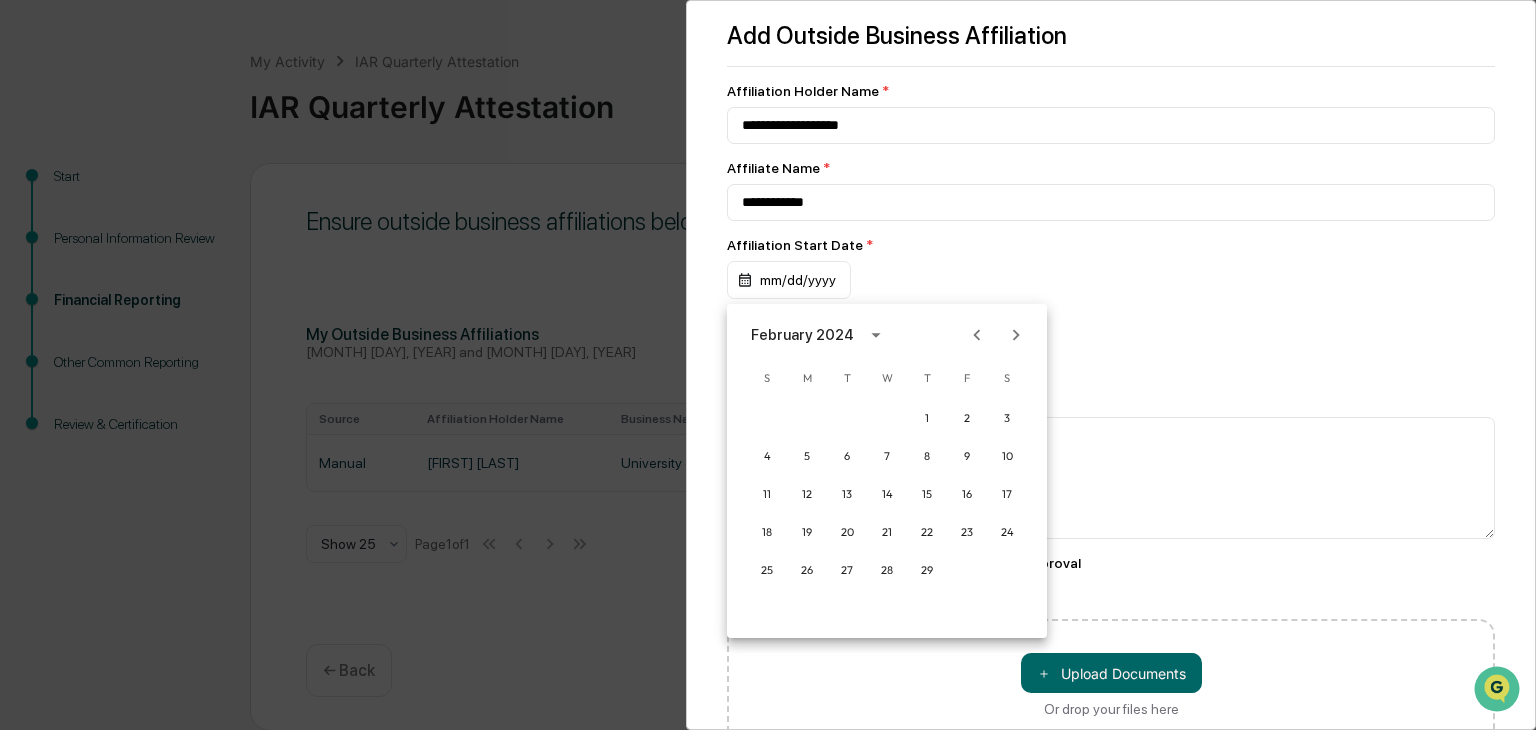 click 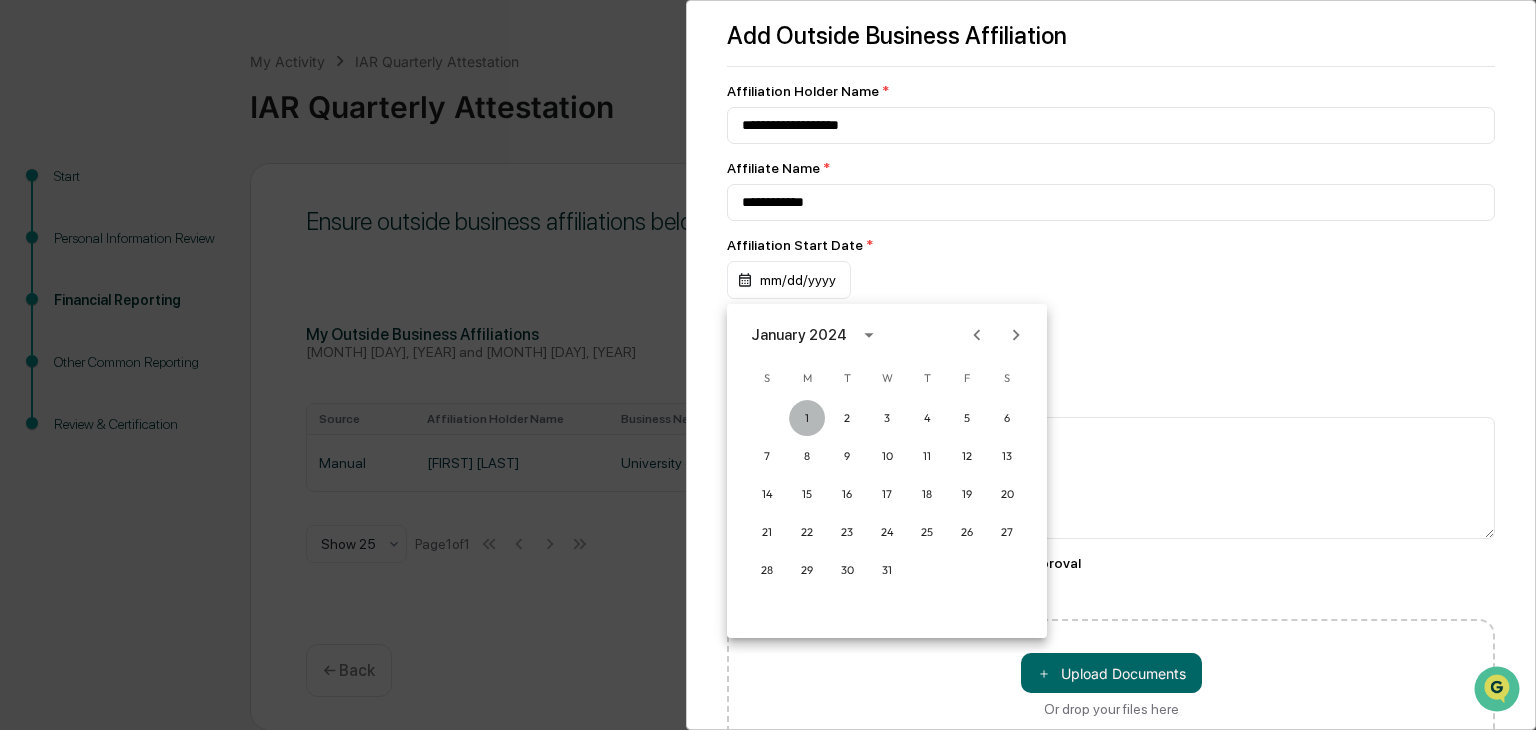 click on "1" at bounding box center [807, 418] 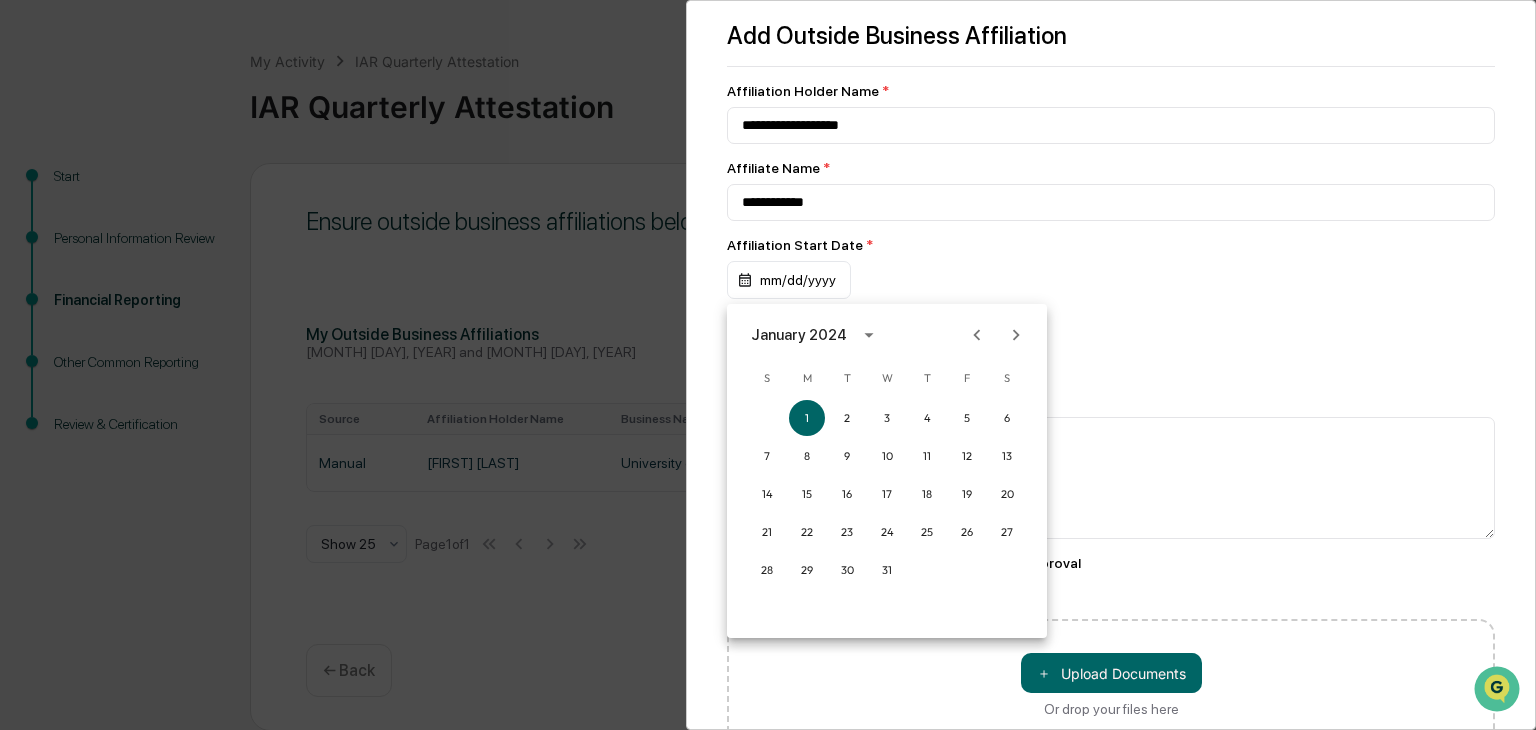 click at bounding box center [768, 365] 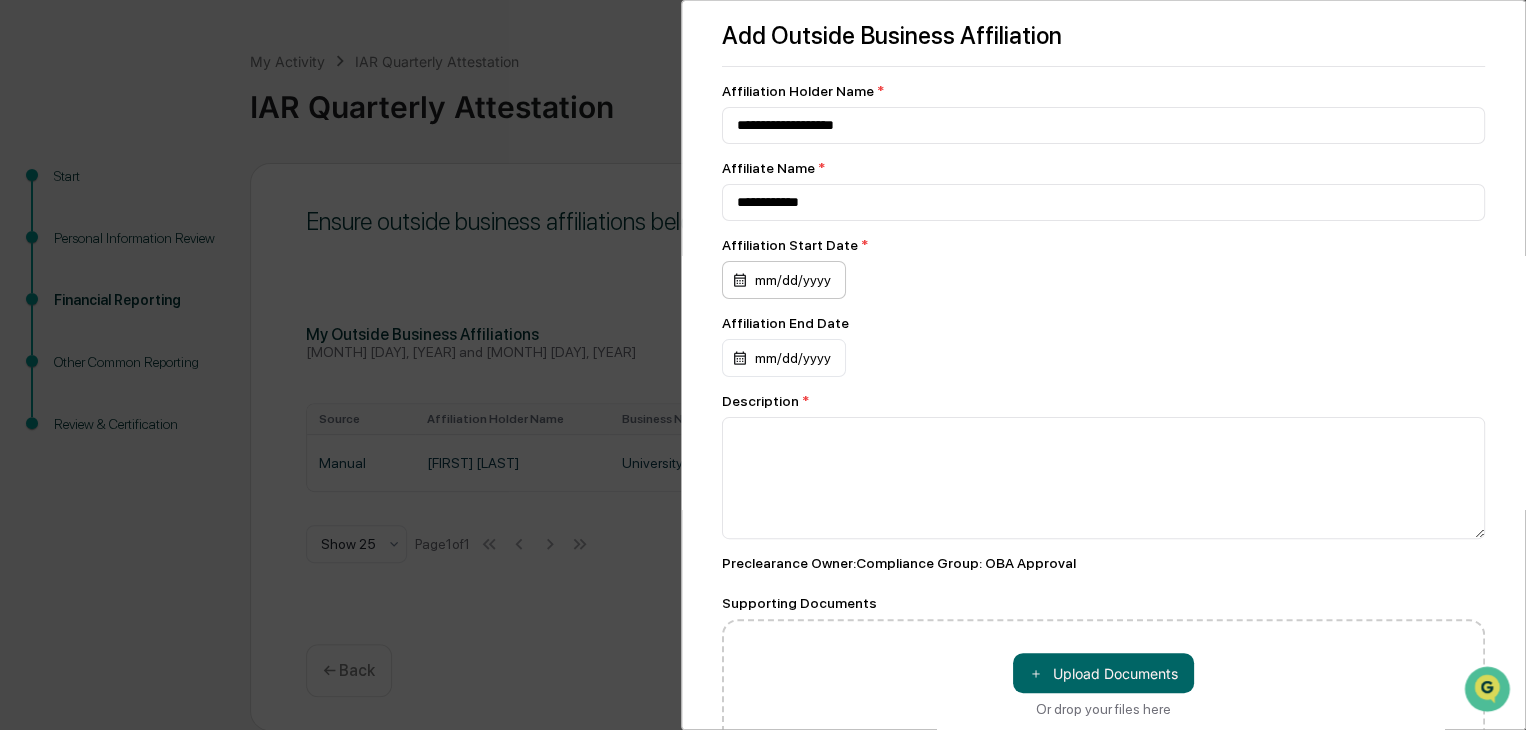 click on "mm/dd/yyyy" at bounding box center (784, 280) 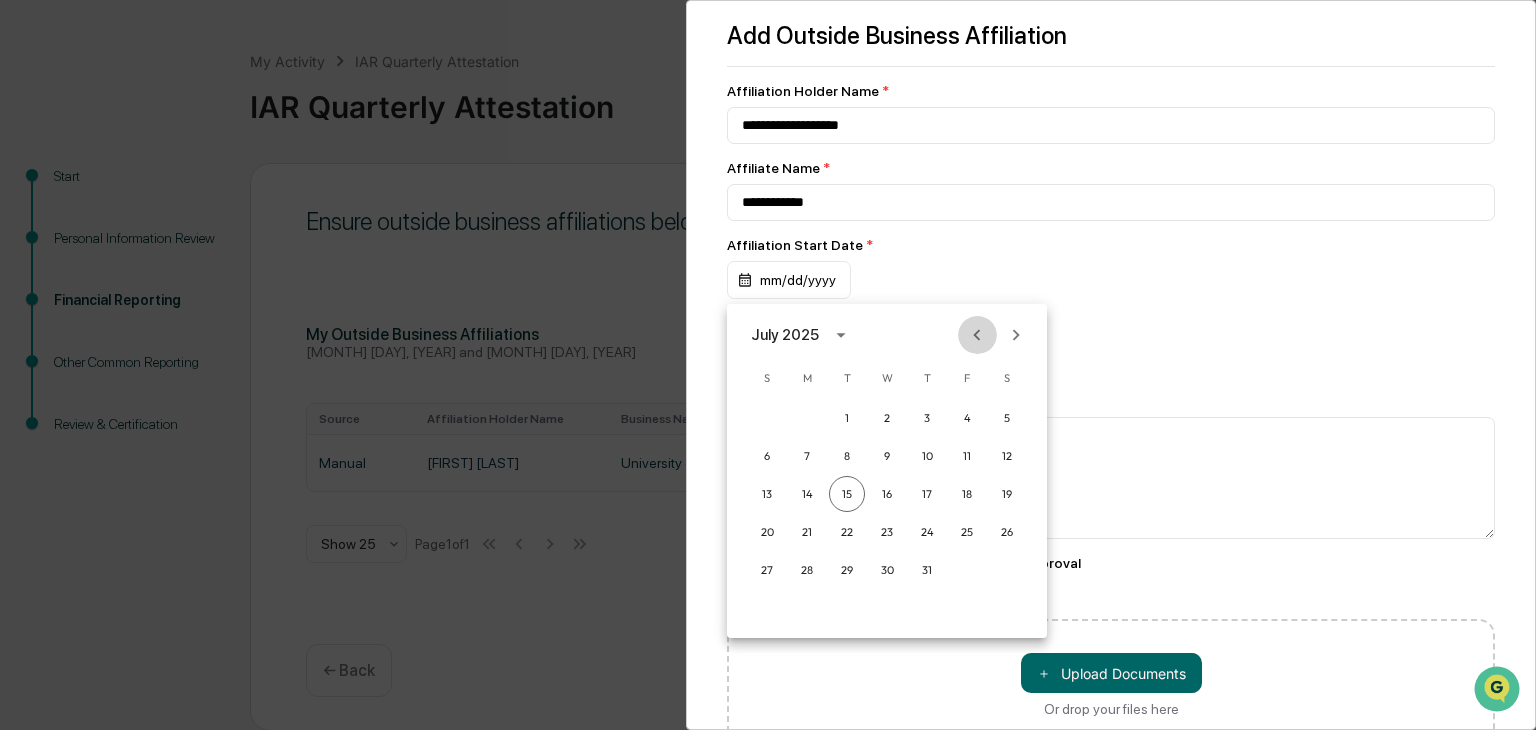 click 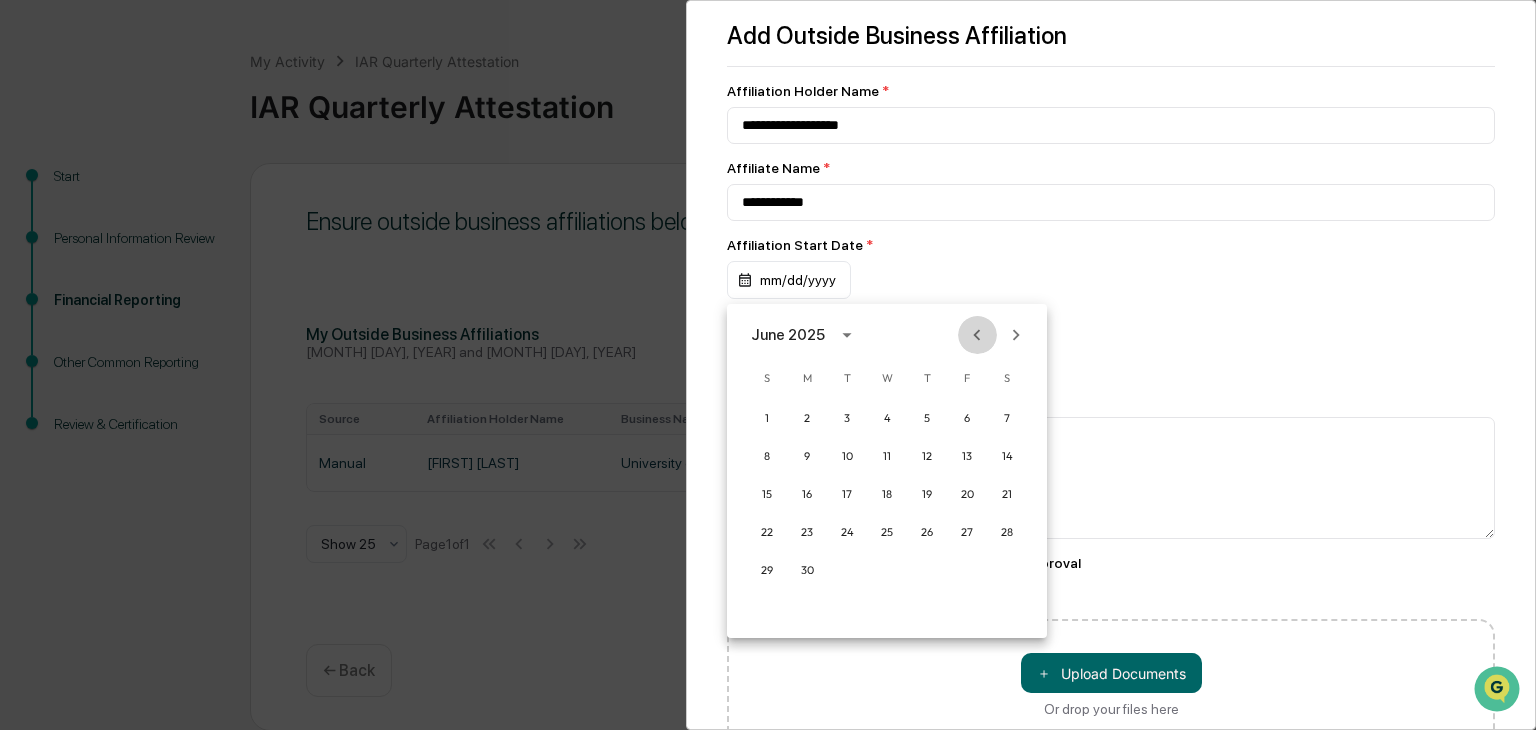 click 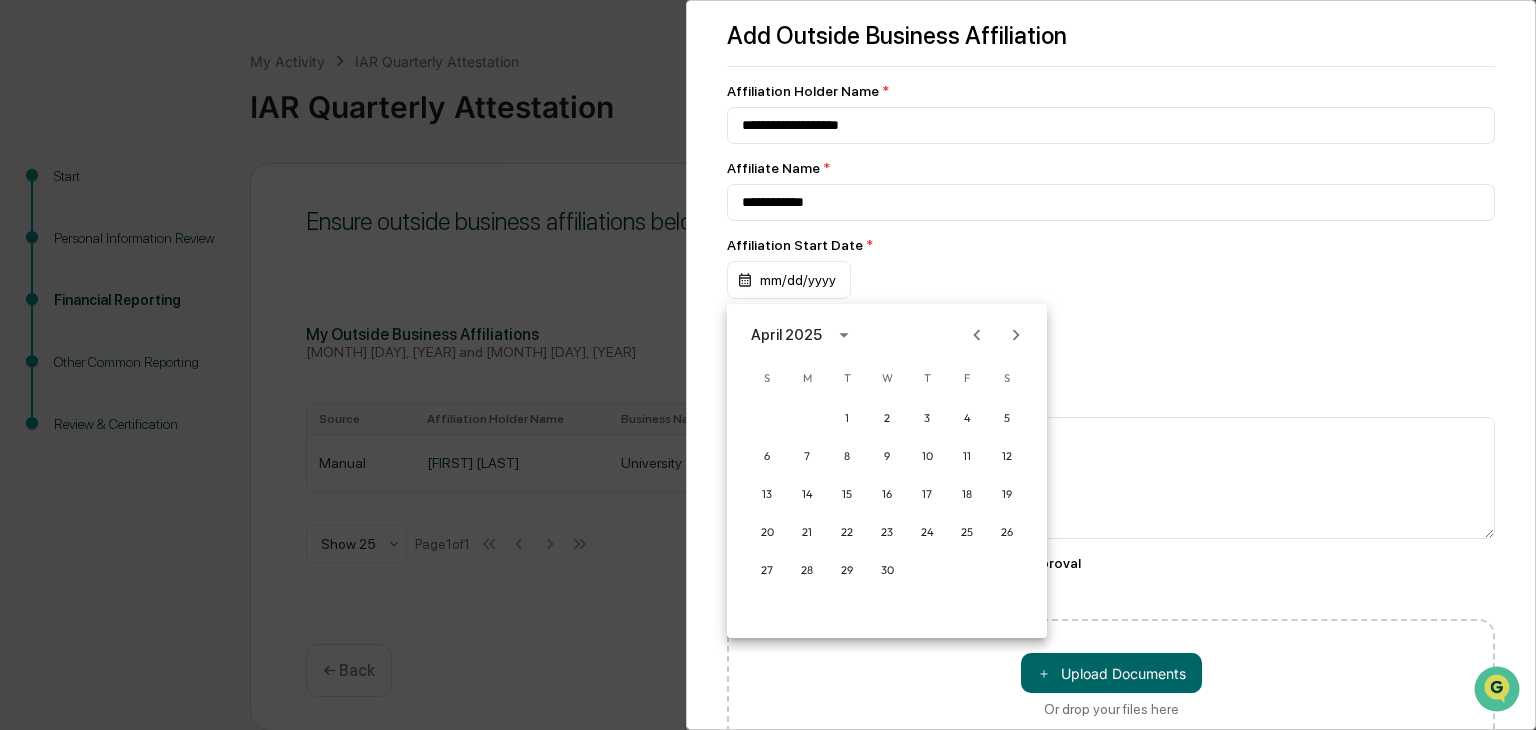 click 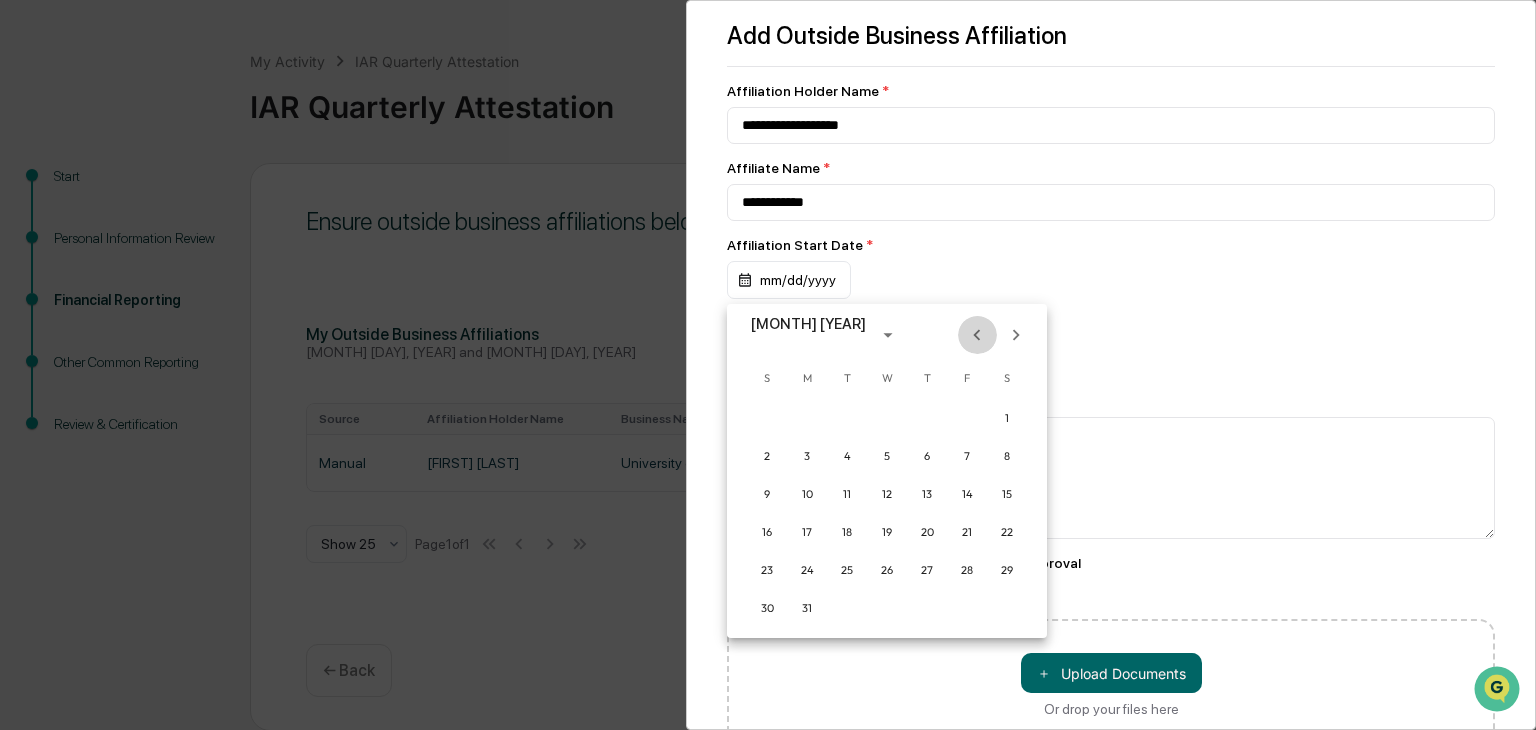 click 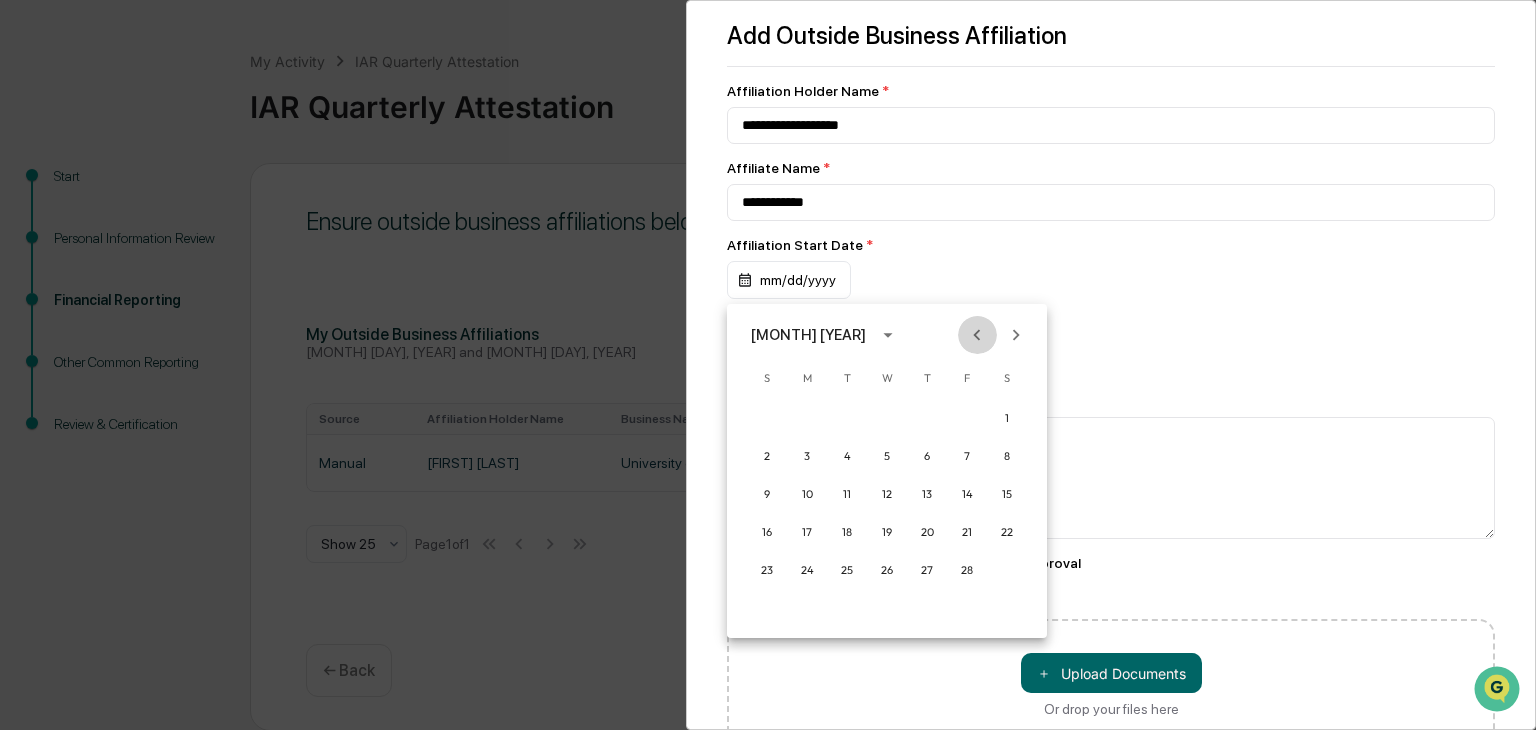 click 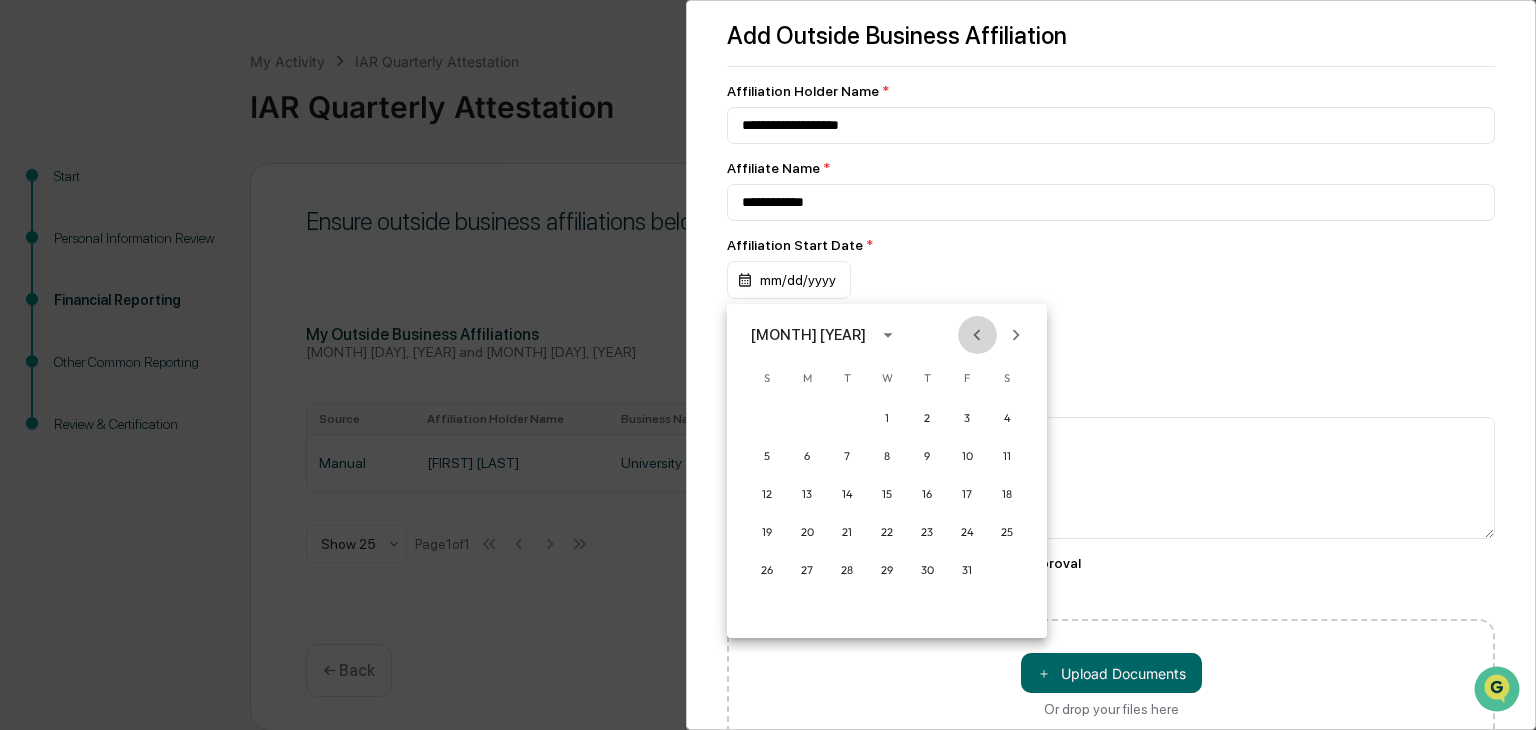 click 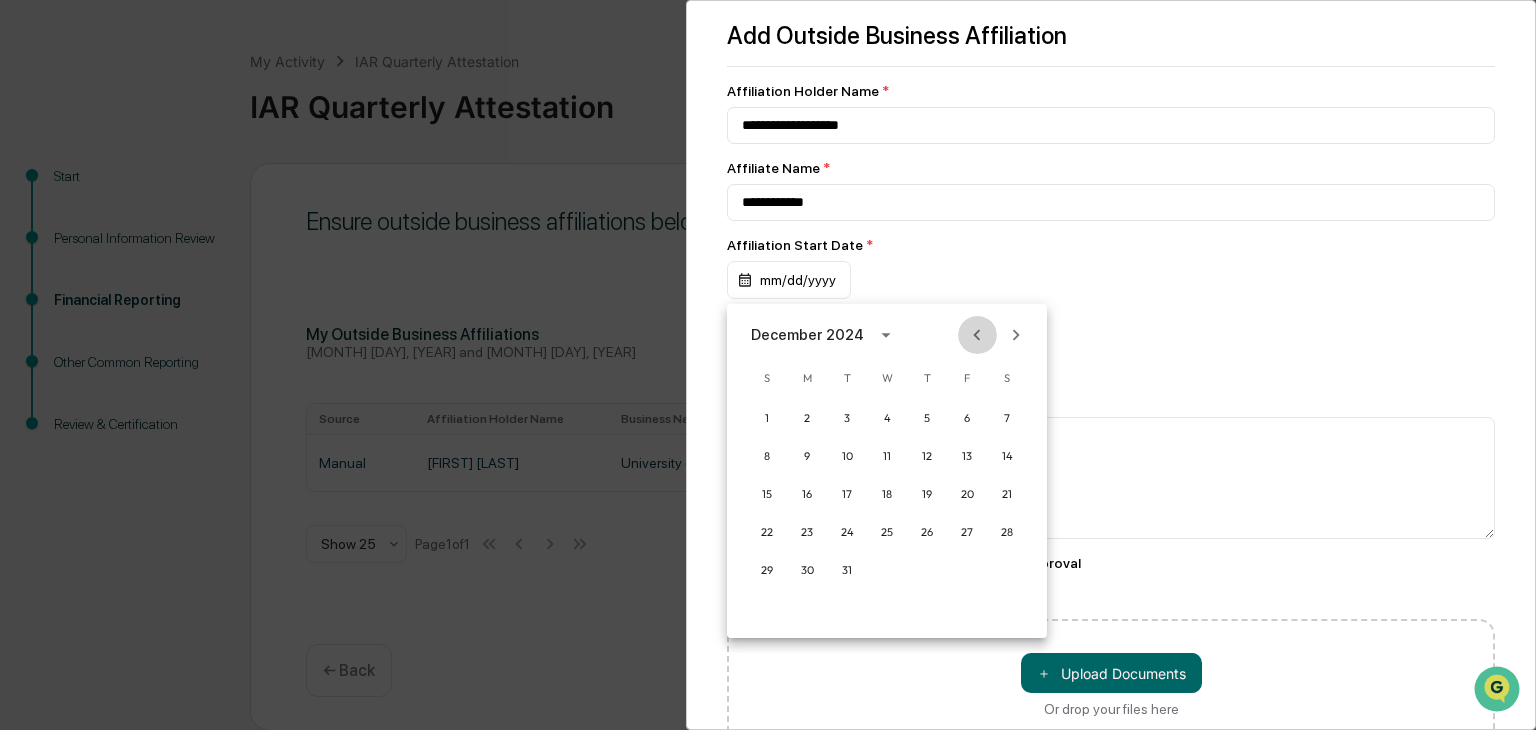 click 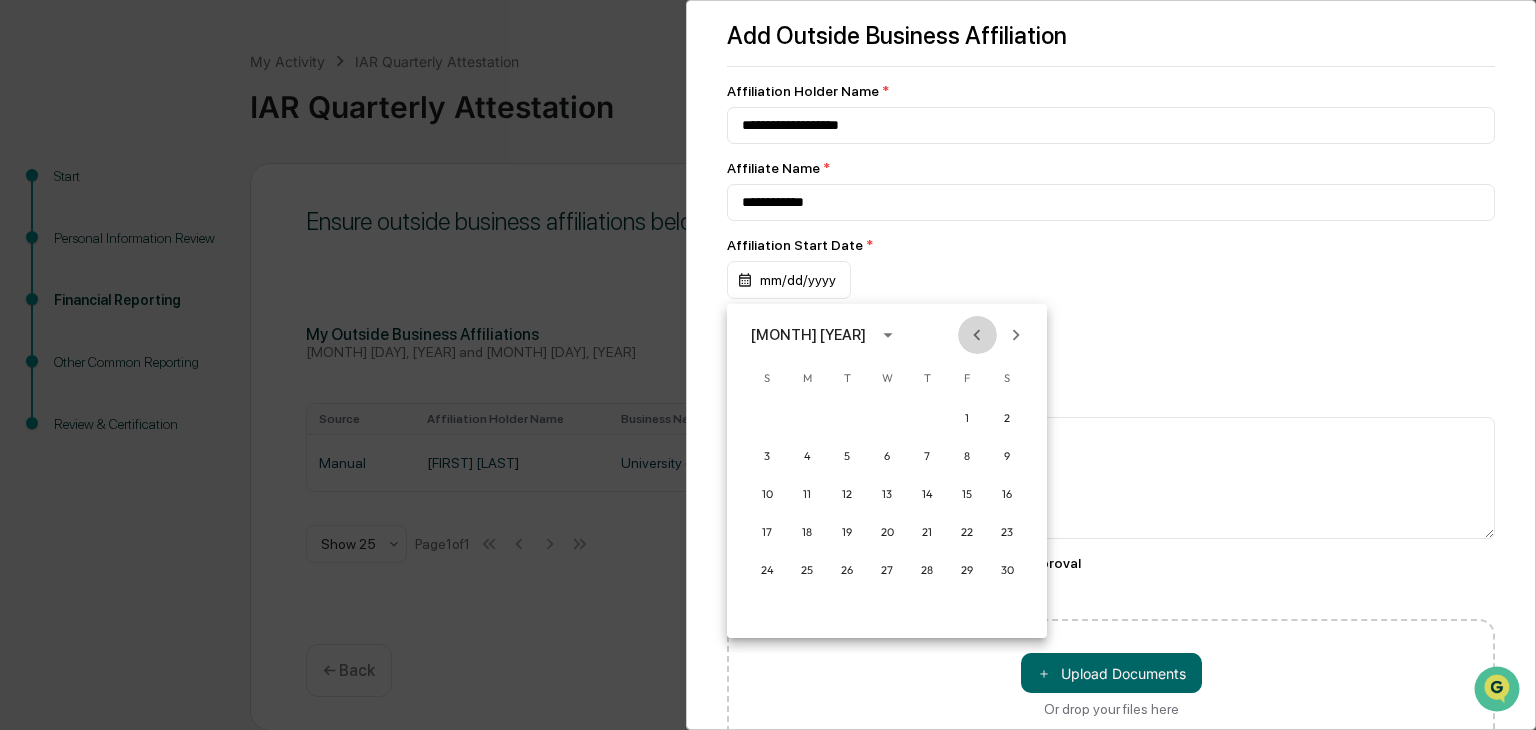 click 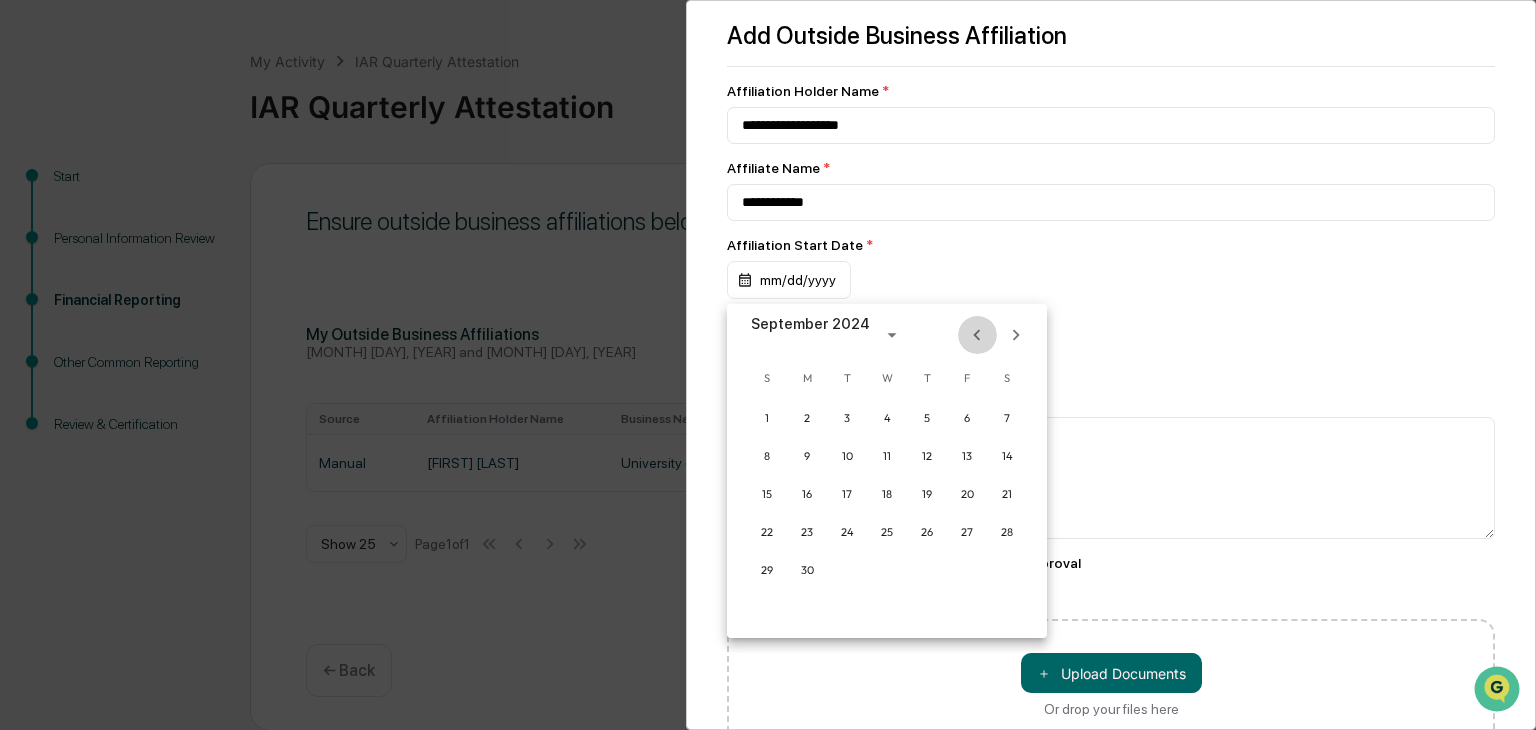 click 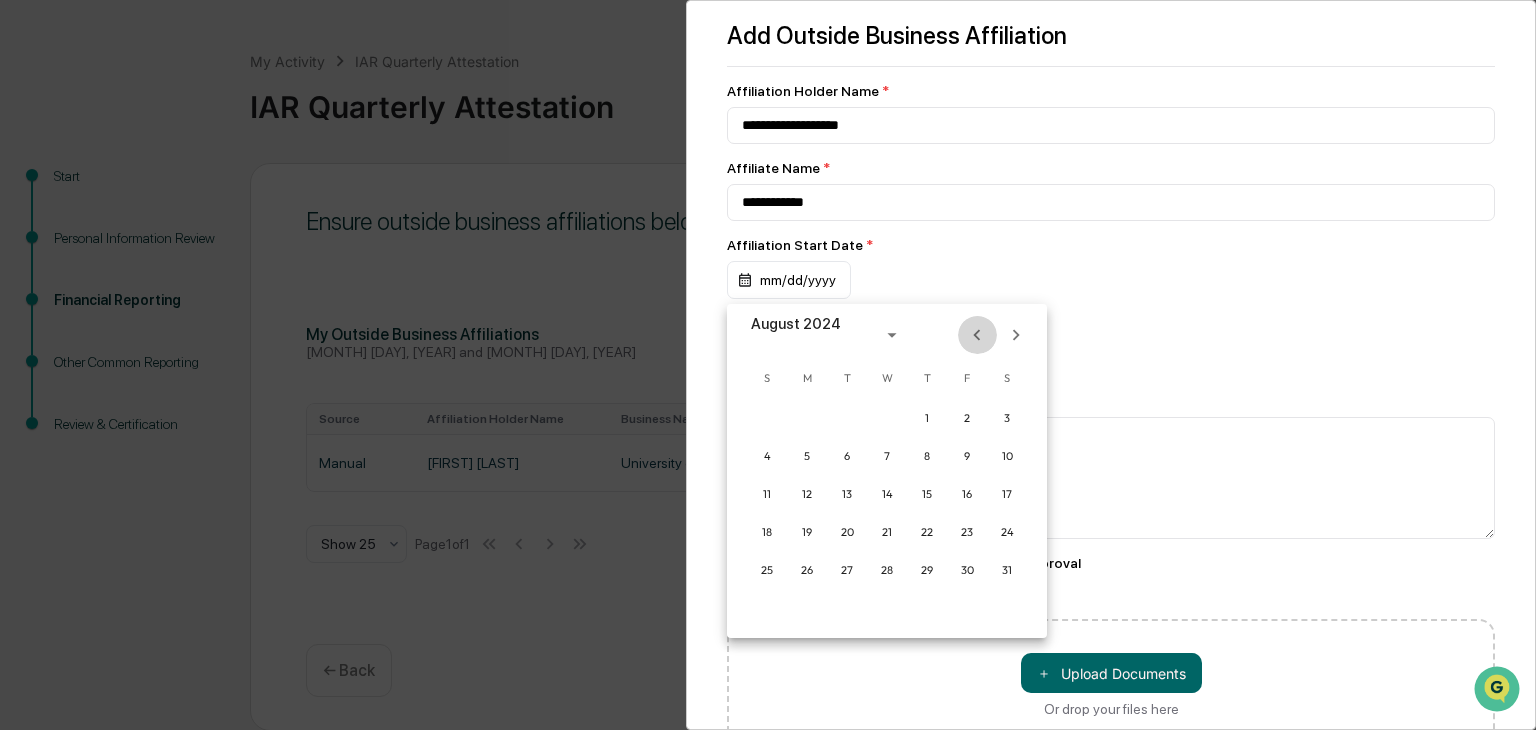 click 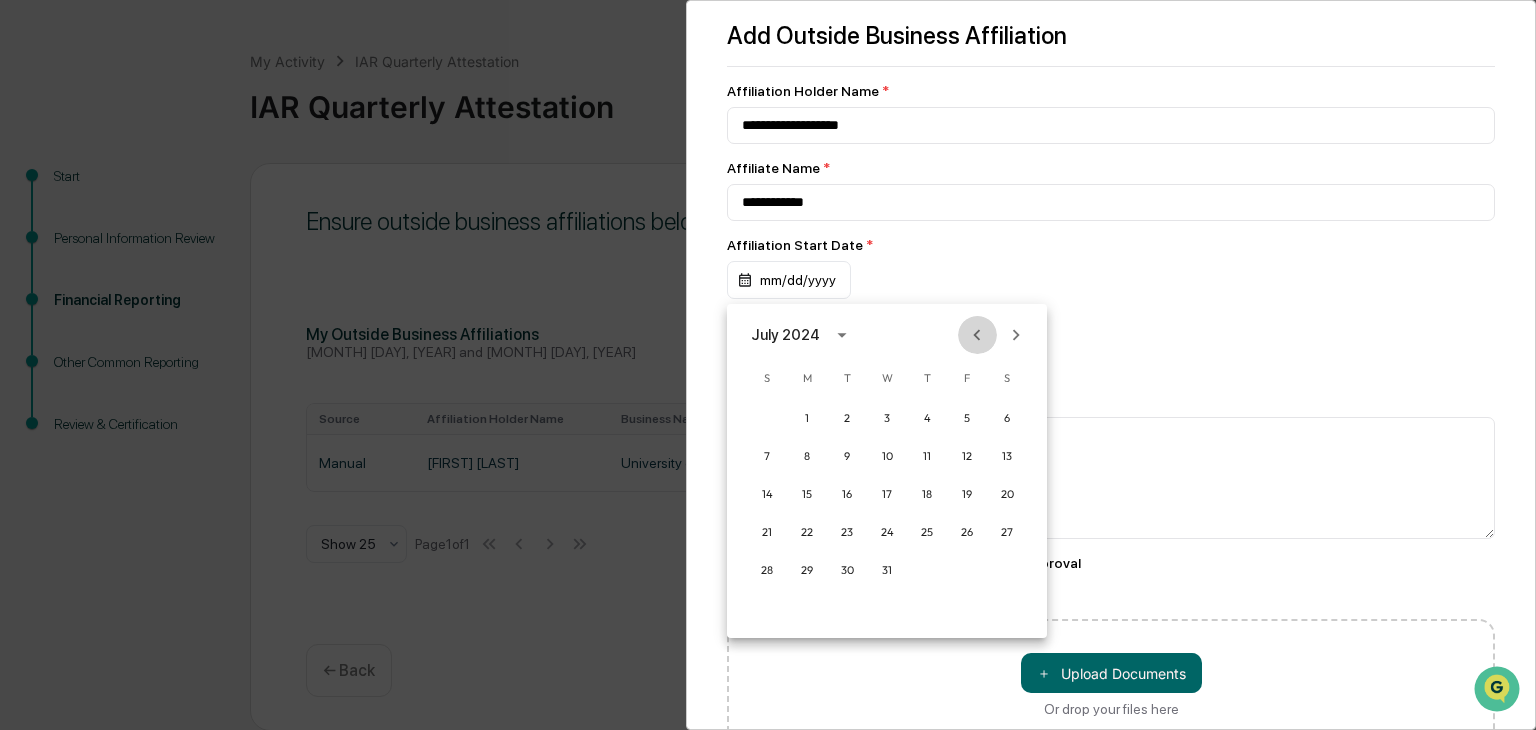click 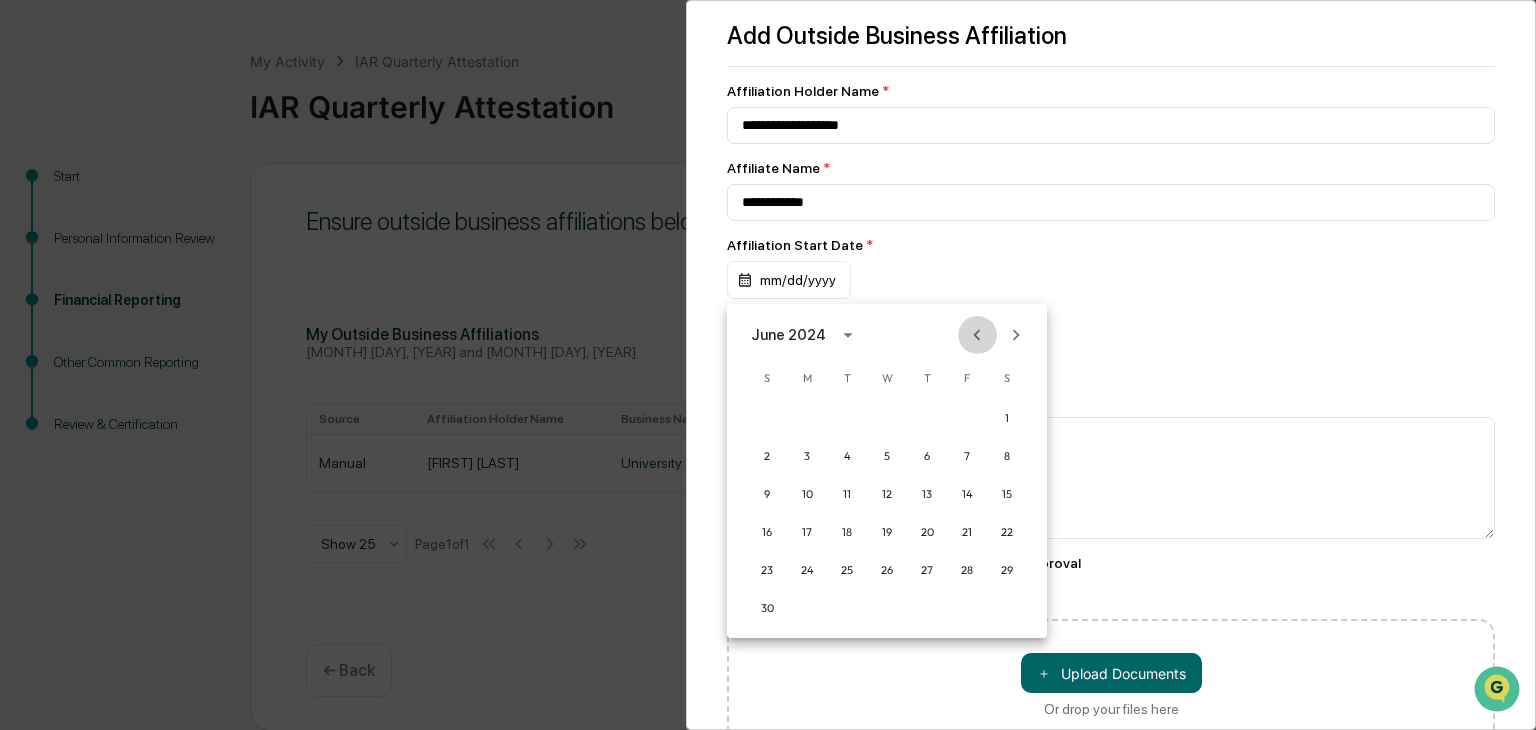 click 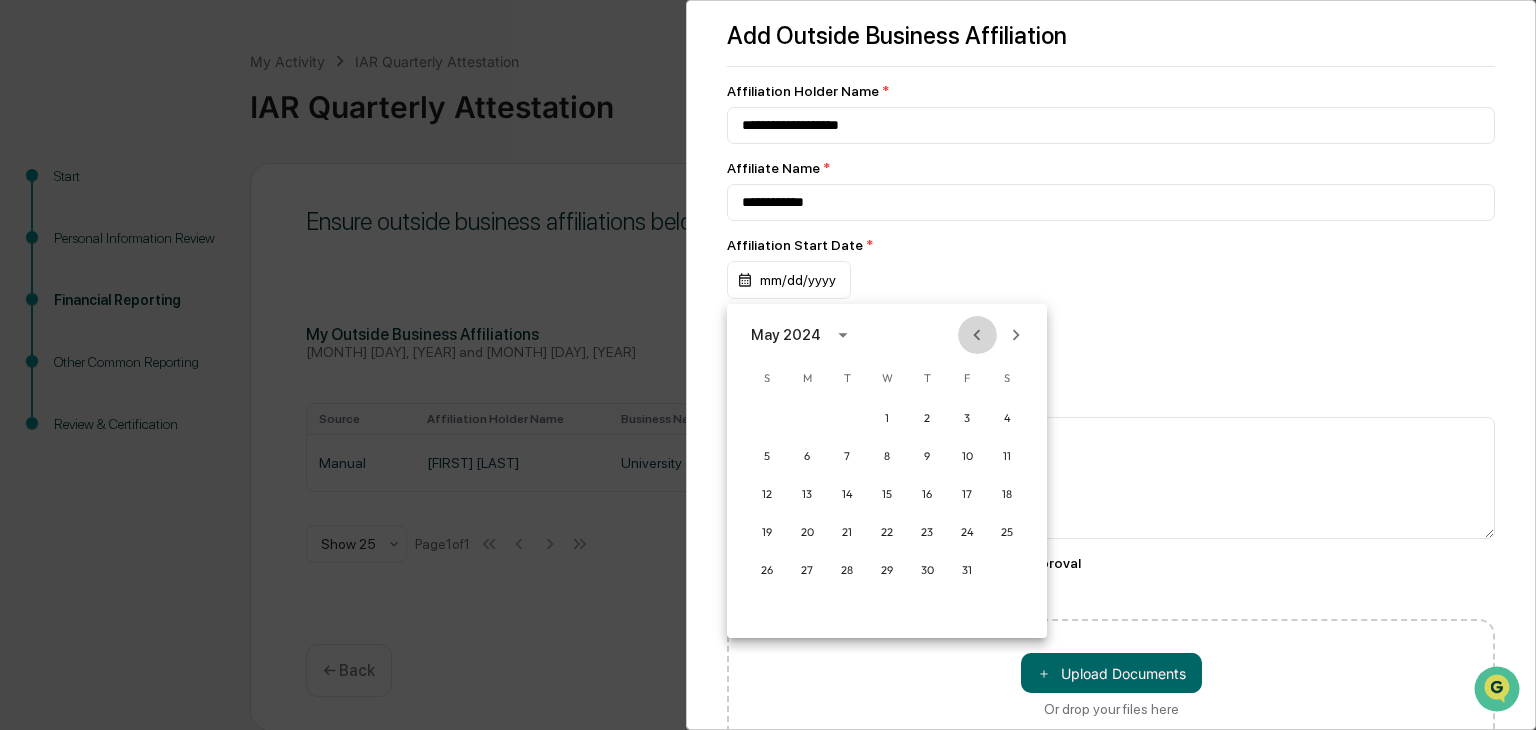 click 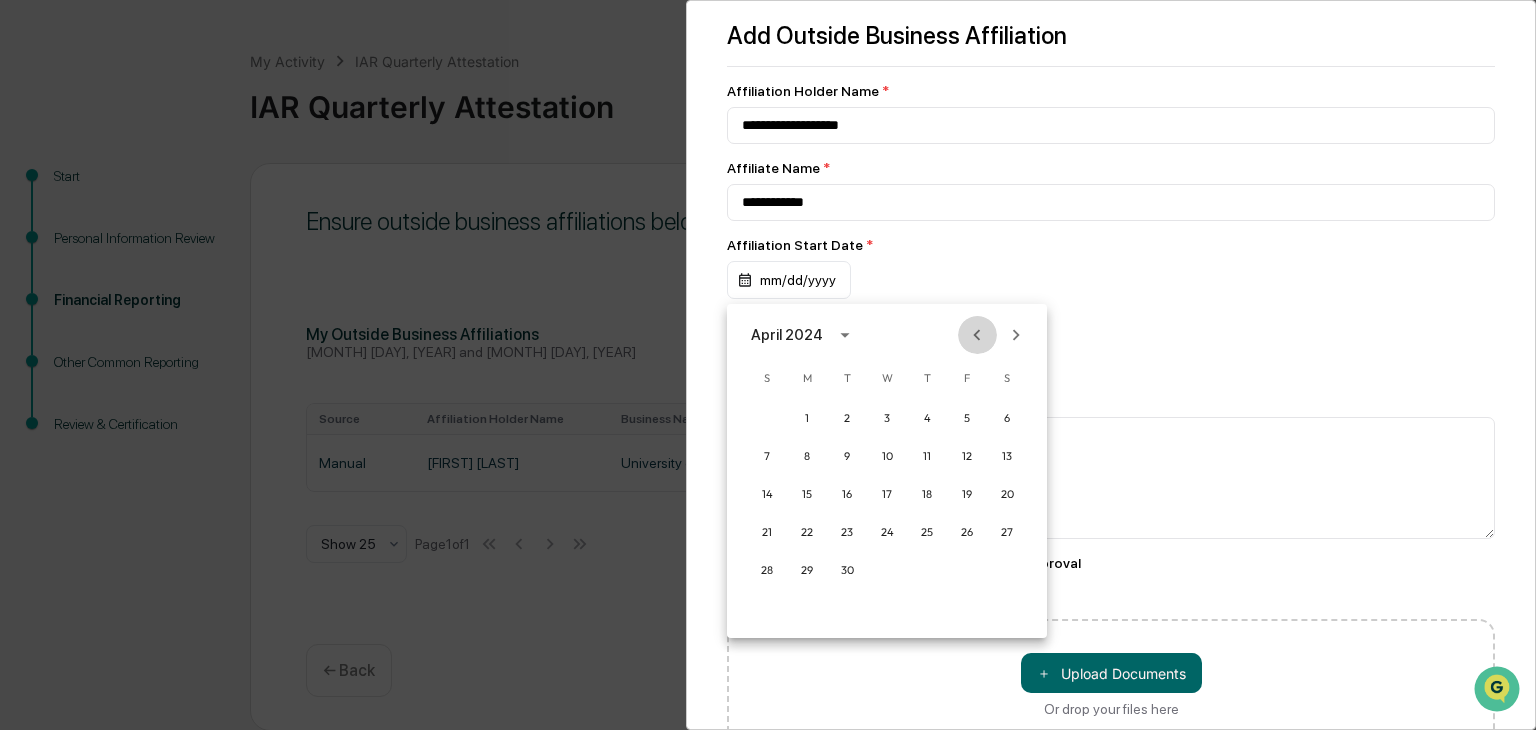 click 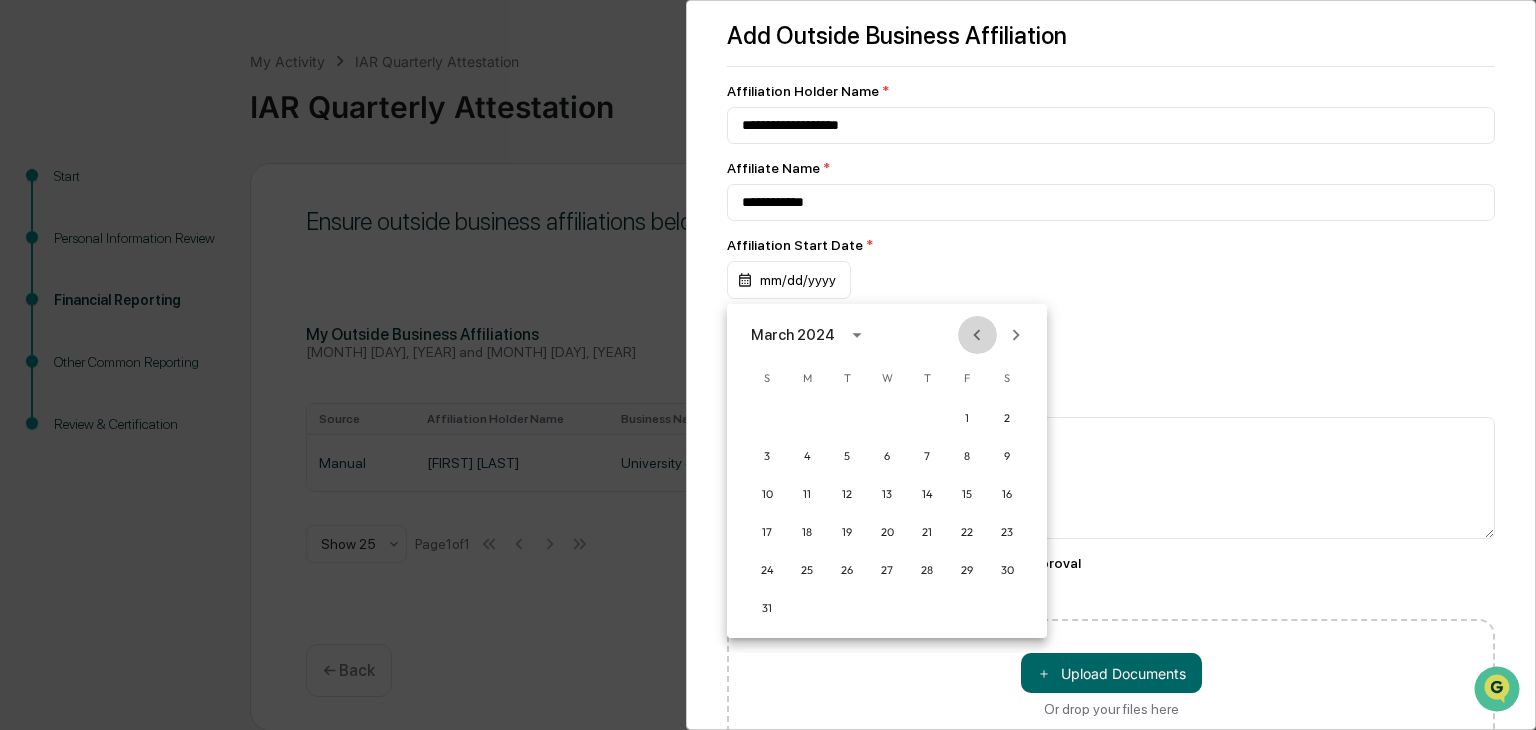 click 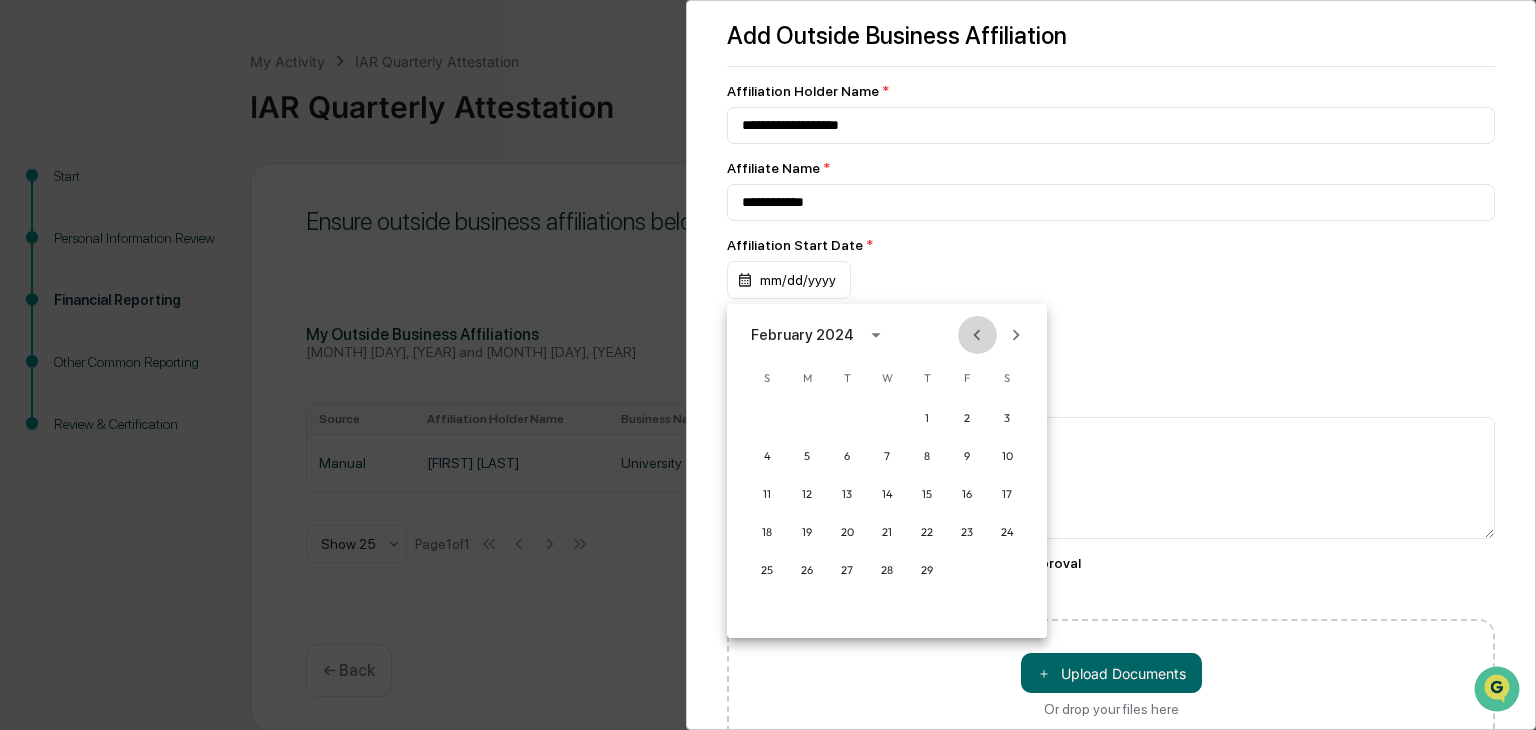 click 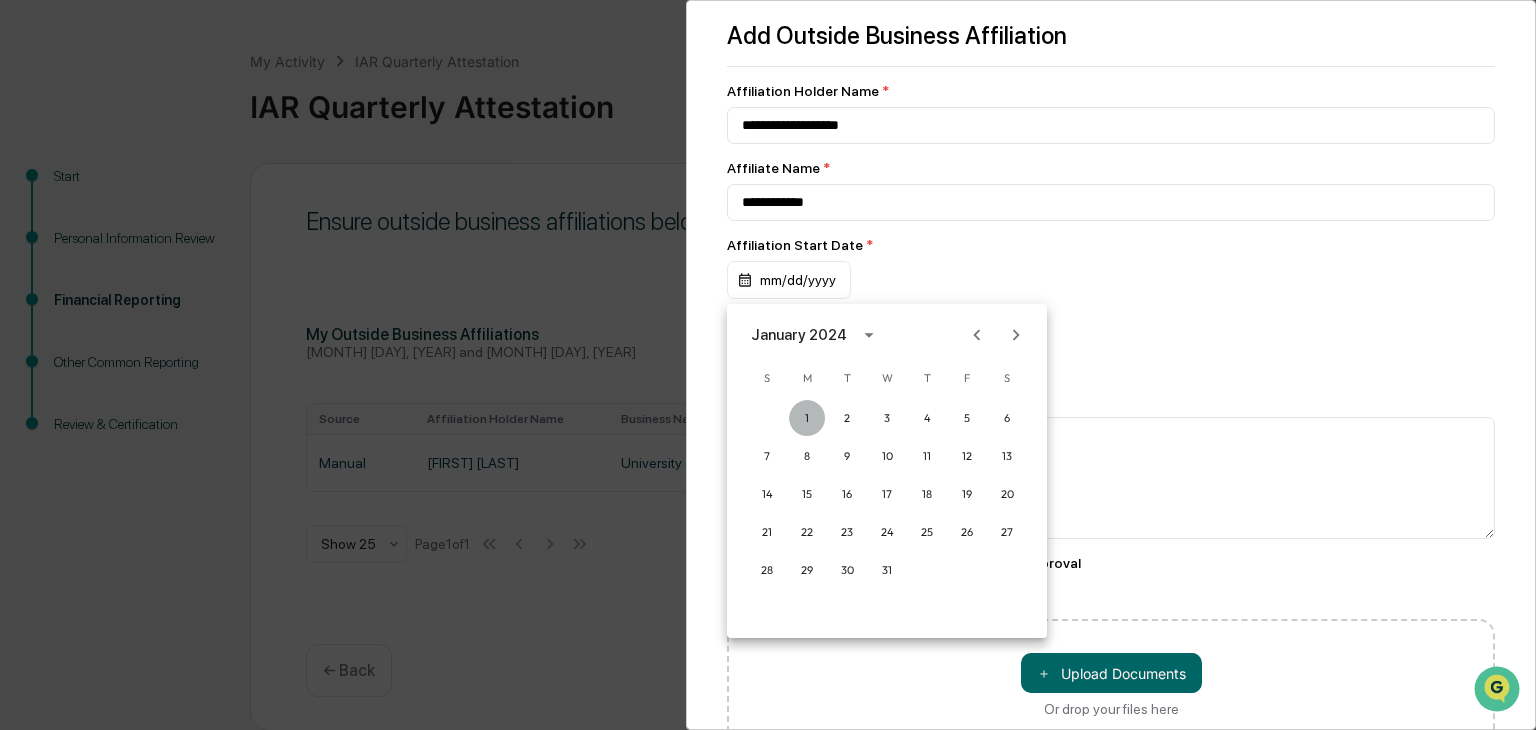 click on "1" at bounding box center (807, 418) 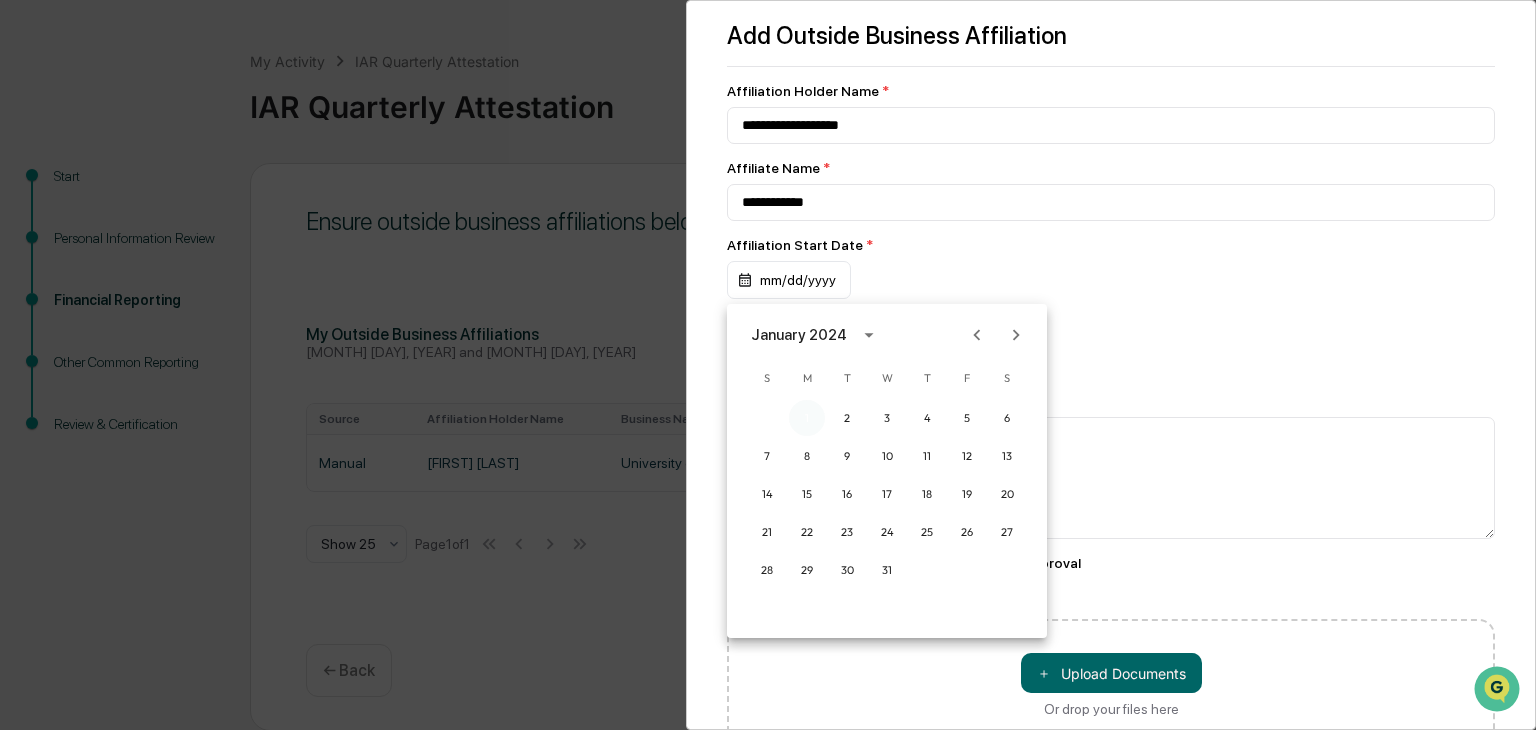 click on "1" at bounding box center [807, 418] 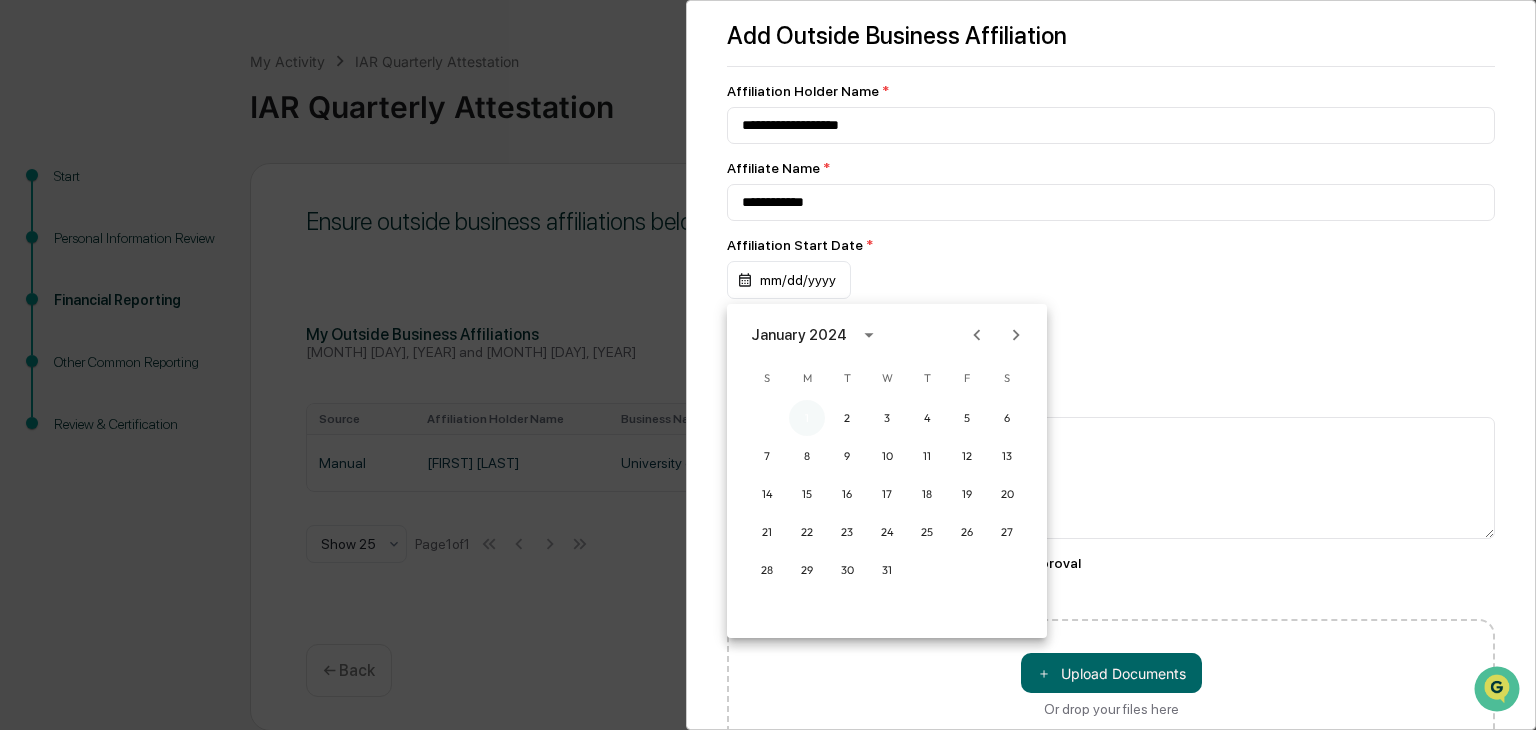 click on "1" at bounding box center (807, 418) 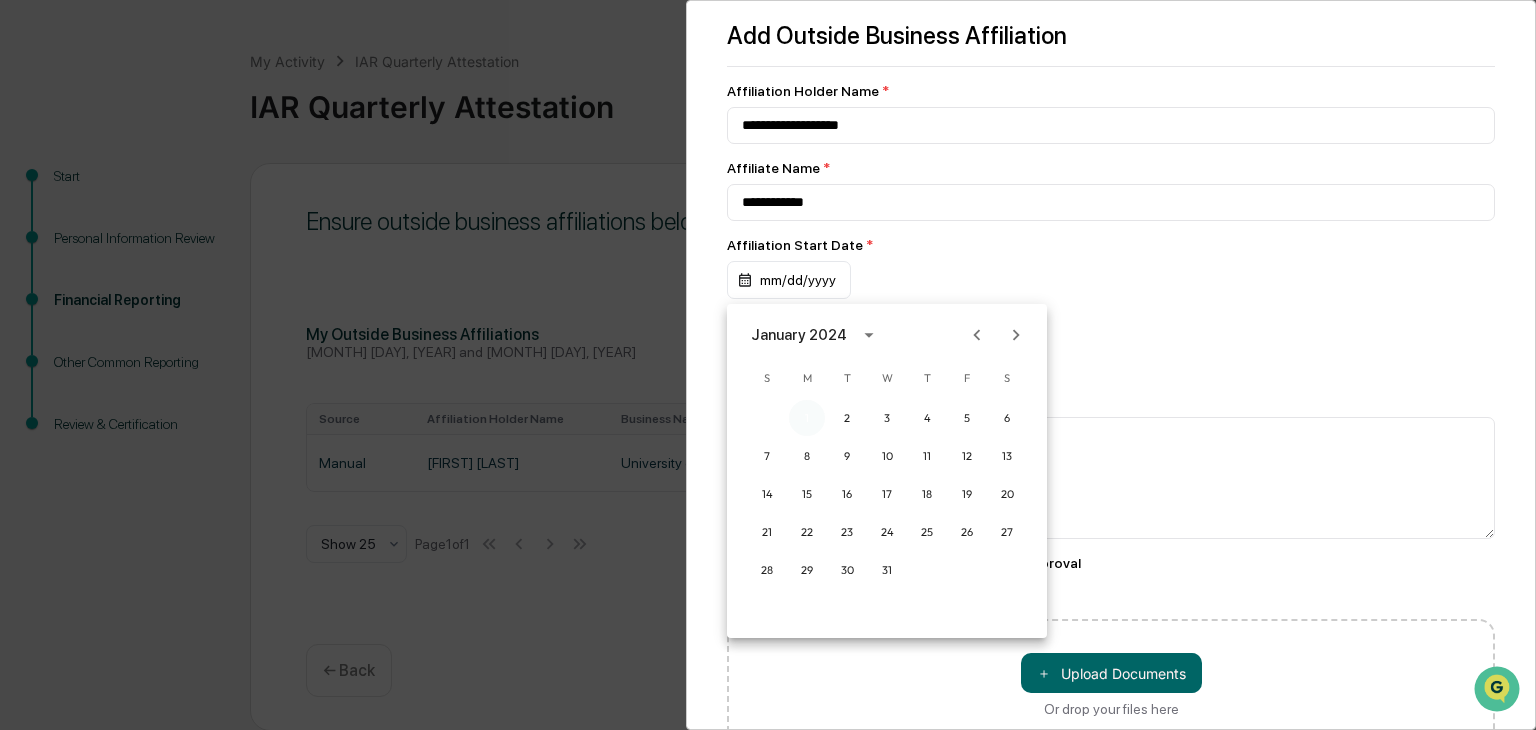 click on "1" at bounding box center (807, 418) 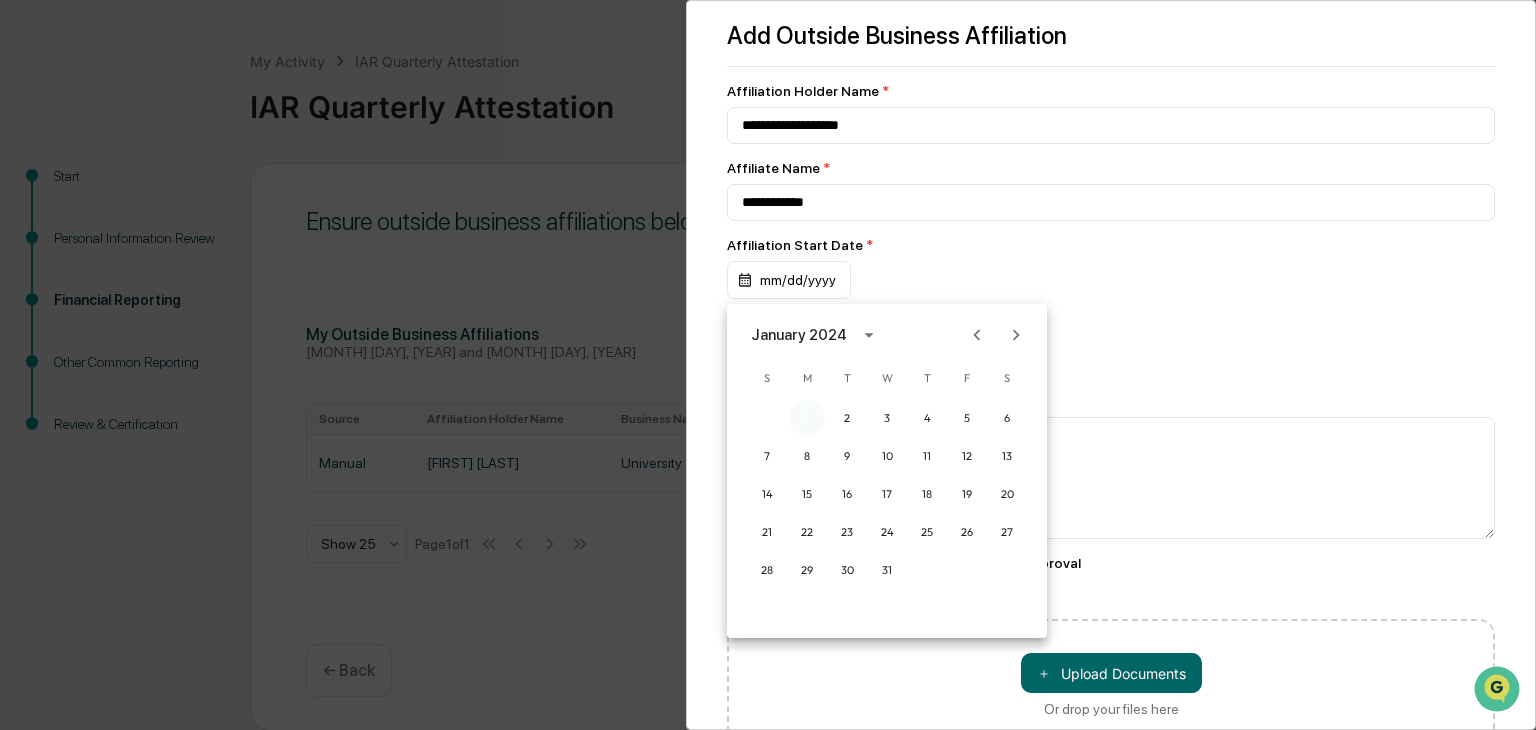 click on "1" at bounding box center (807, 418) 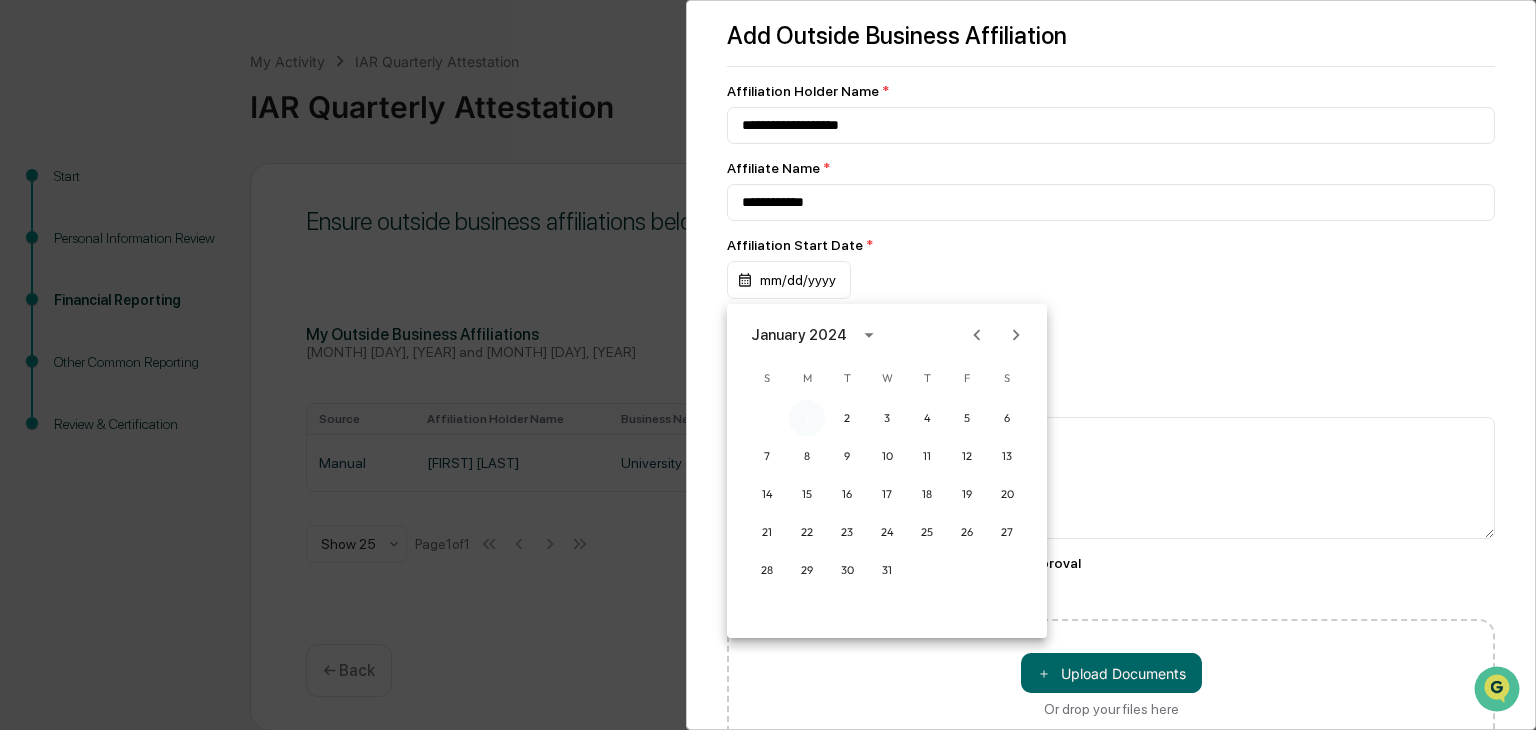 click on "1" at bounding box center [807, 418] 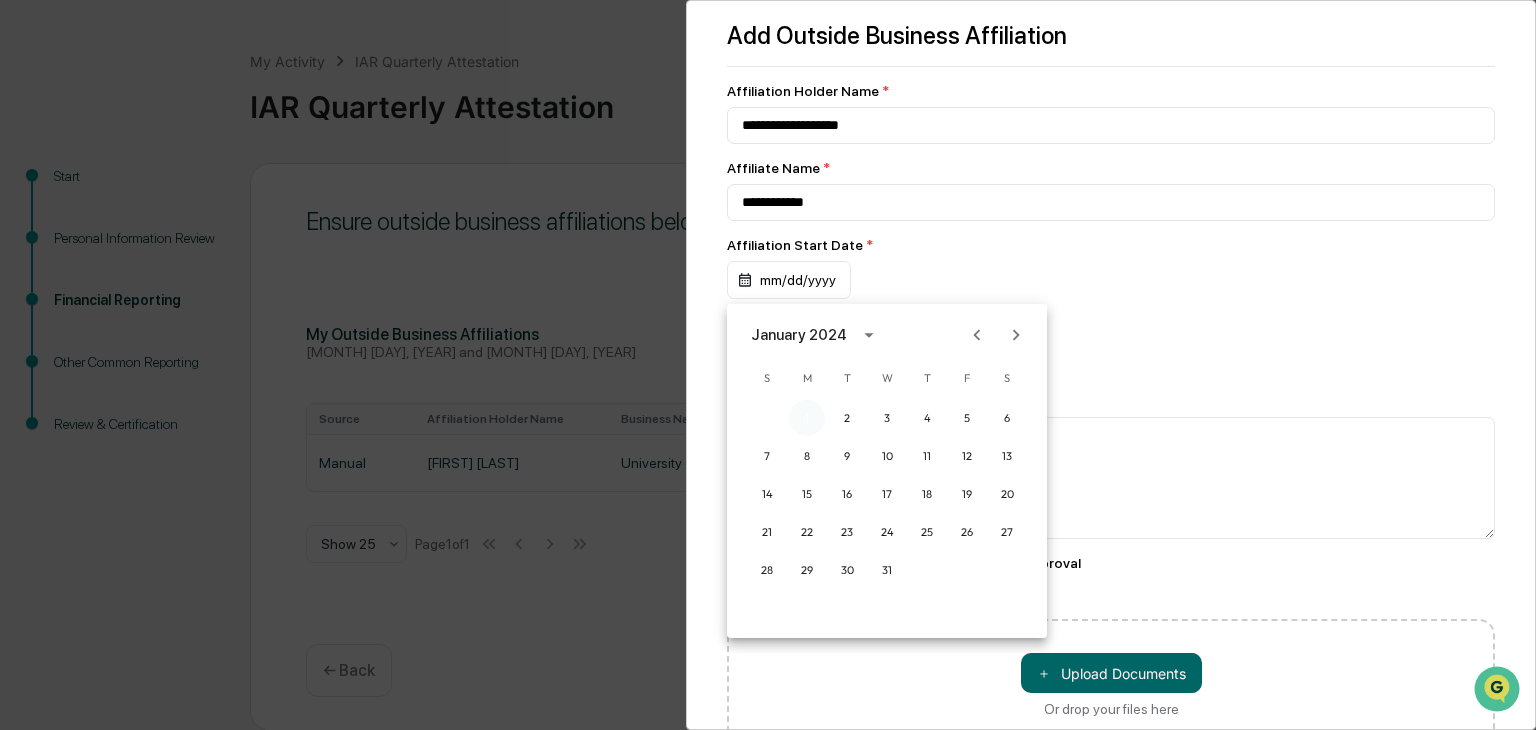 click on "1" at bounding box center (807, 418) 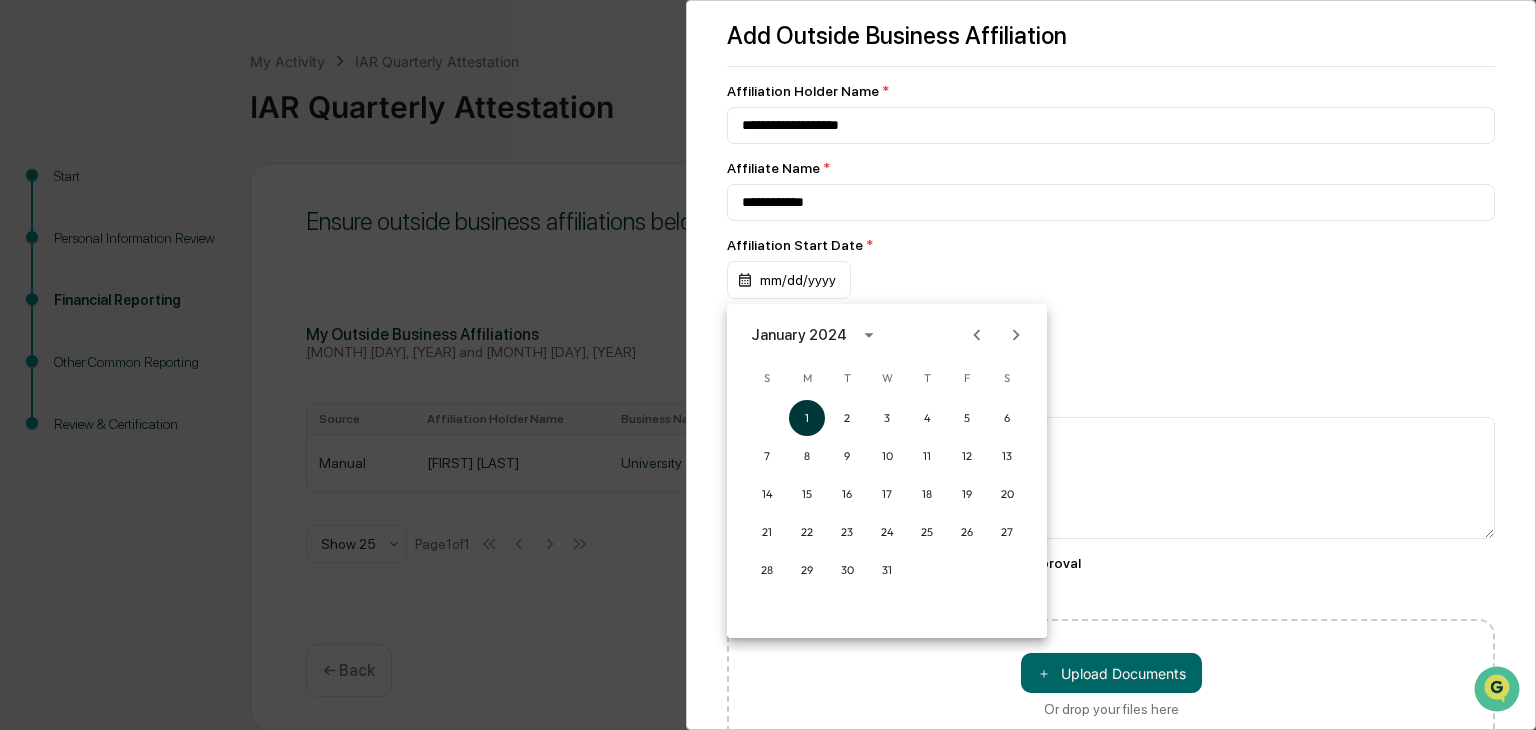 drag, startPoint x: 807, startPoint y: 411, endPoint x: 1028, endPoint y: 267, distance: 263.77454 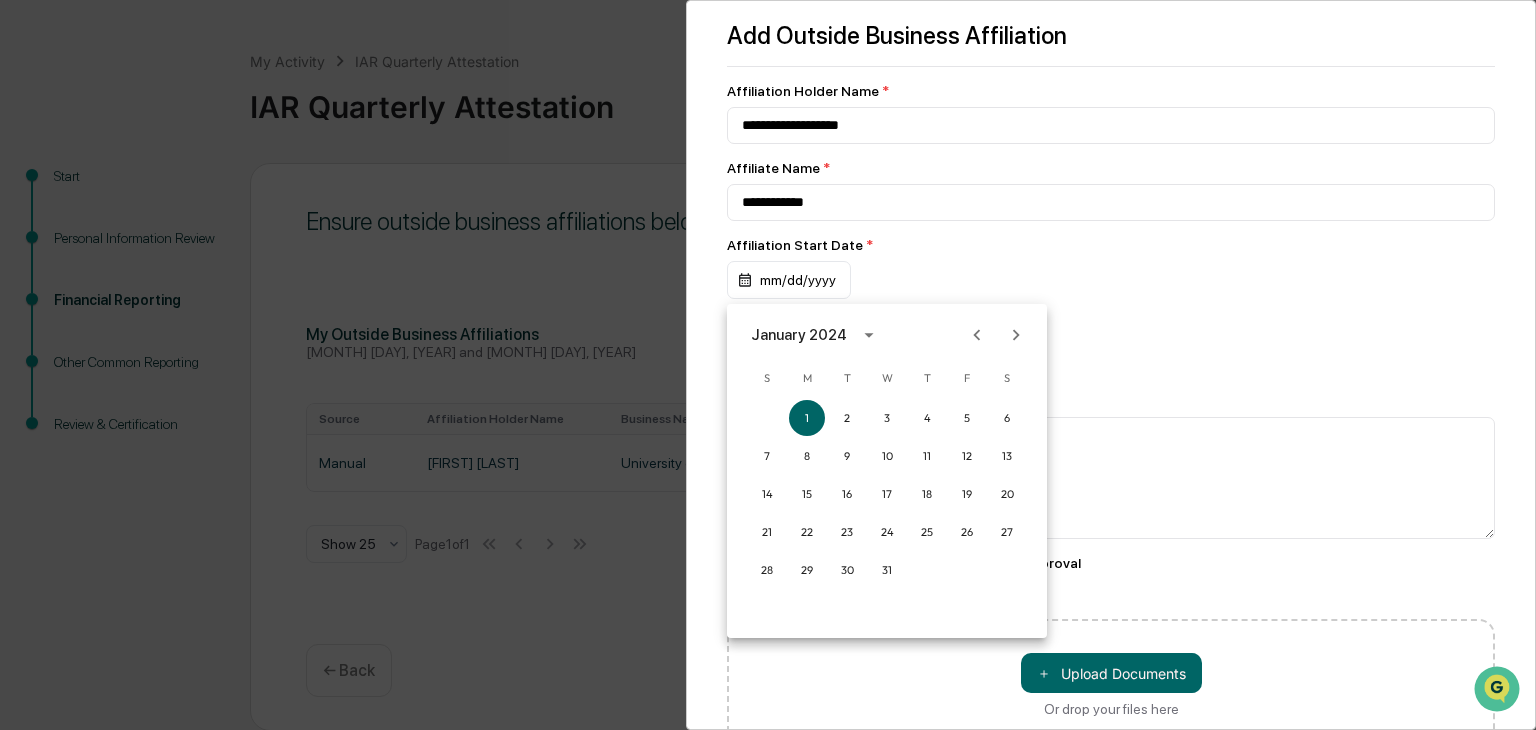 click at bounding box center (768, 365) 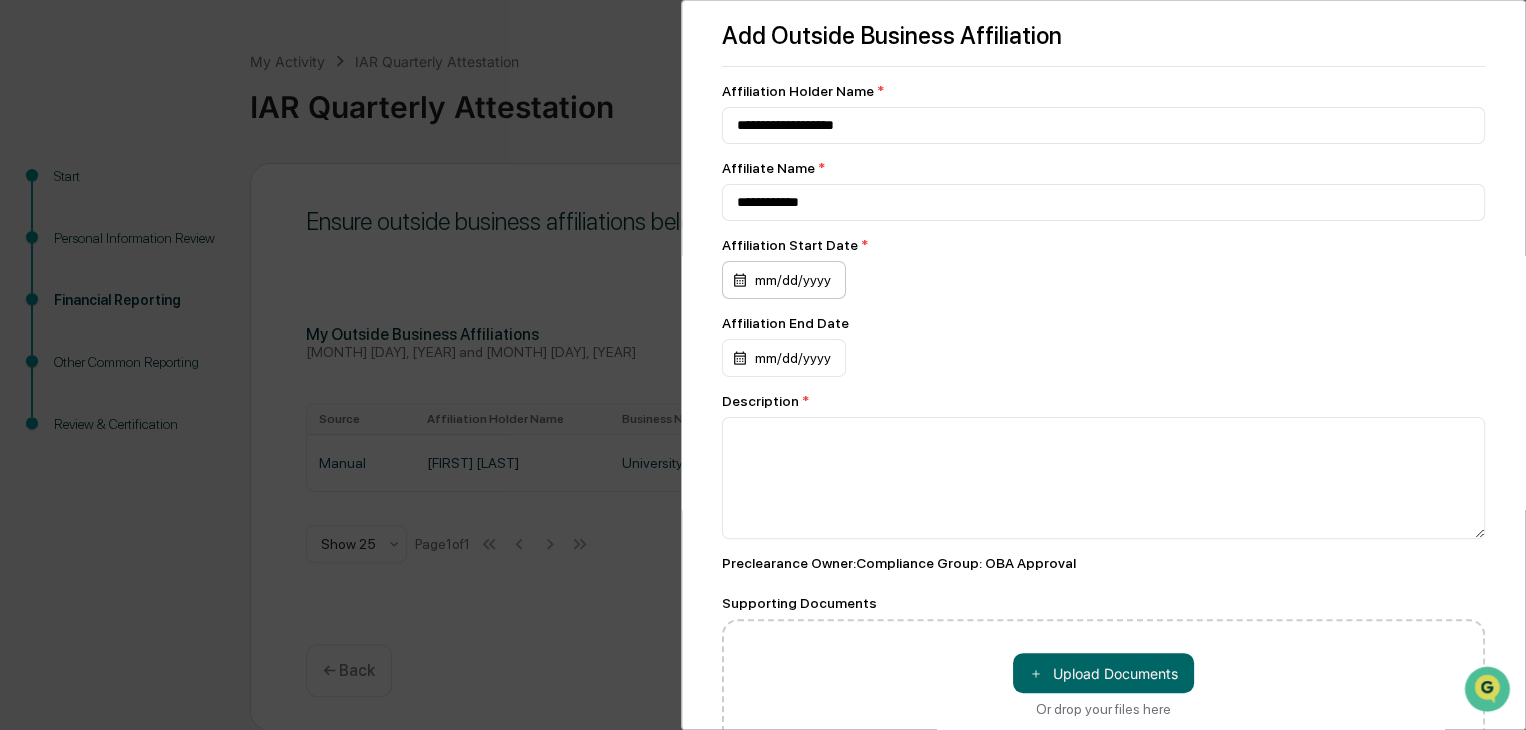 click on "mm/dd/yyyy" at bounding box center [784, 280] 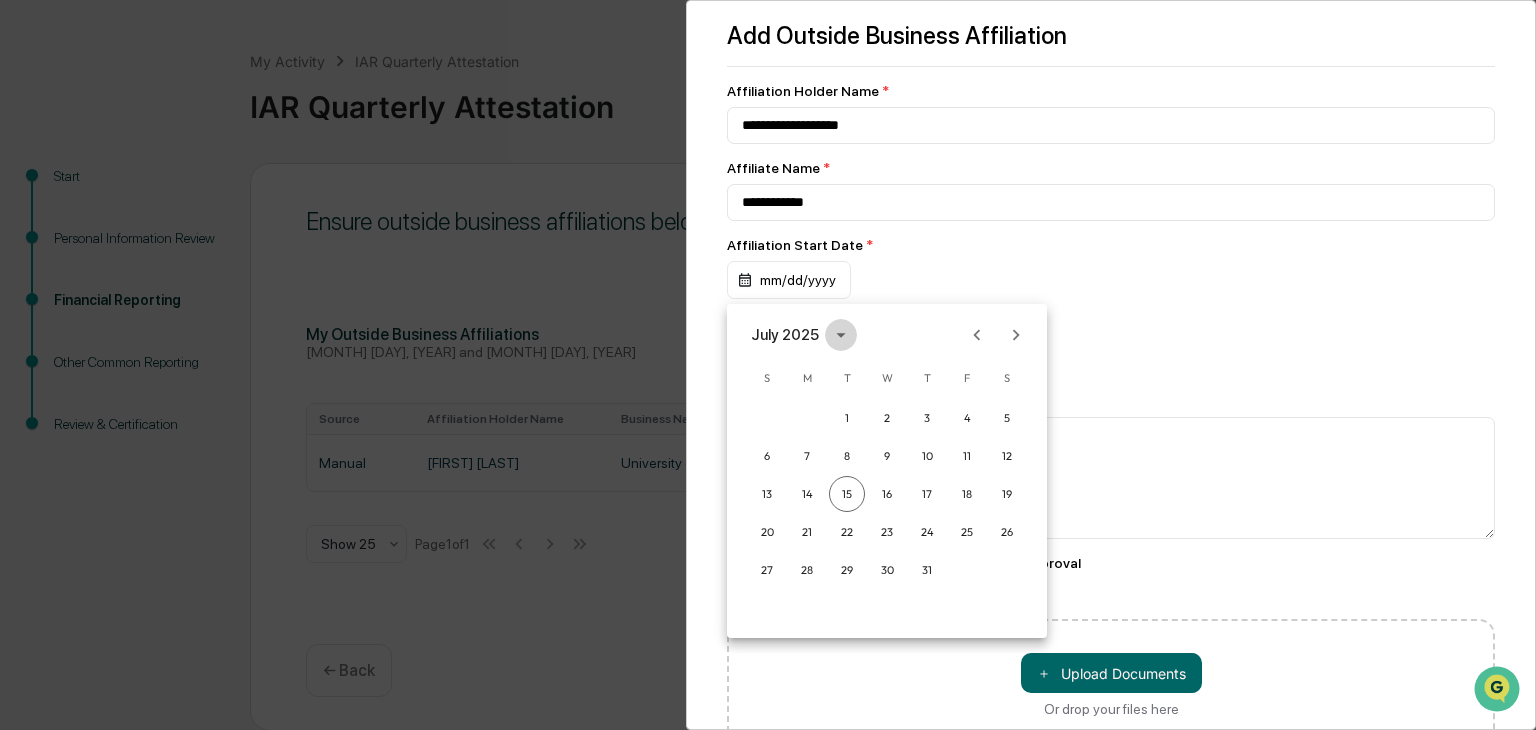 click at bounding box center (841, 335) 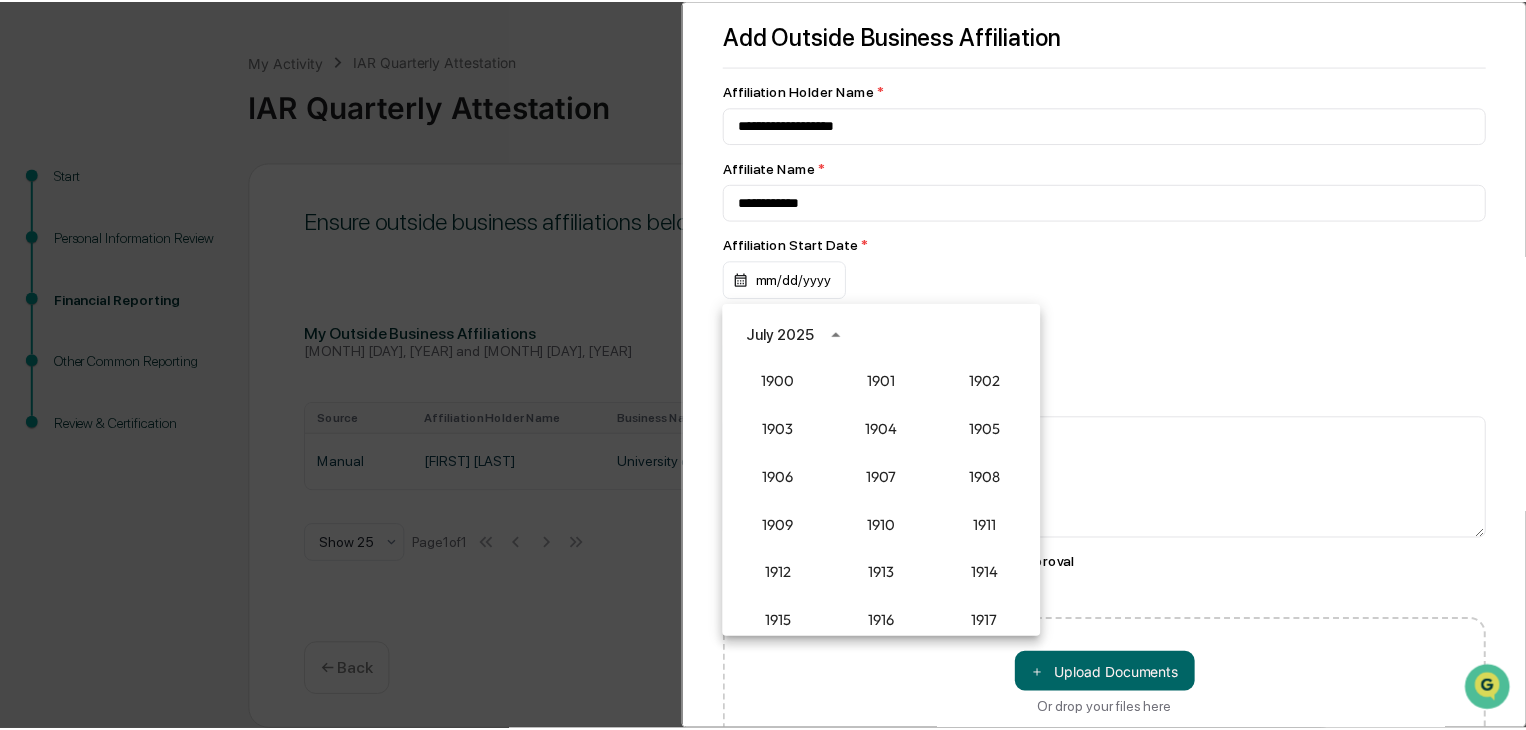 scroll, scrollTop: 1852, scrollLeft: 0, axis: vertical 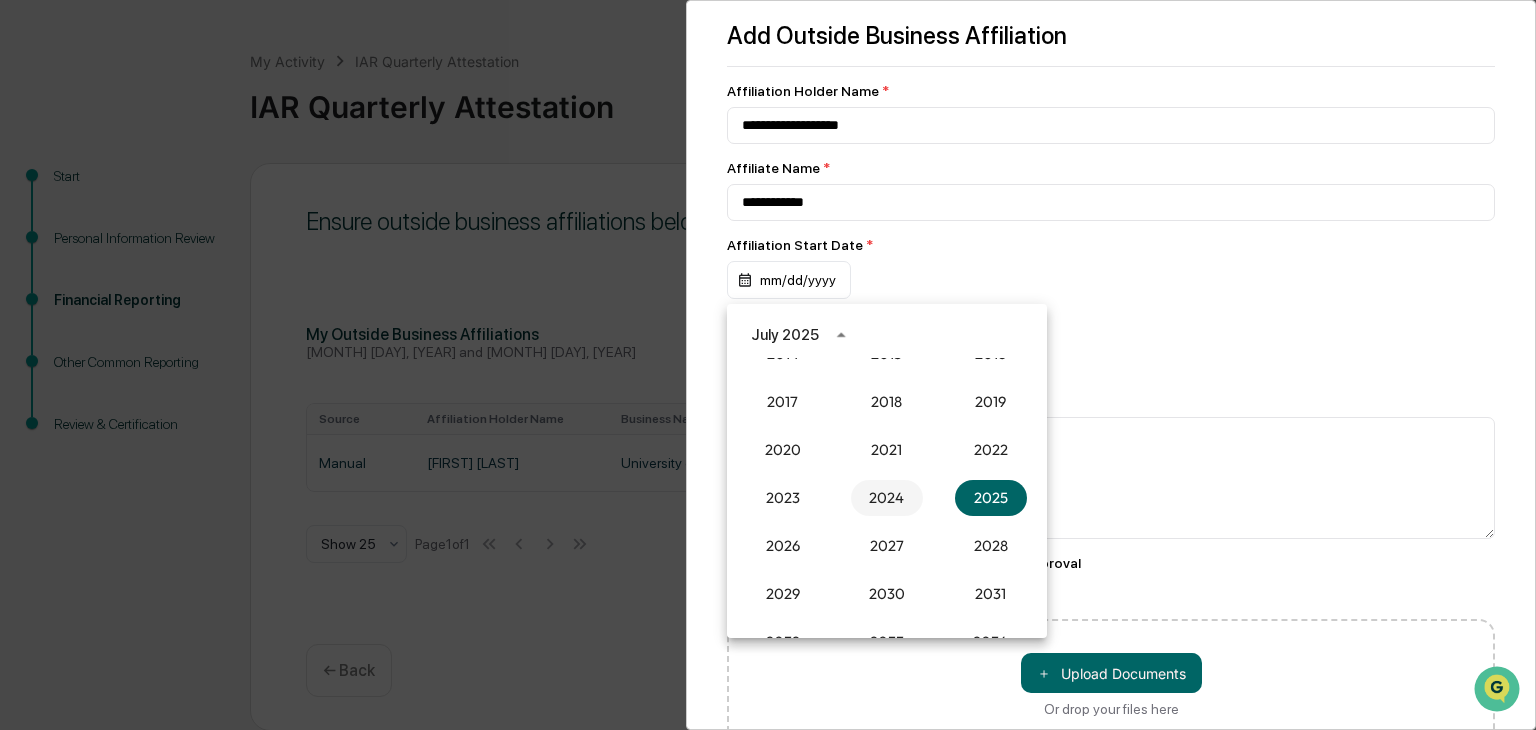 click on "2024" at bounding box center (887, 498) 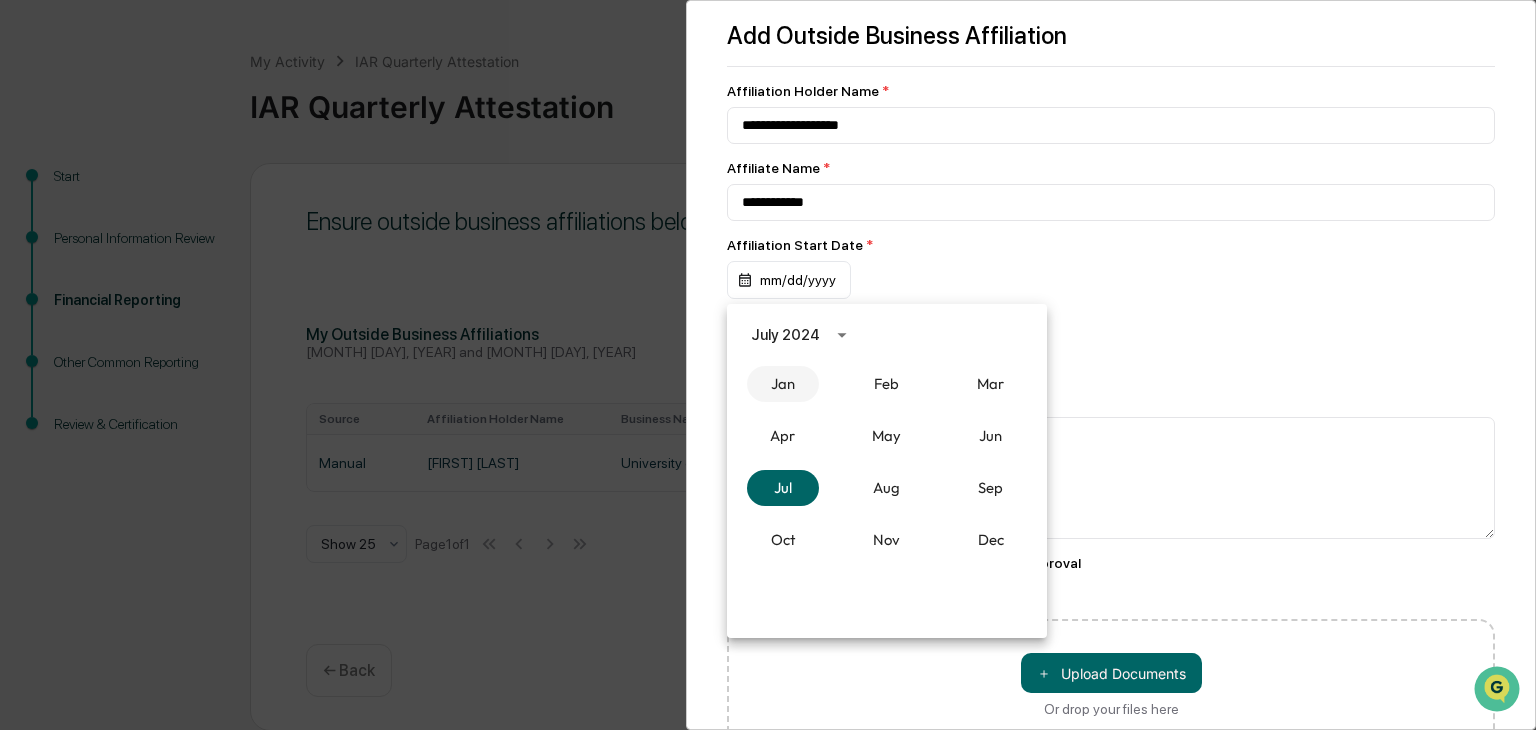 click on "Jan" at bounding box center (783, 384) 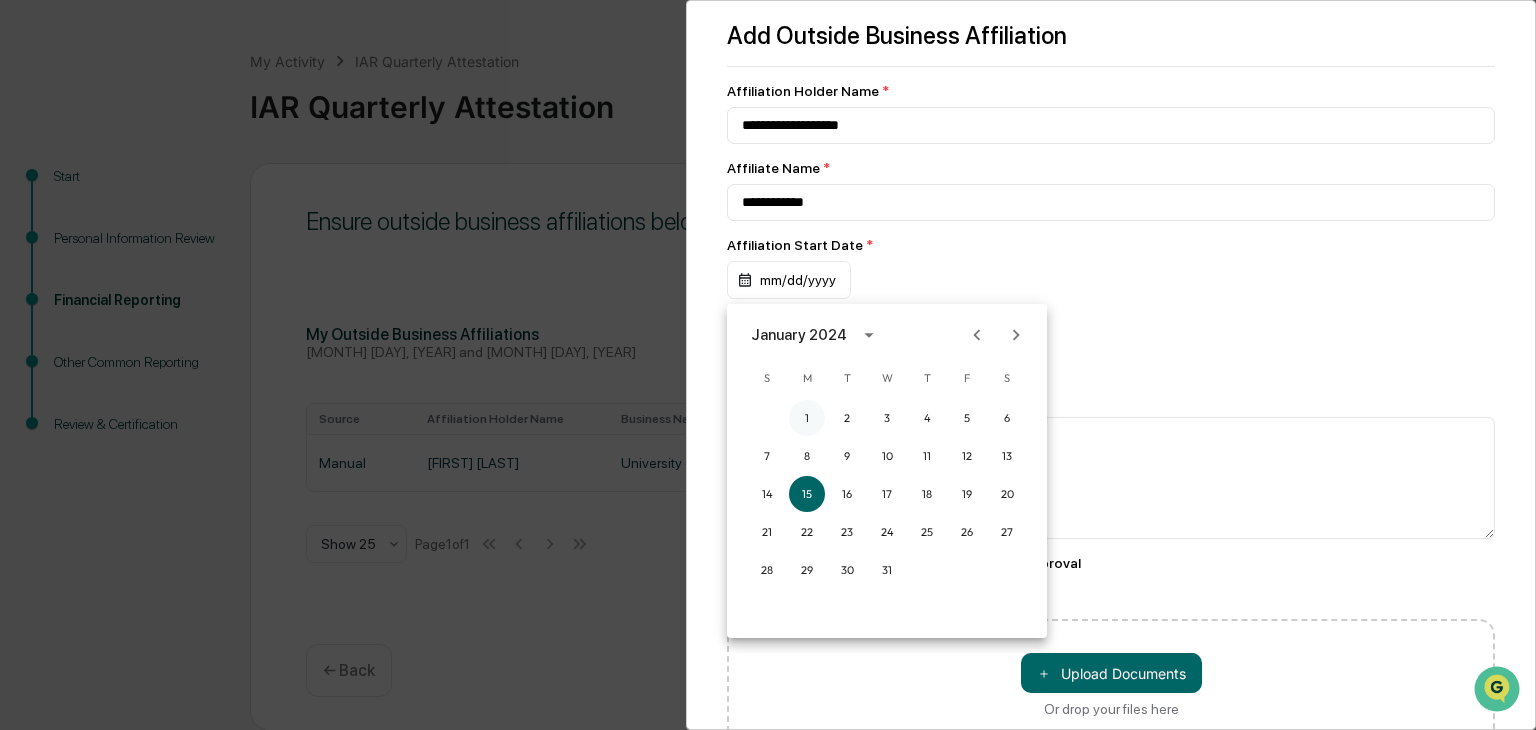 click on "1" at bounding box center (807, 418) 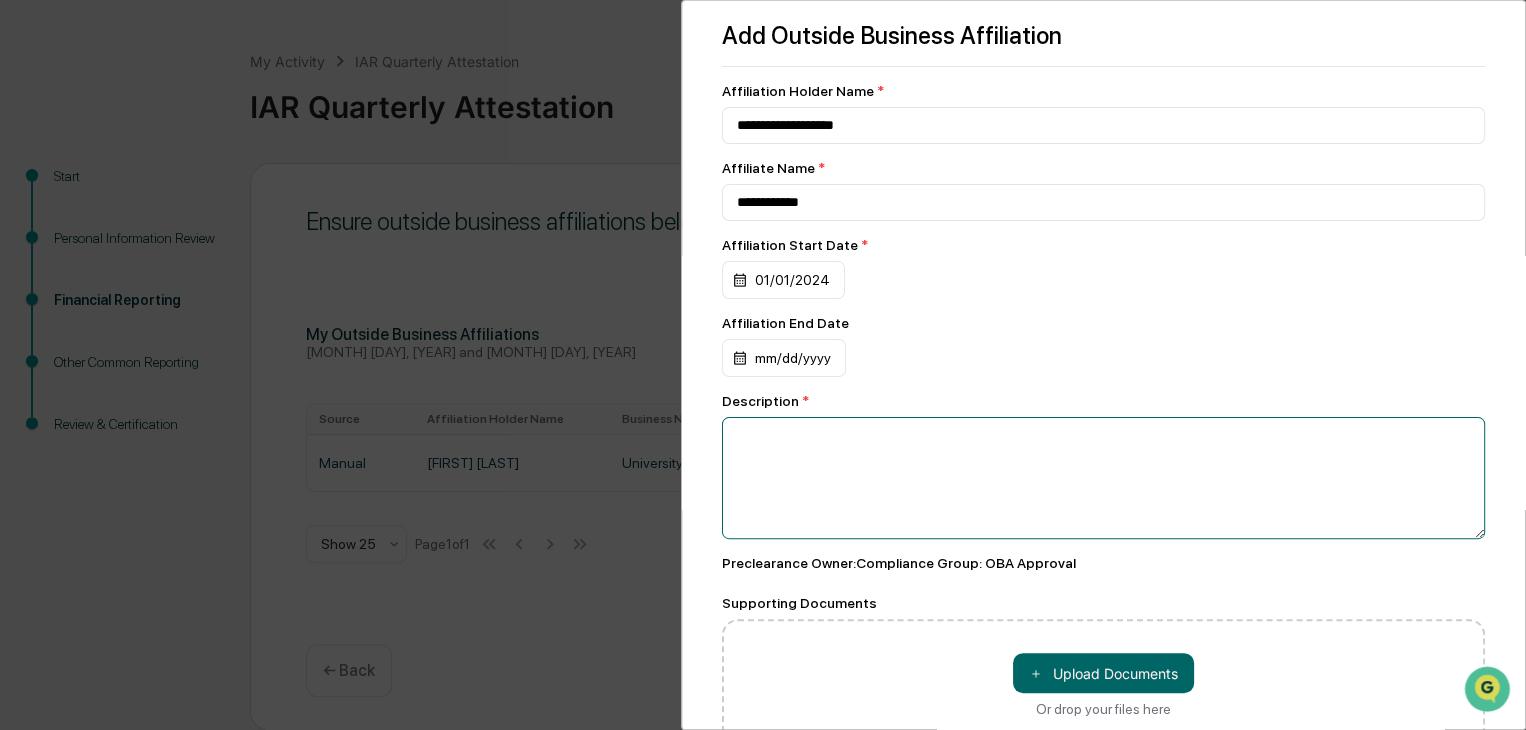 click at bounding box center [1103, 478] 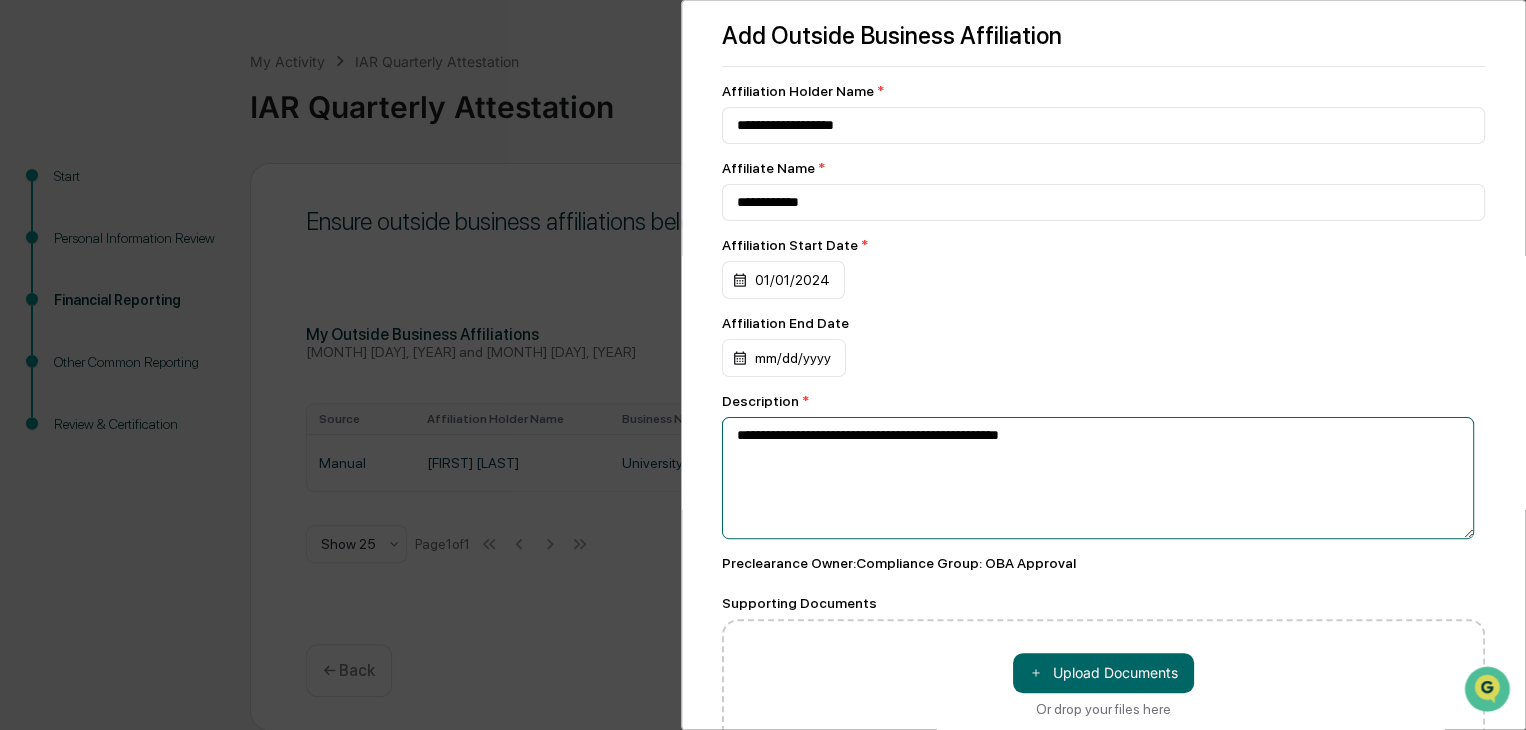 type on "**********" 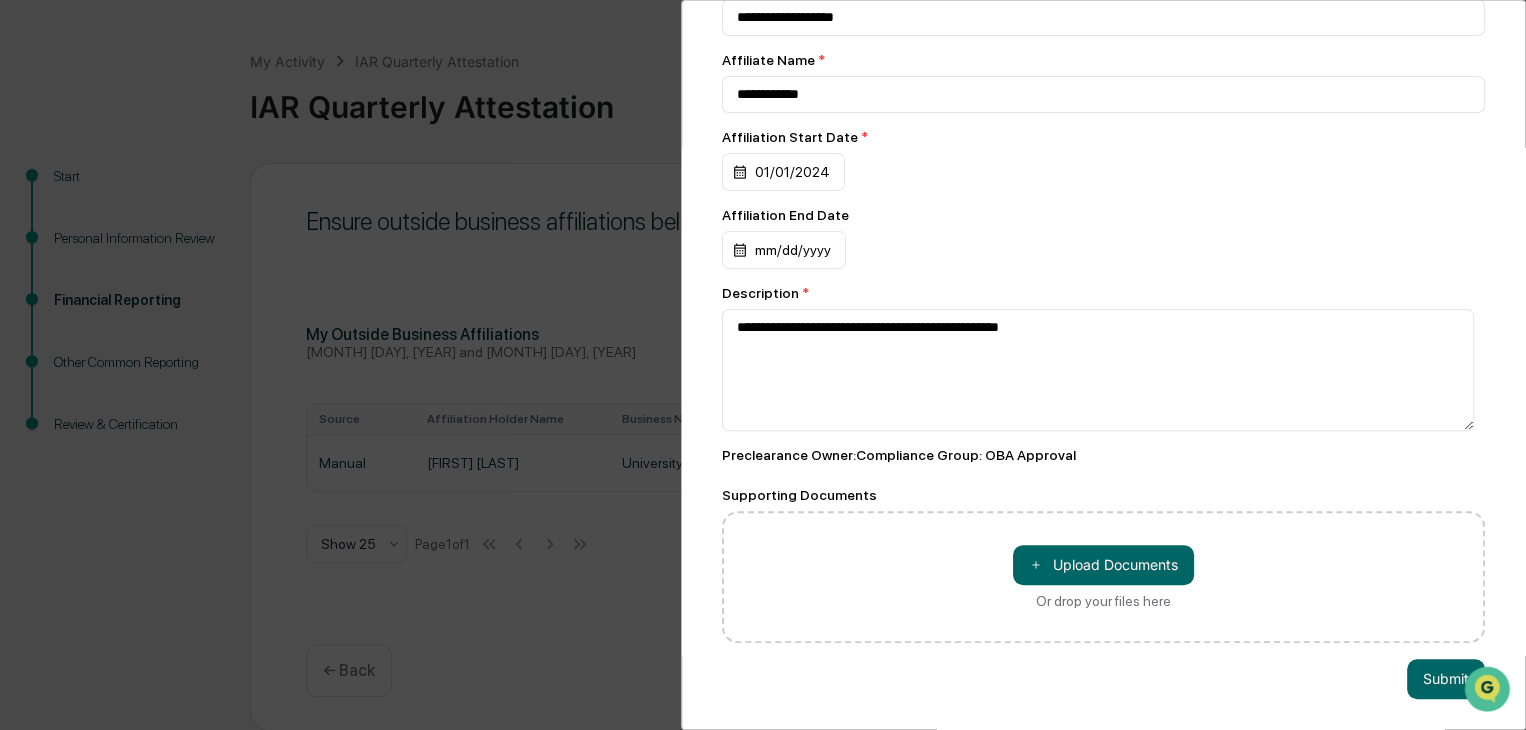 scroll, scrollTop: 123, scrollLeft: 0, axis: vertical 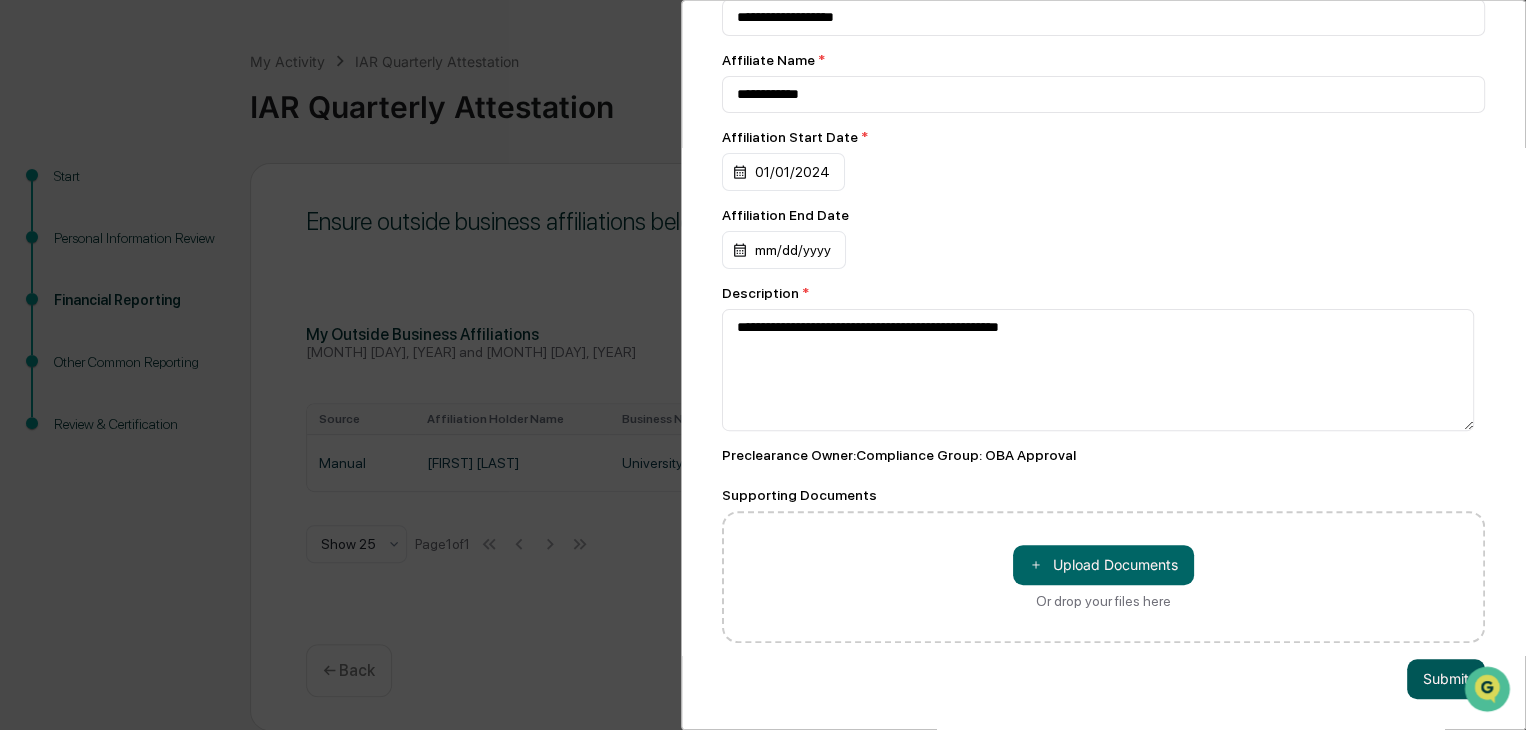 click on "Submit" at bounding box center [1446, 679] 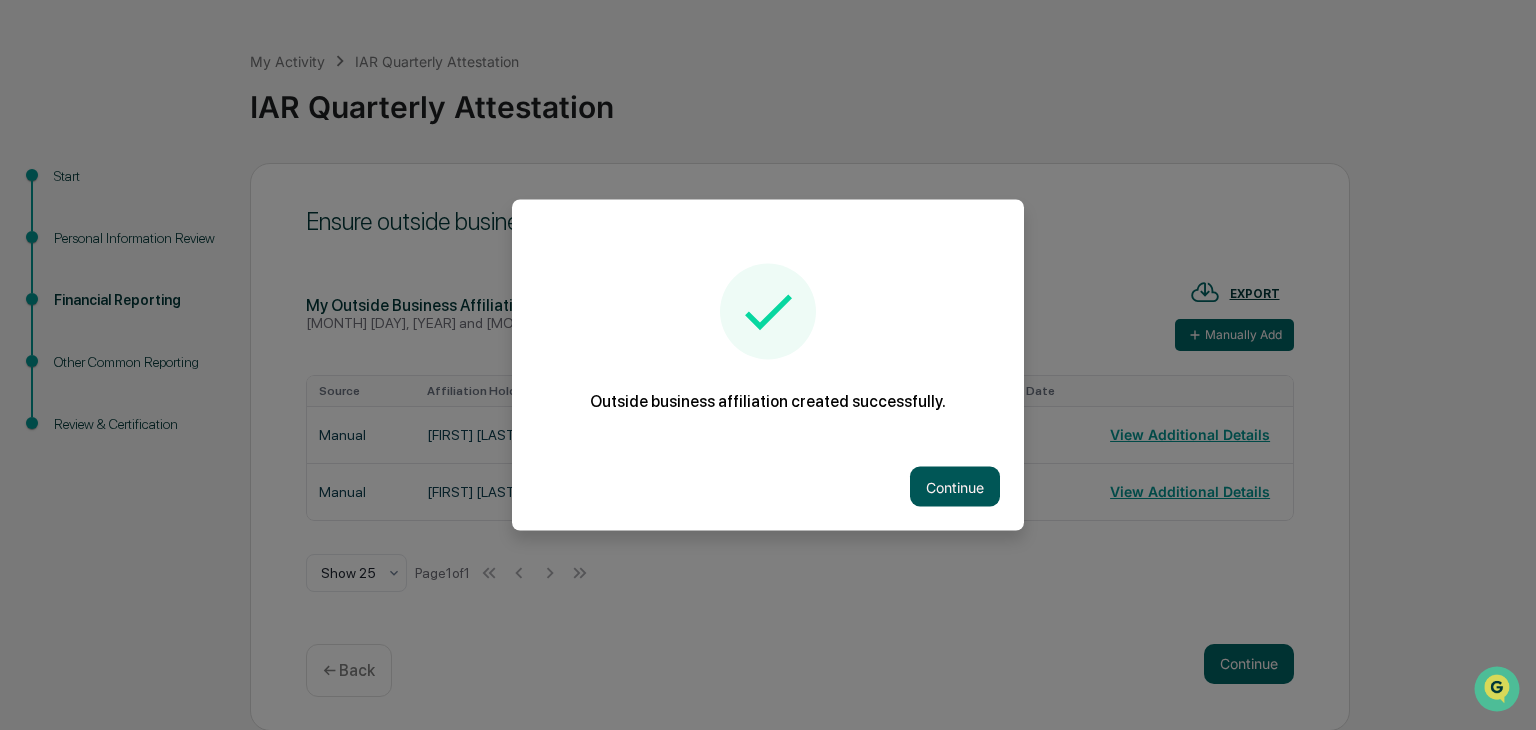 click on "Continue" at bounding box center (955, 487) 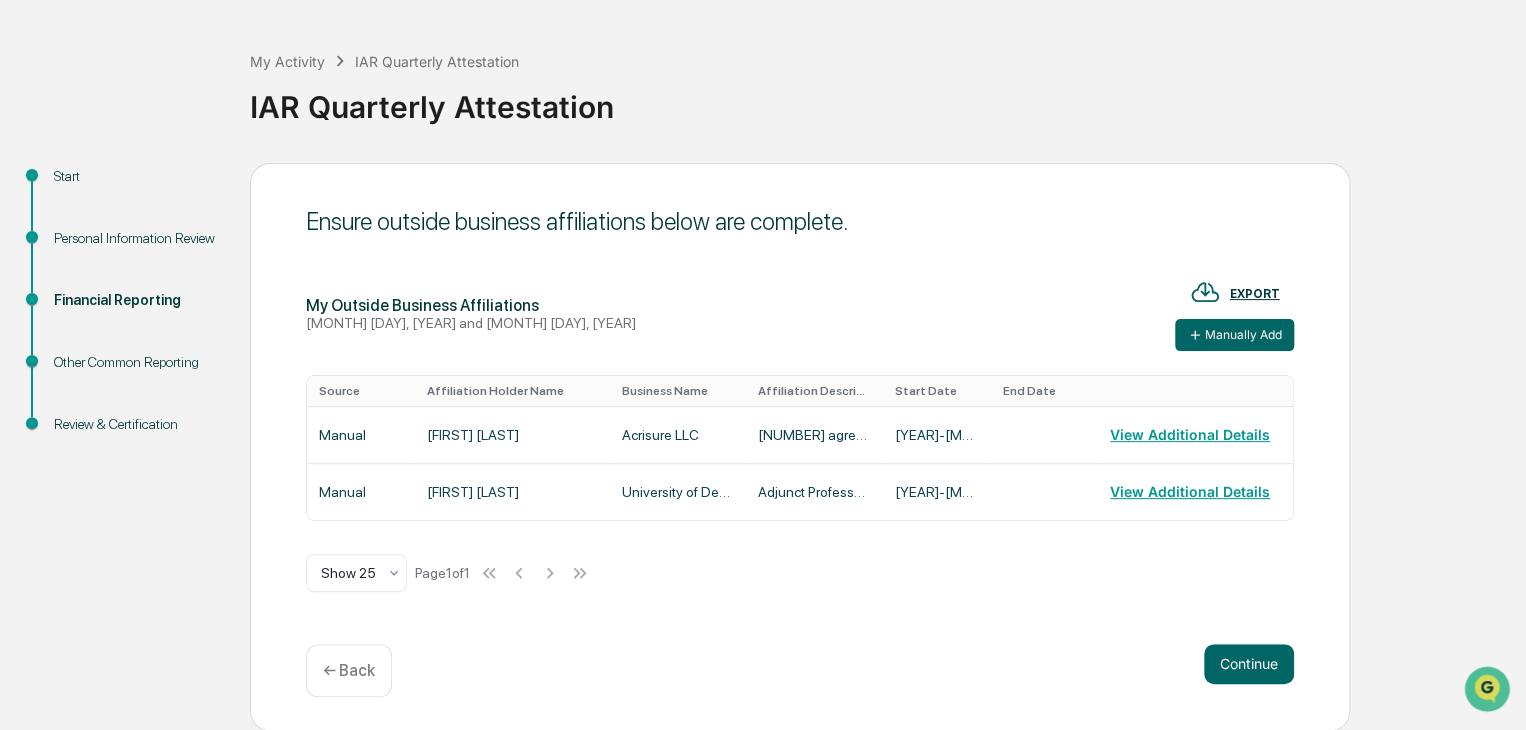 click on "Other Common Reporting" at bounding box center (136, 362) 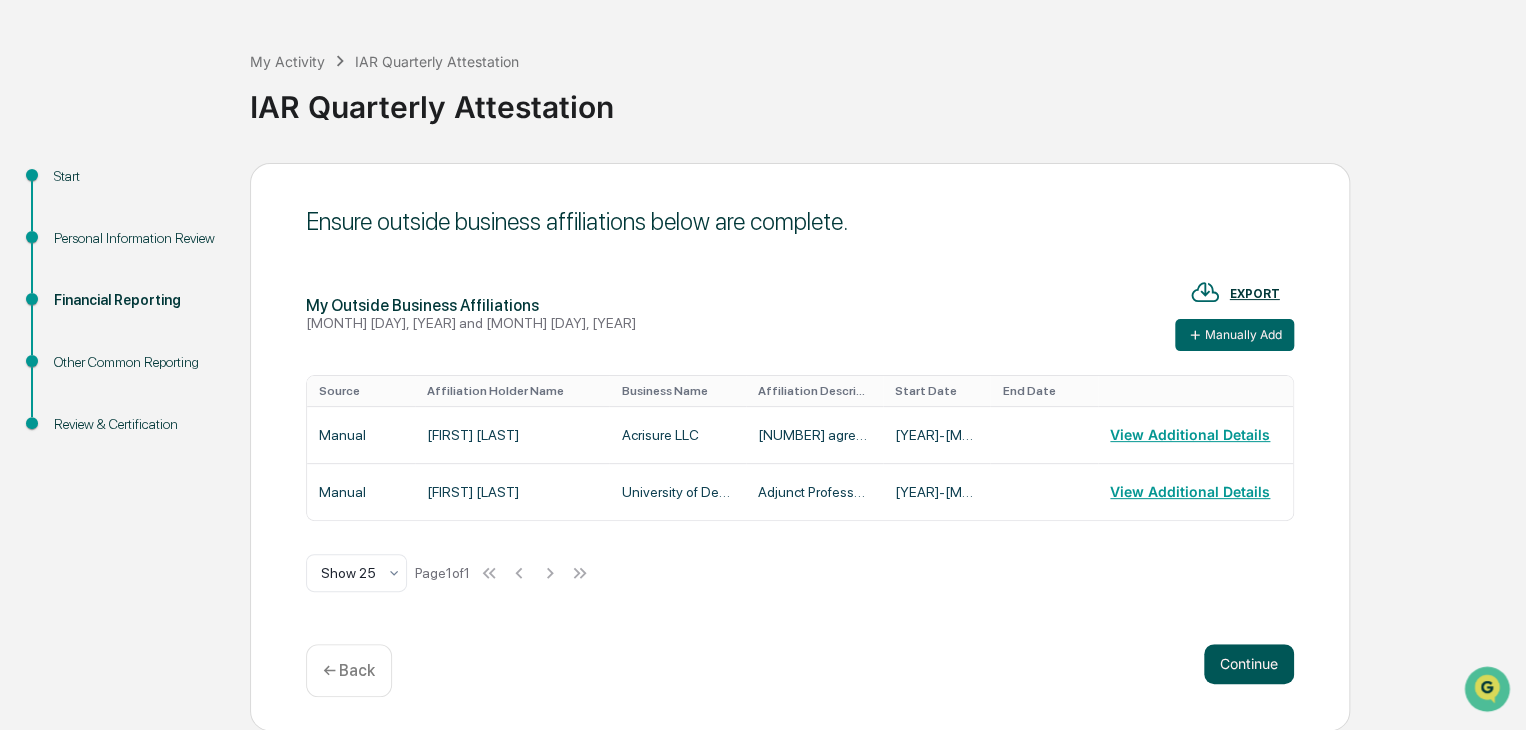 click on "Continue" at bounding box center (1249, 664) 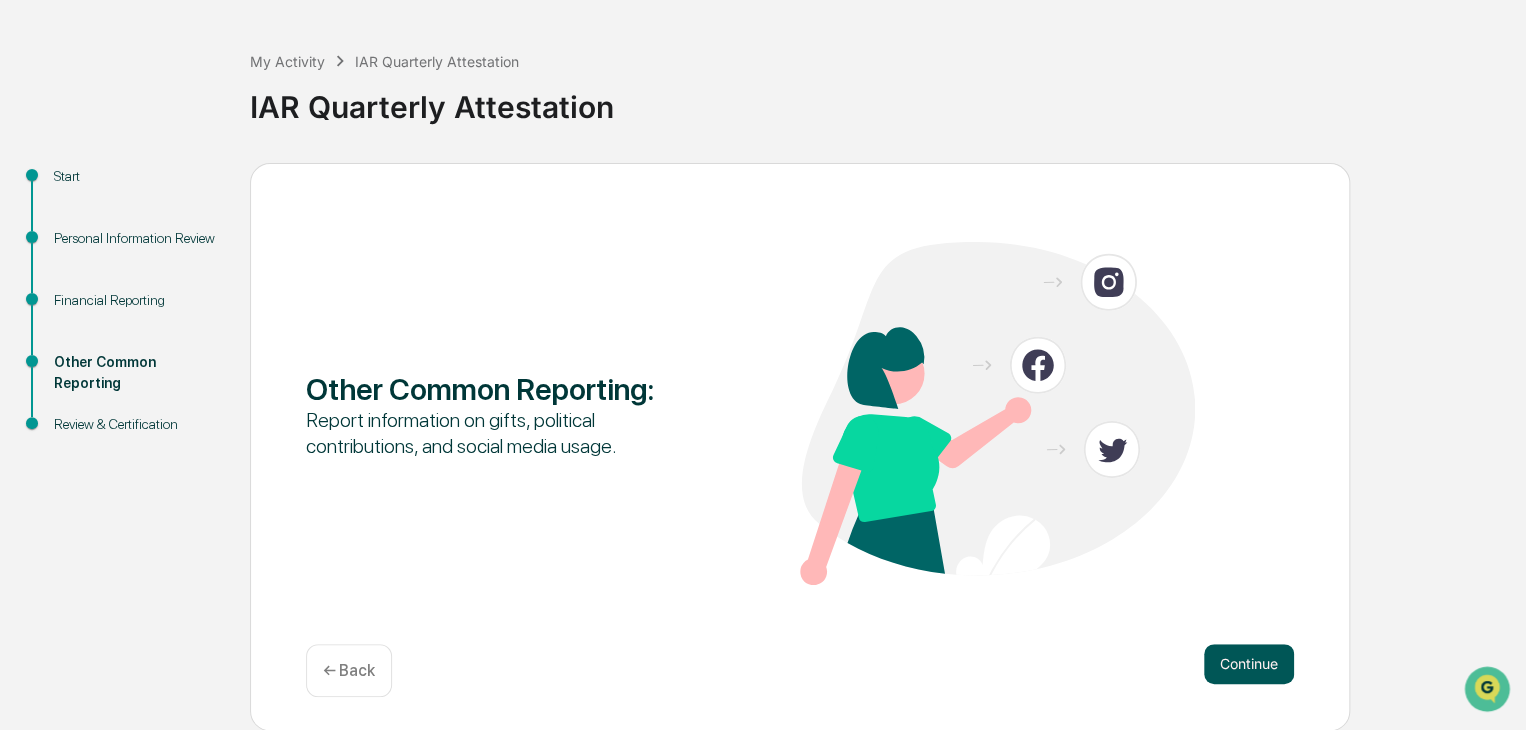click on "Continue" at bounding box center [1249, 664] 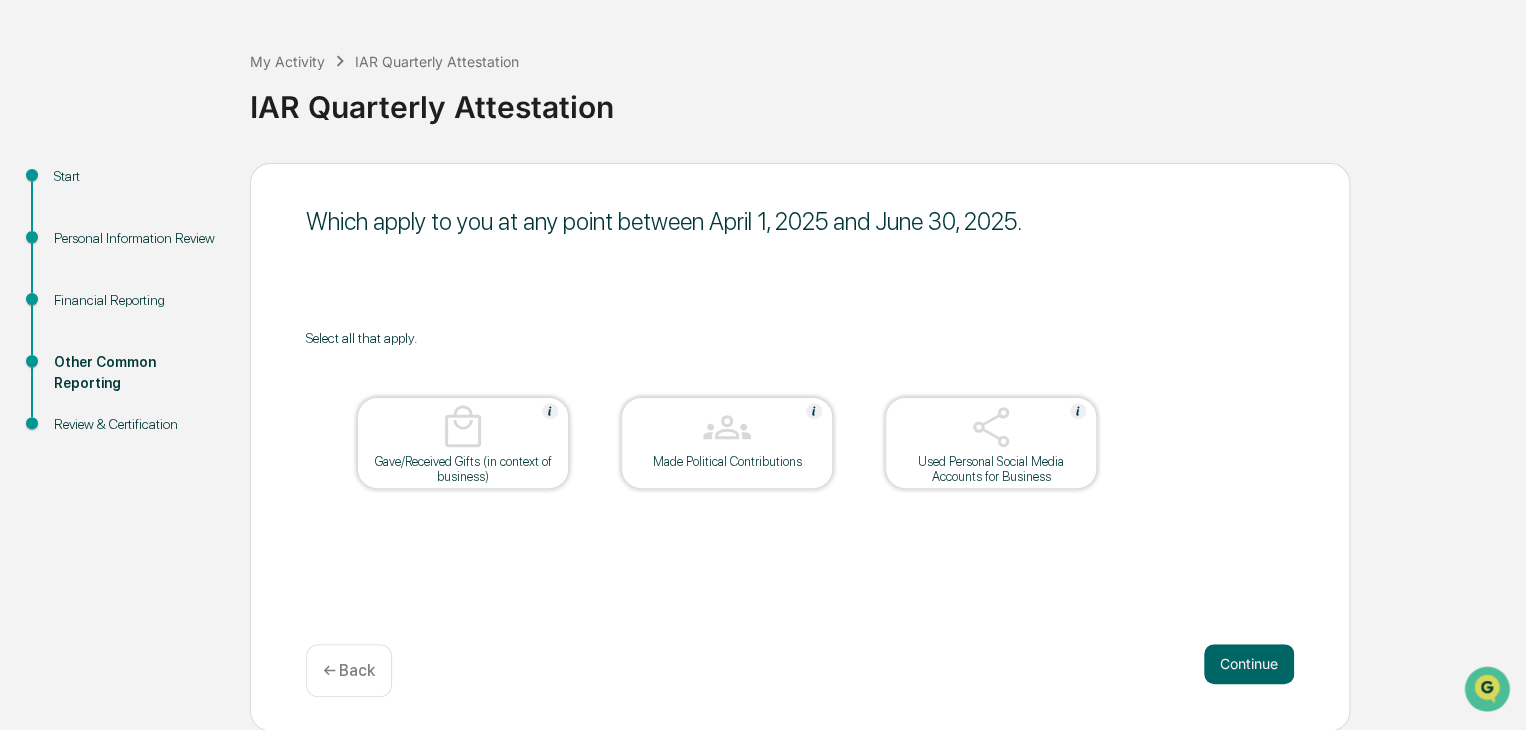 click on "Used Personal Social Media Accounts for Business" at bounding box center [991, 469] 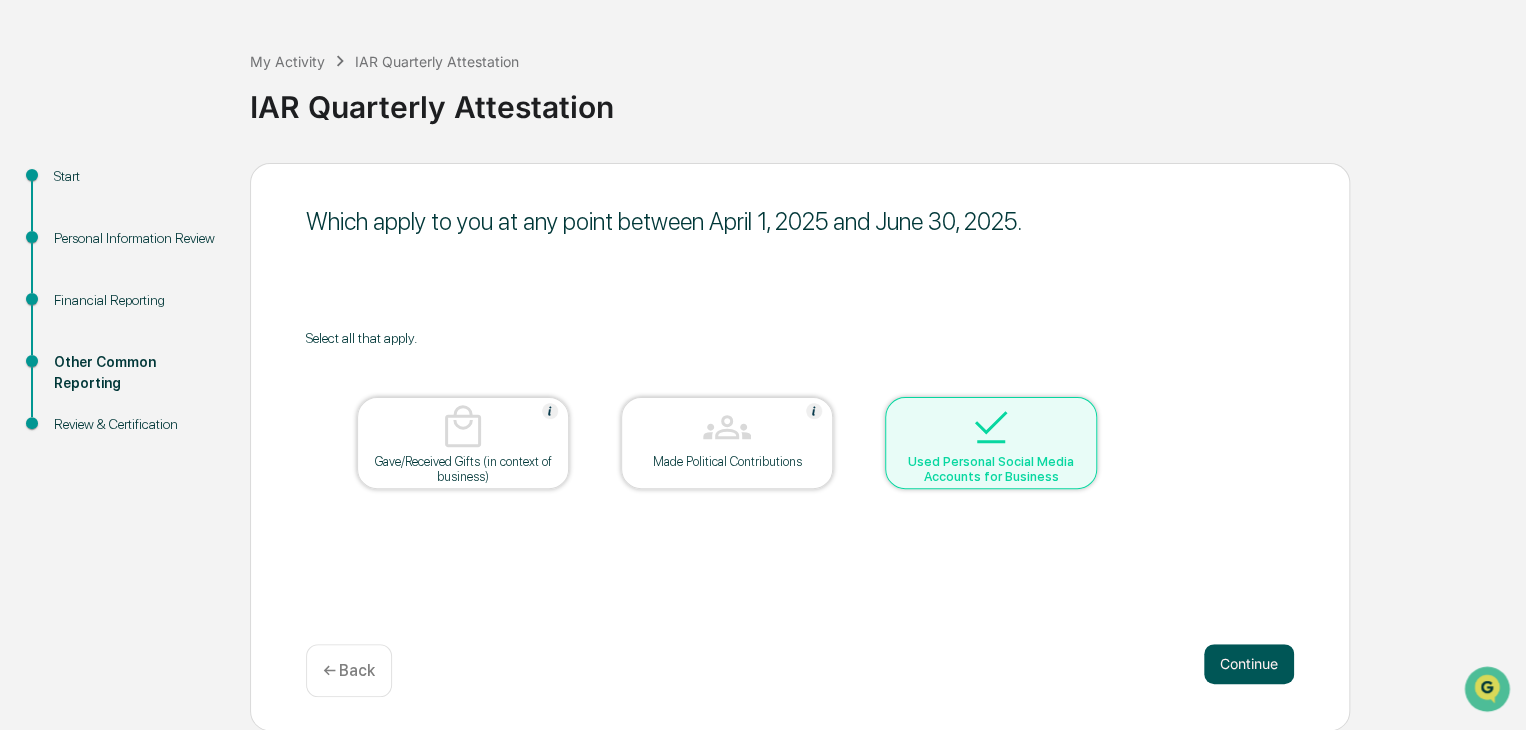 click on "Continue" at bounding box center [1249, 664] 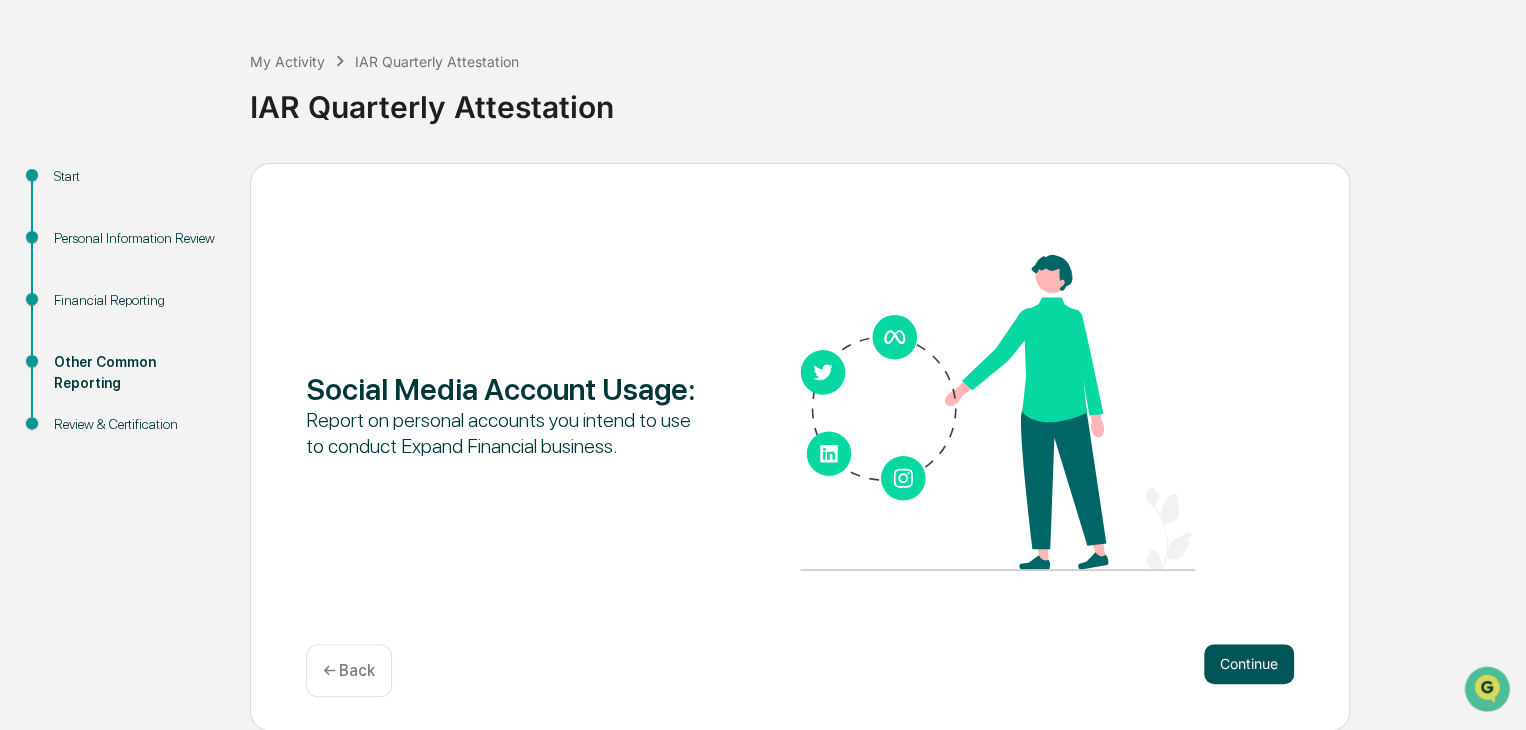 click on "Continue" at bounding box center [1249, 664] 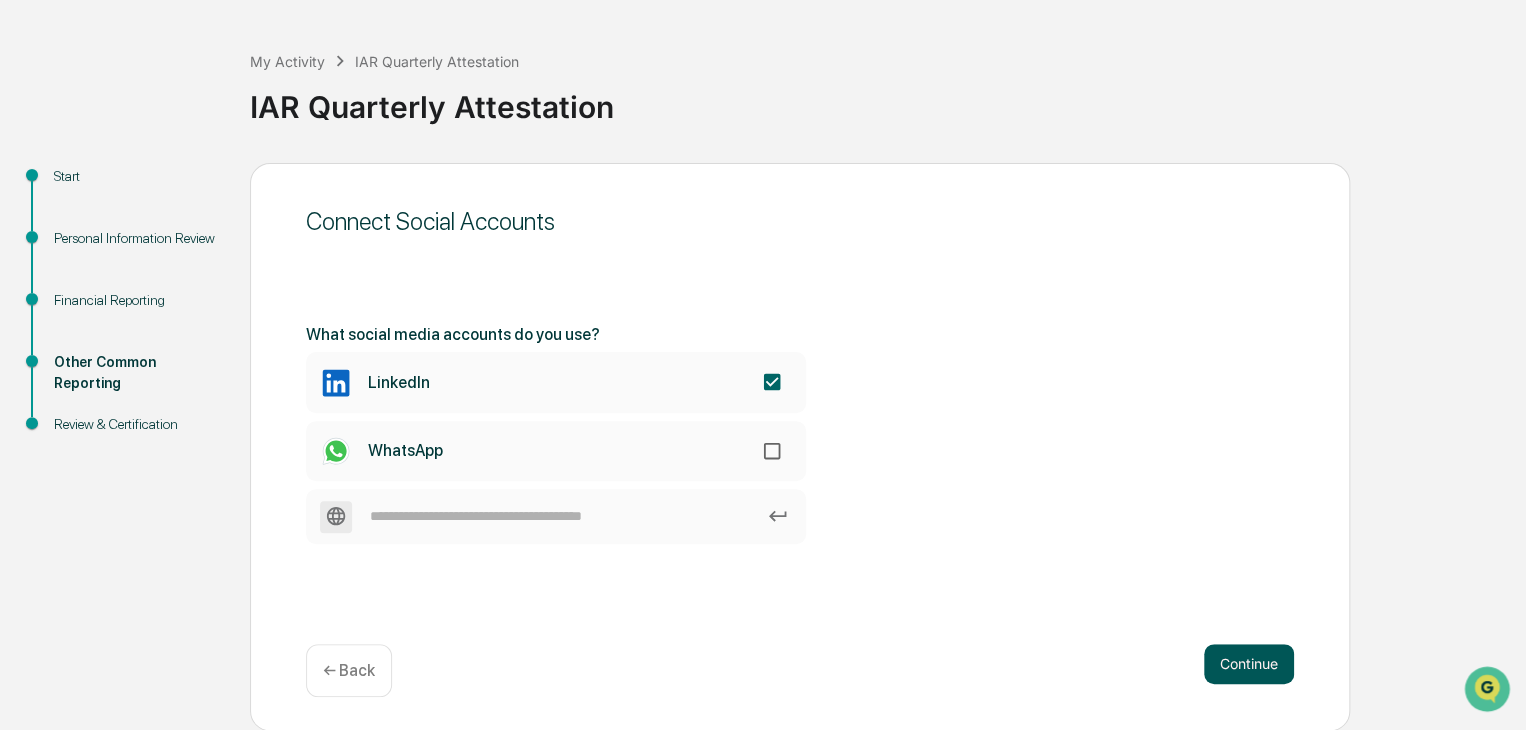 click on "Continue" at bounding box center [1249, 664] 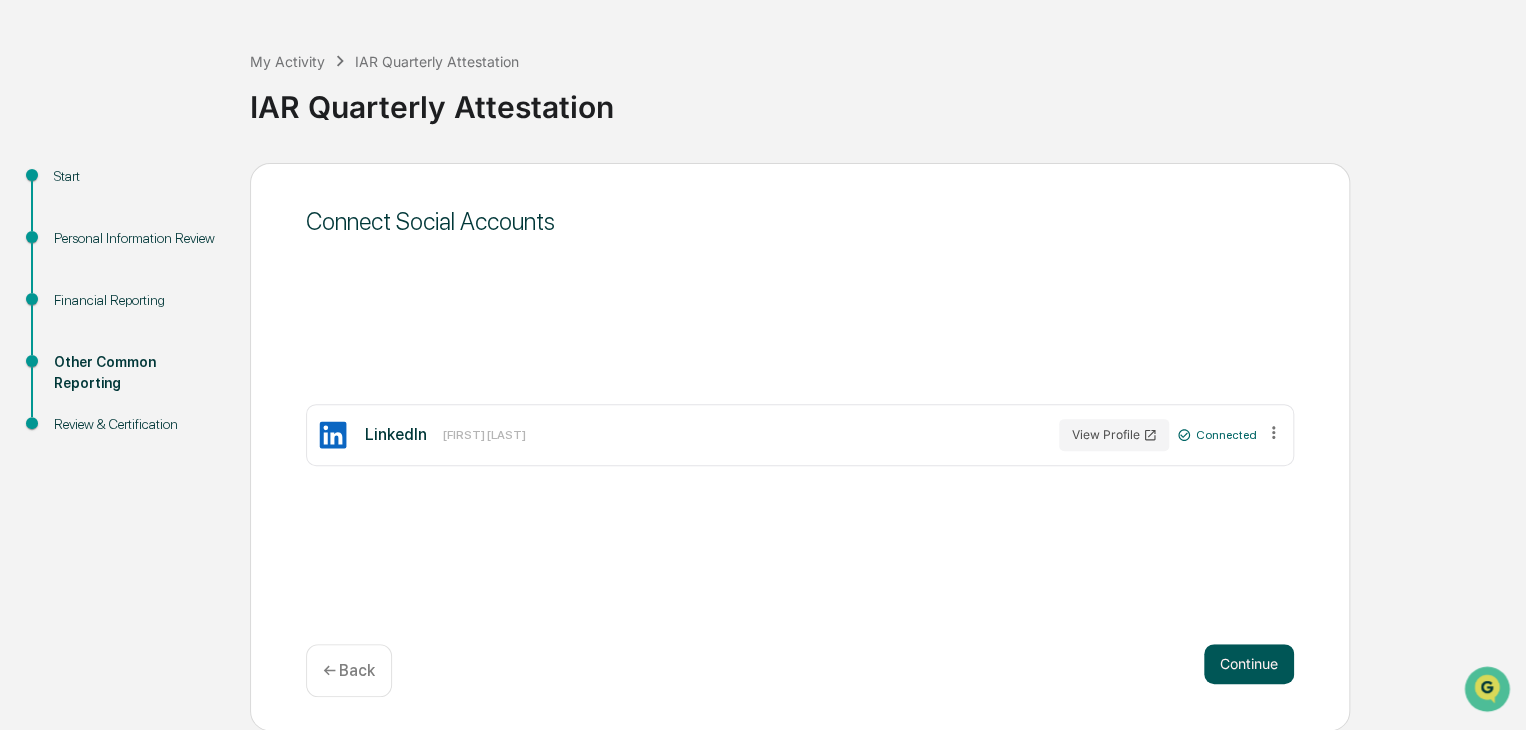 click on "Continue" at bounding box center (1249, 664) 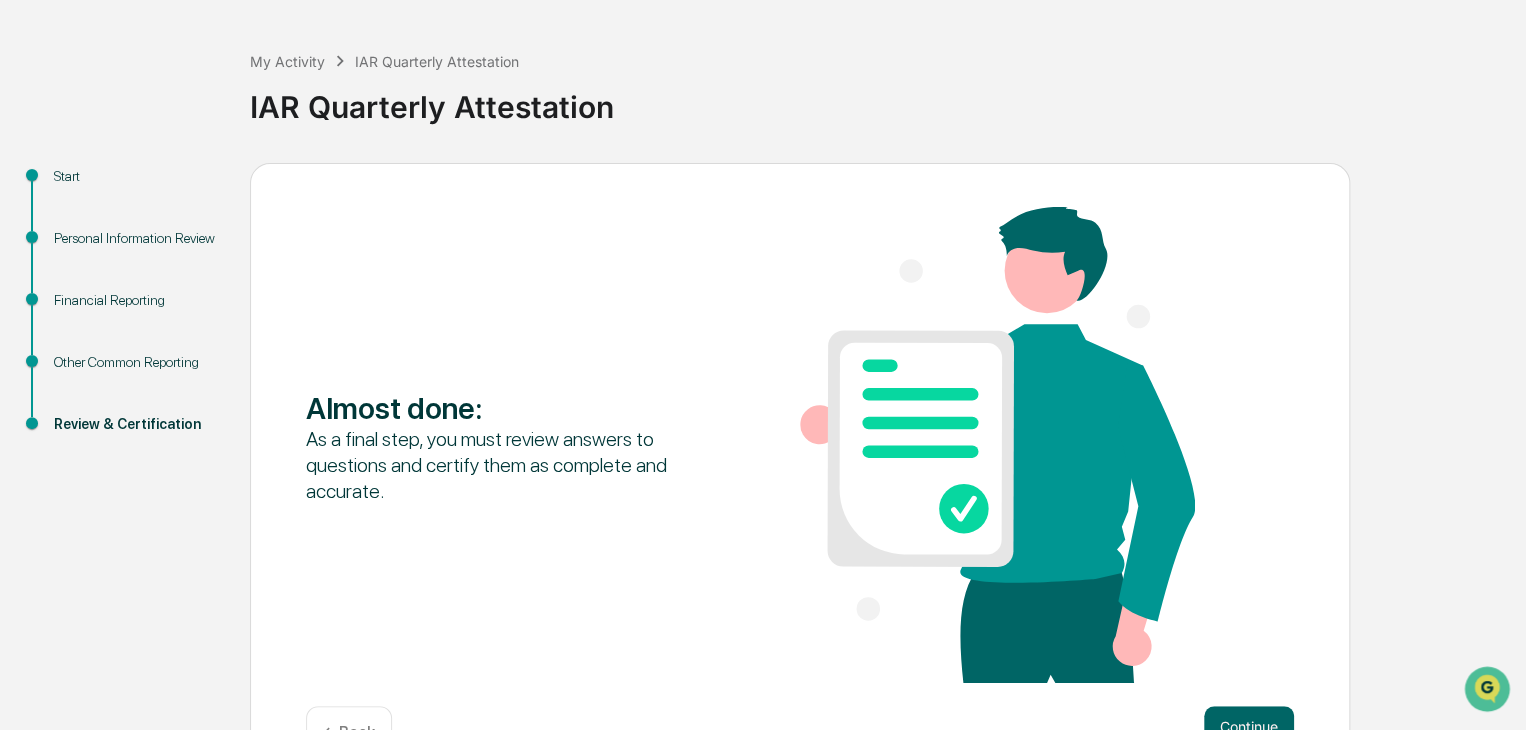 drag, startPoint x: 1524, startPoint y: 566, endPoint x: 1535, endPoint y: 656, distance: 90.66973 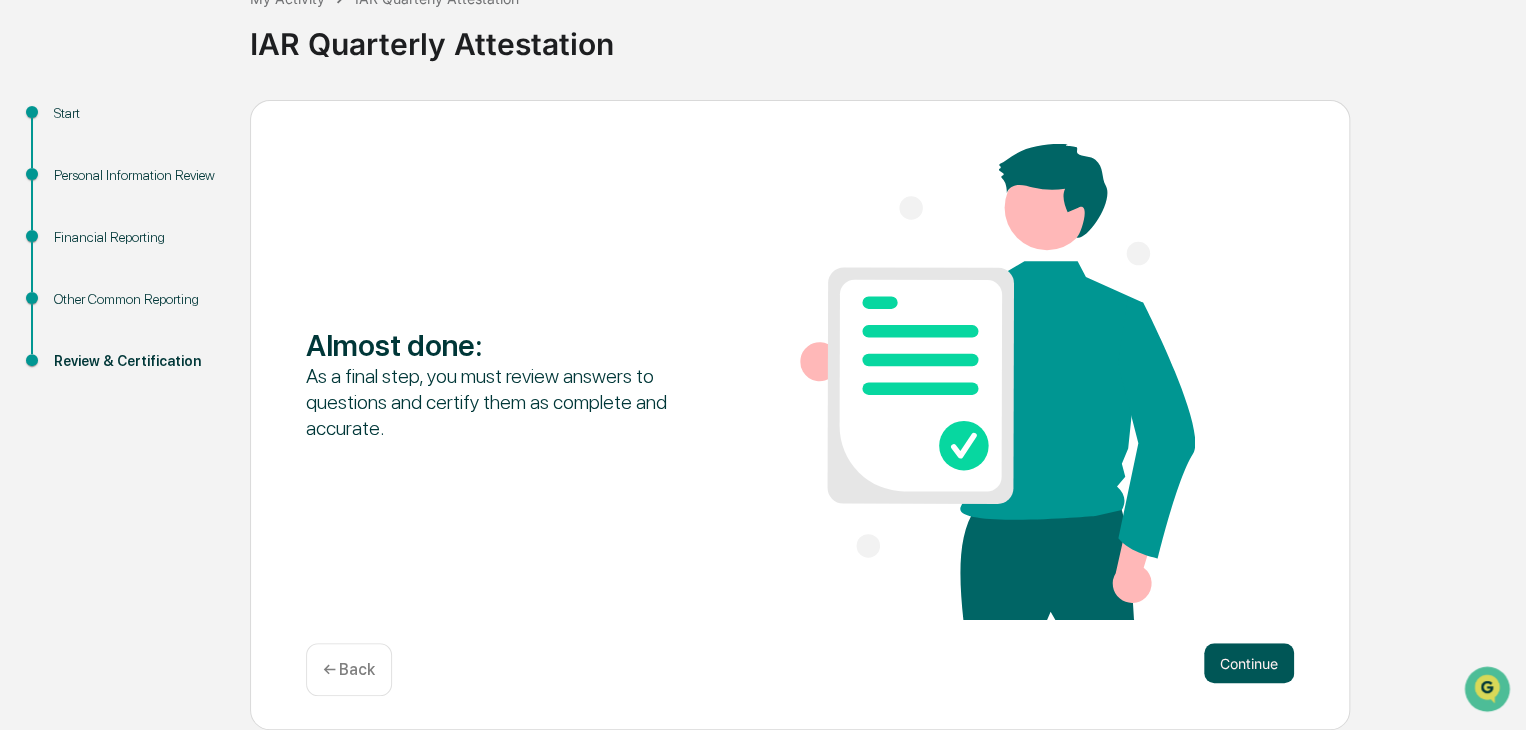 click on "Continue" at bounding box center (1249, 663) 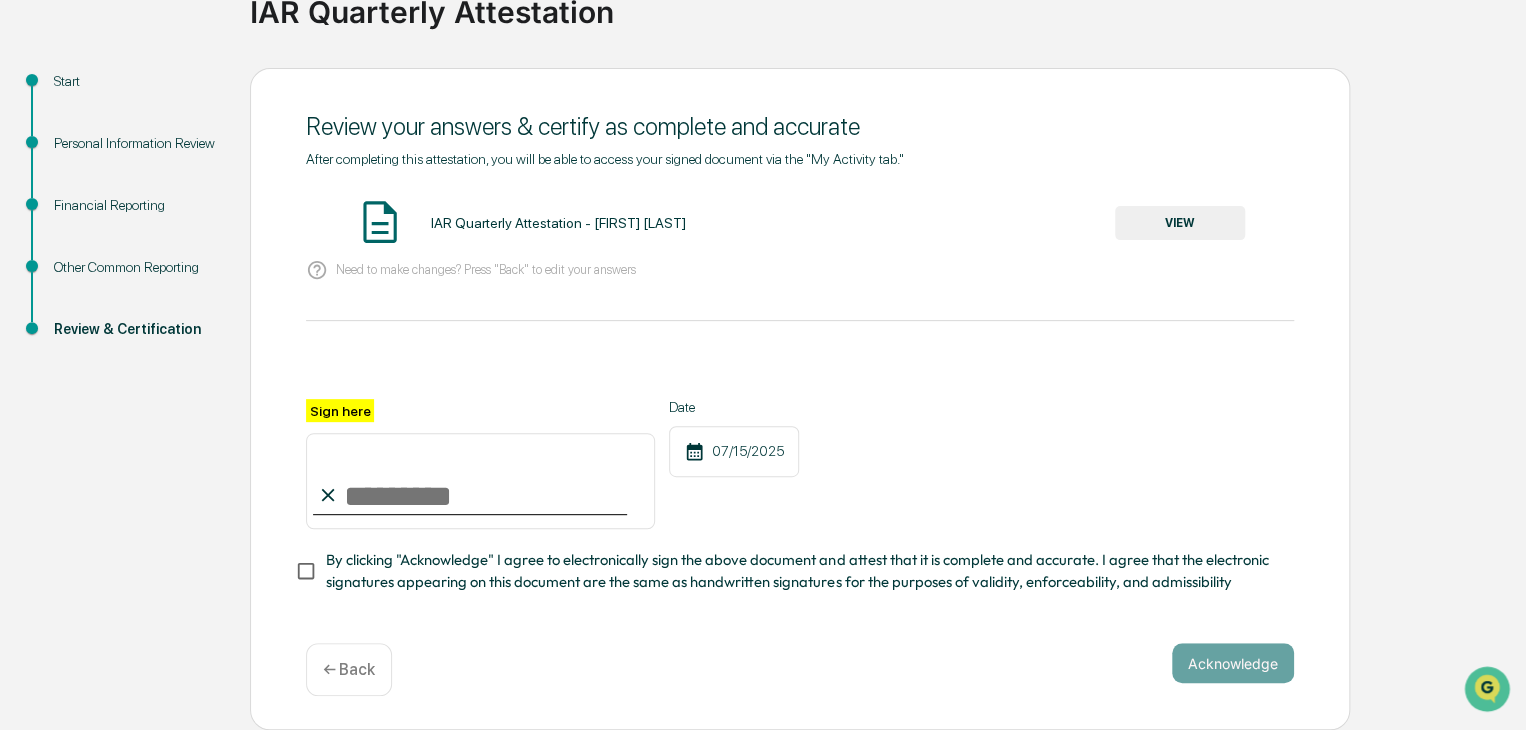 scroll, scrollTop: 0, scrollLeft: 0, axis: both 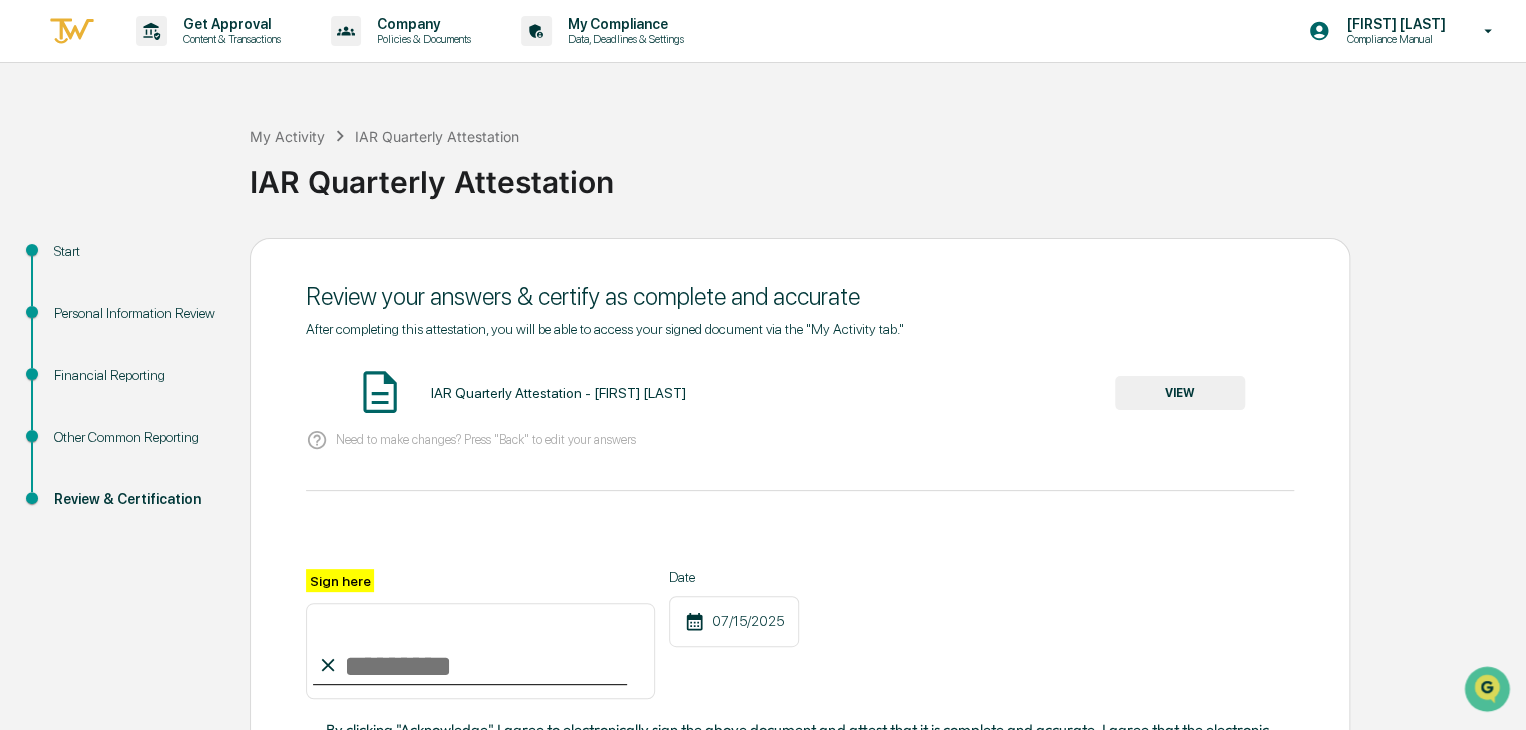 click at bounding box center [72, 31] 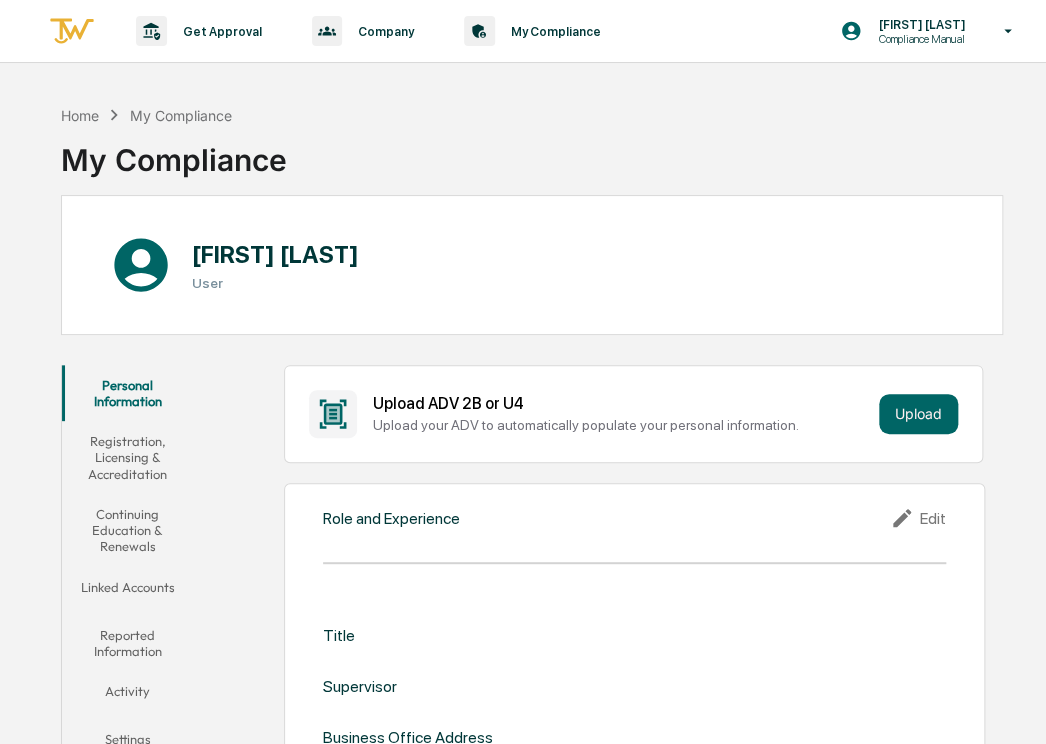 scroll, scrollTop: 0, scrollLeft: 0, axis: both 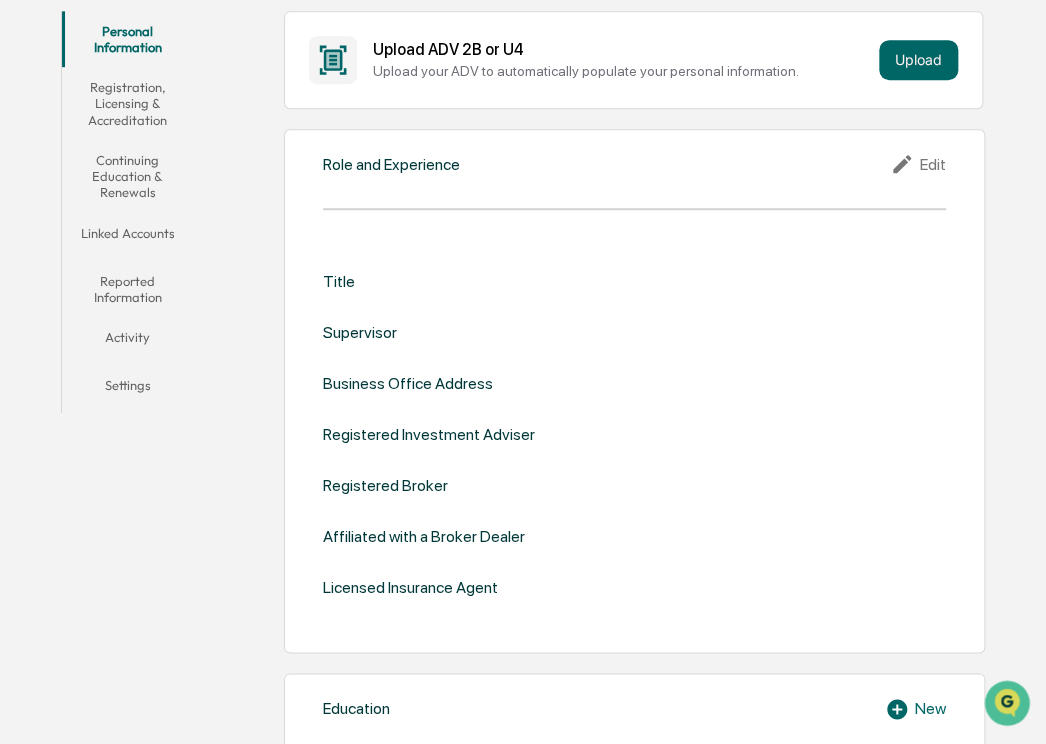 click on "Edit" at bounding box center [918, 164] 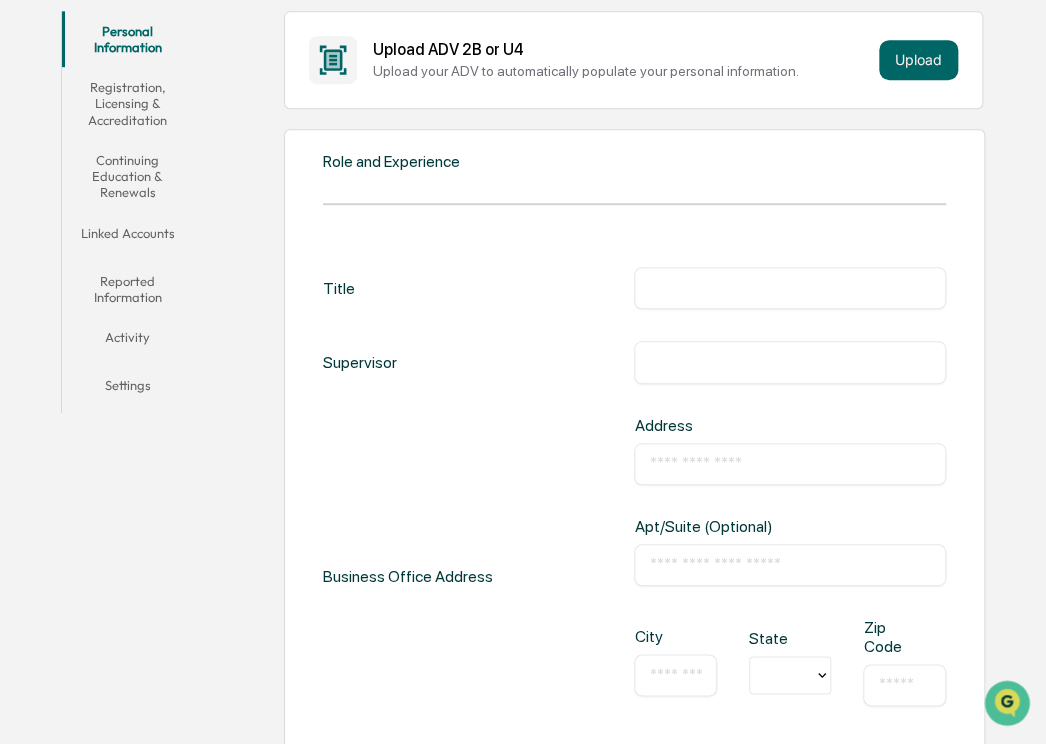 click at bounding box center [789, 288] 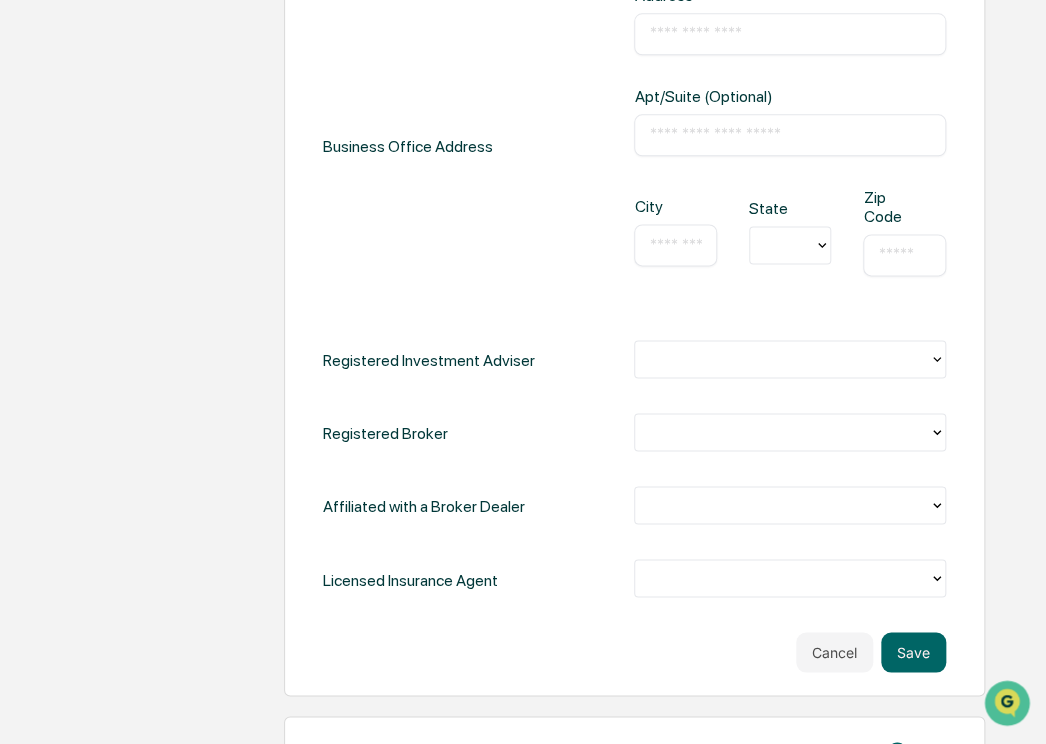 scroll, scrollTop: 797, scrollLeft: 0, axis: vertical 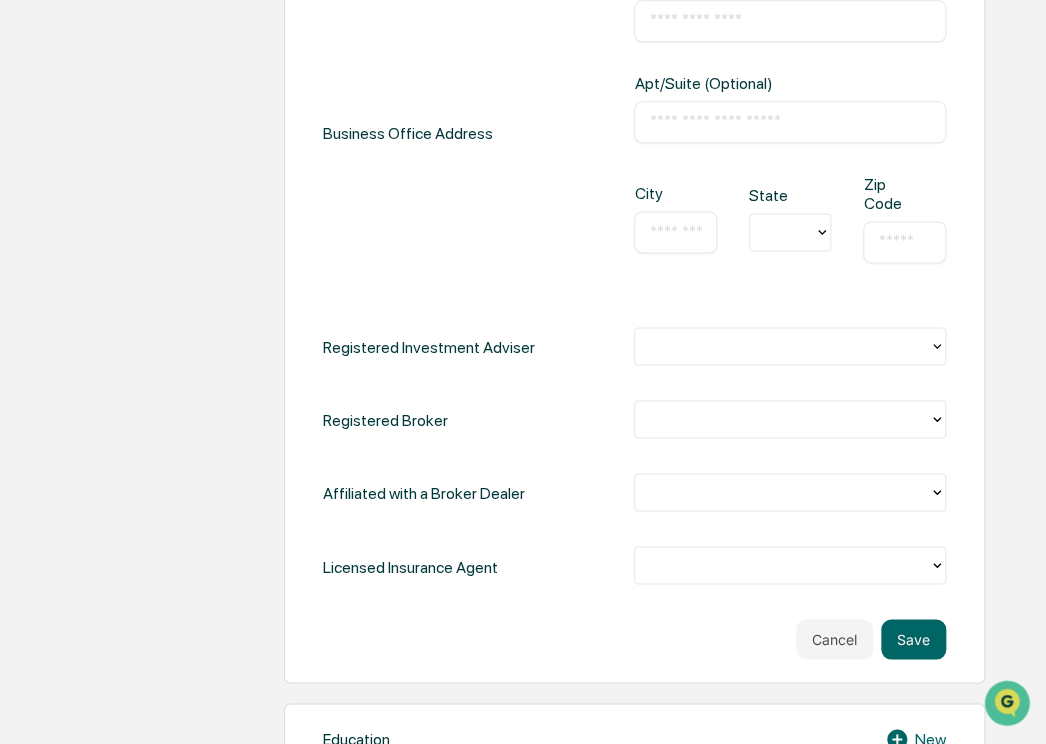 type on "*******" 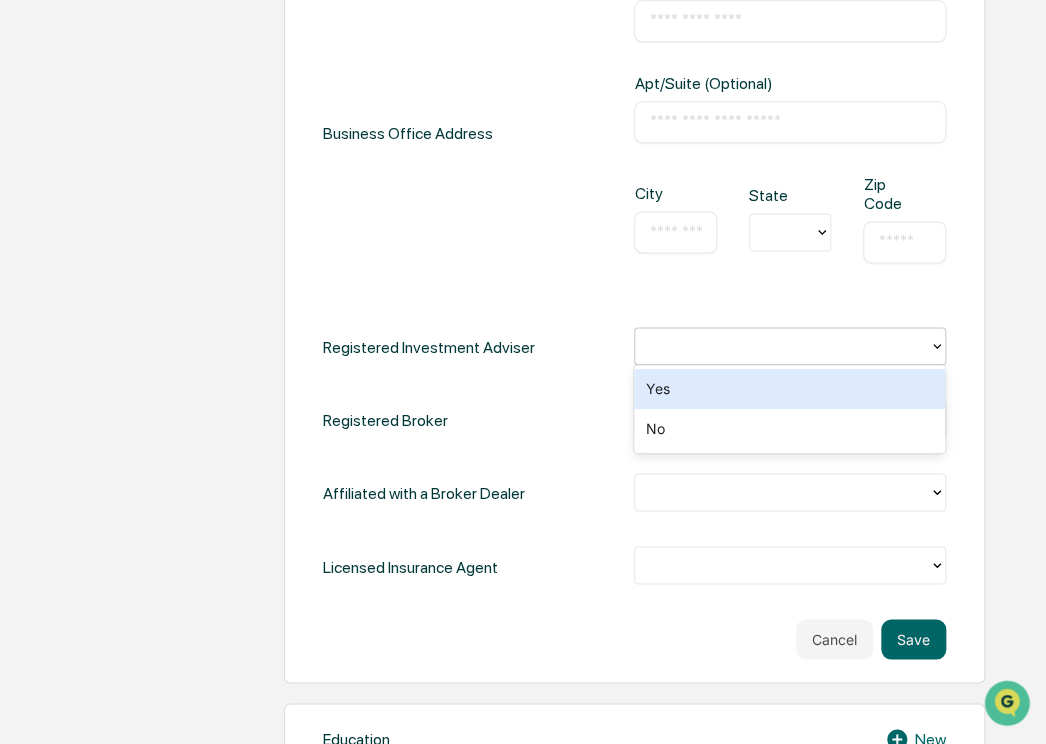 click at bounding box center [781, 345] 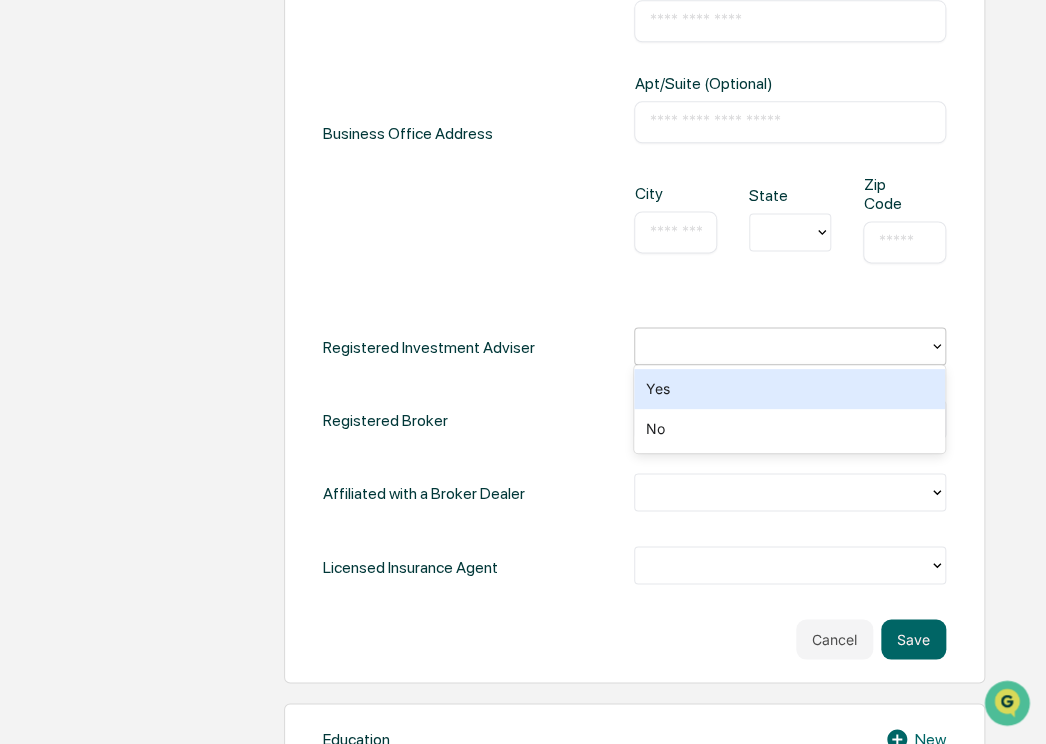 click on "Yes" at bounding box center [789, 389] 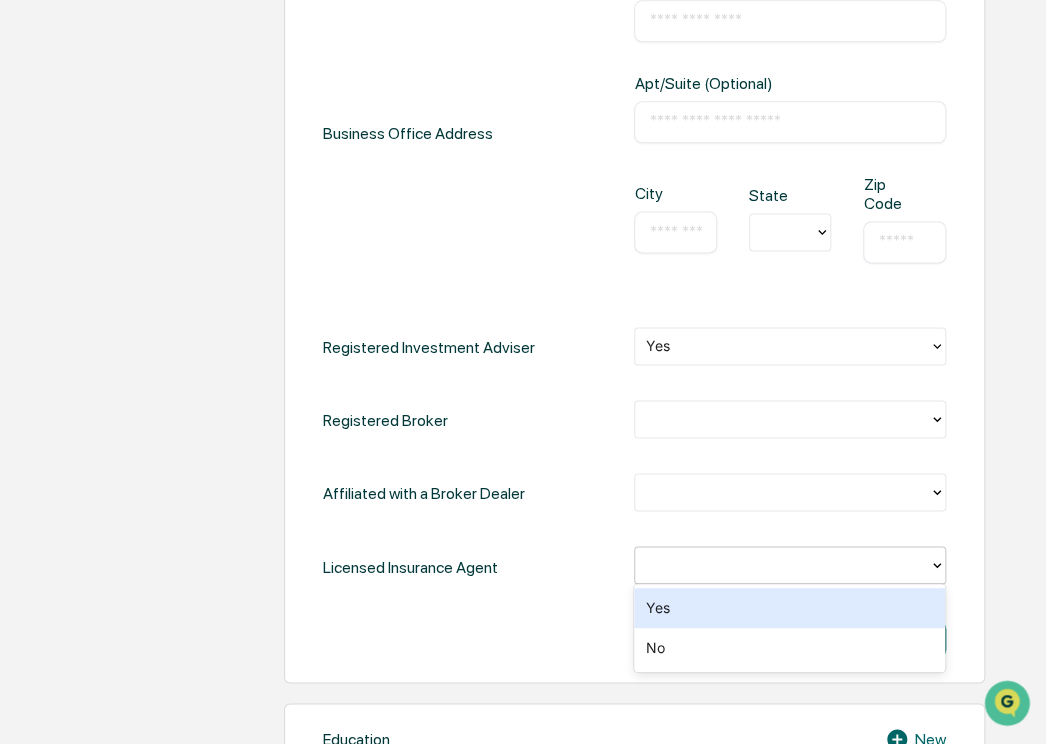click at bounding box center [781, 564] 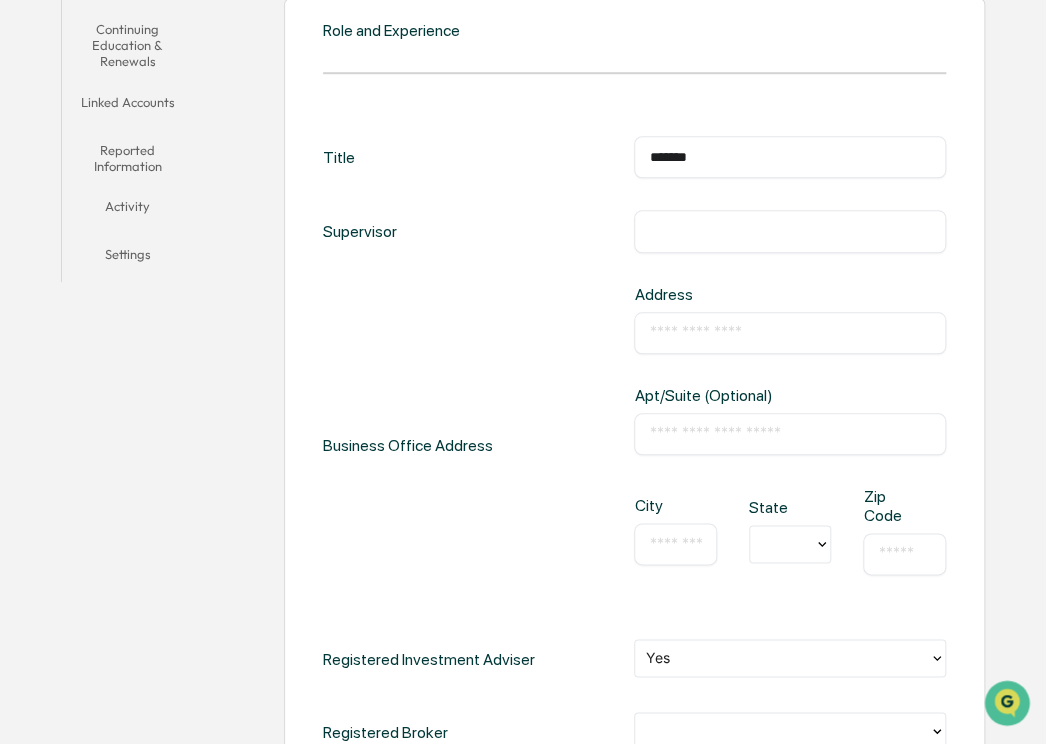 scroll, scrollTop: 444, scrollLeft: 0, axis: vertical 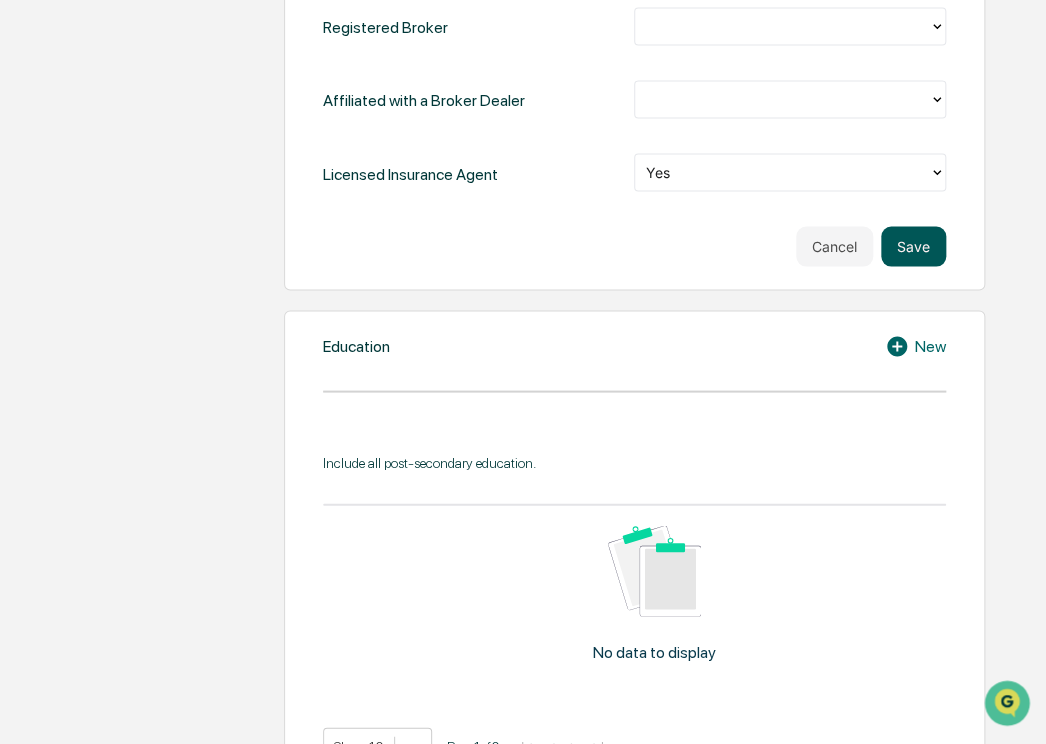 click on "Save" at bounding box center (913, 246) 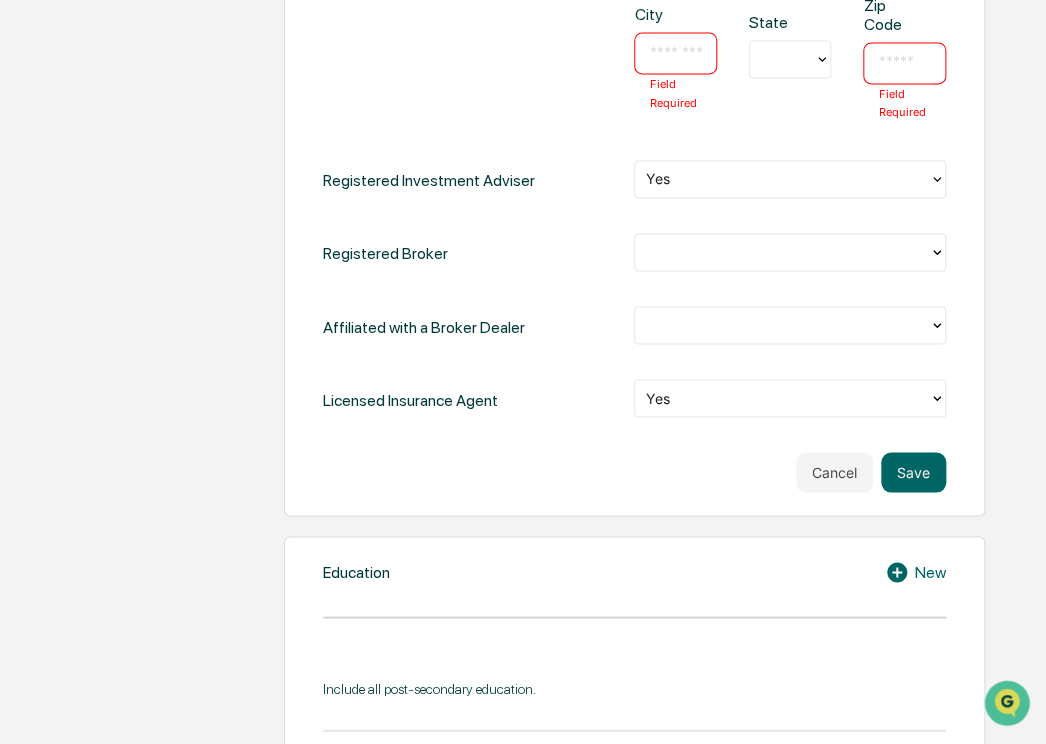 scroll, scrollTop: 972, scrollLeft: 0, axis: vertical 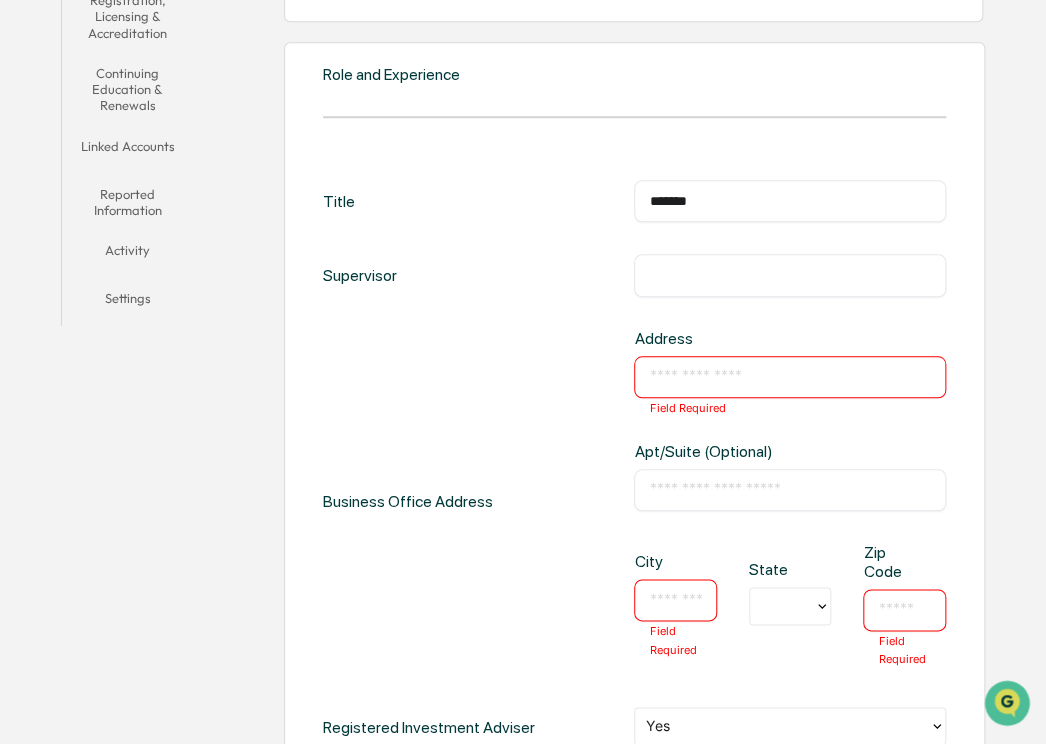 click at bounding box center [789, 377] 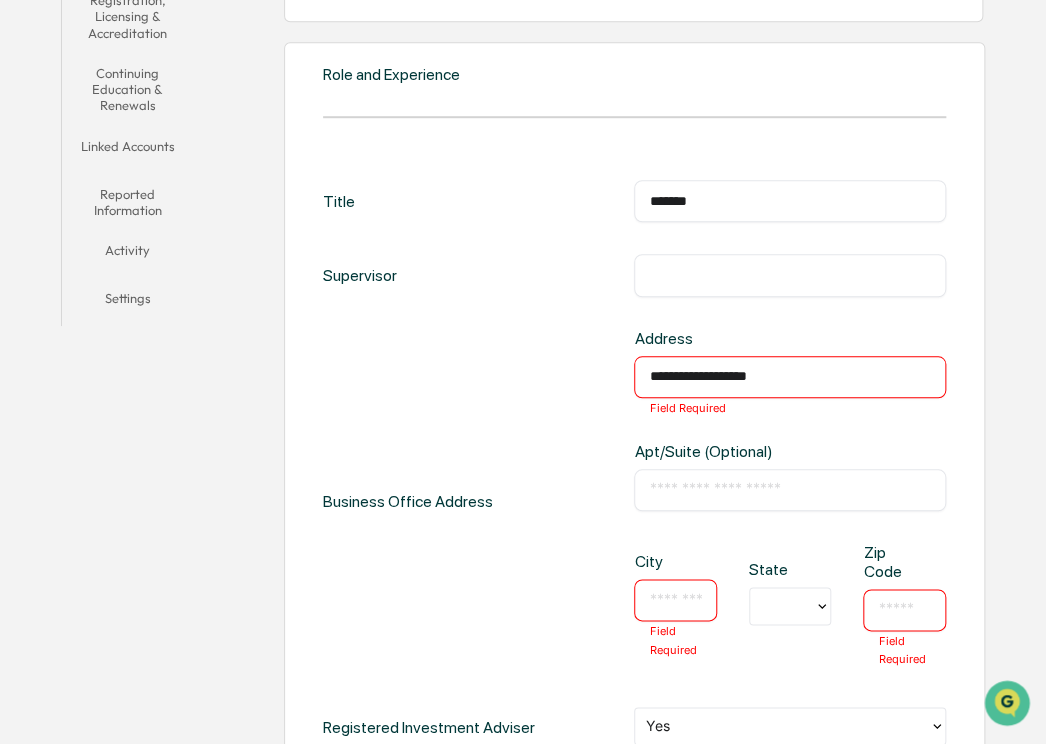 type on "******" 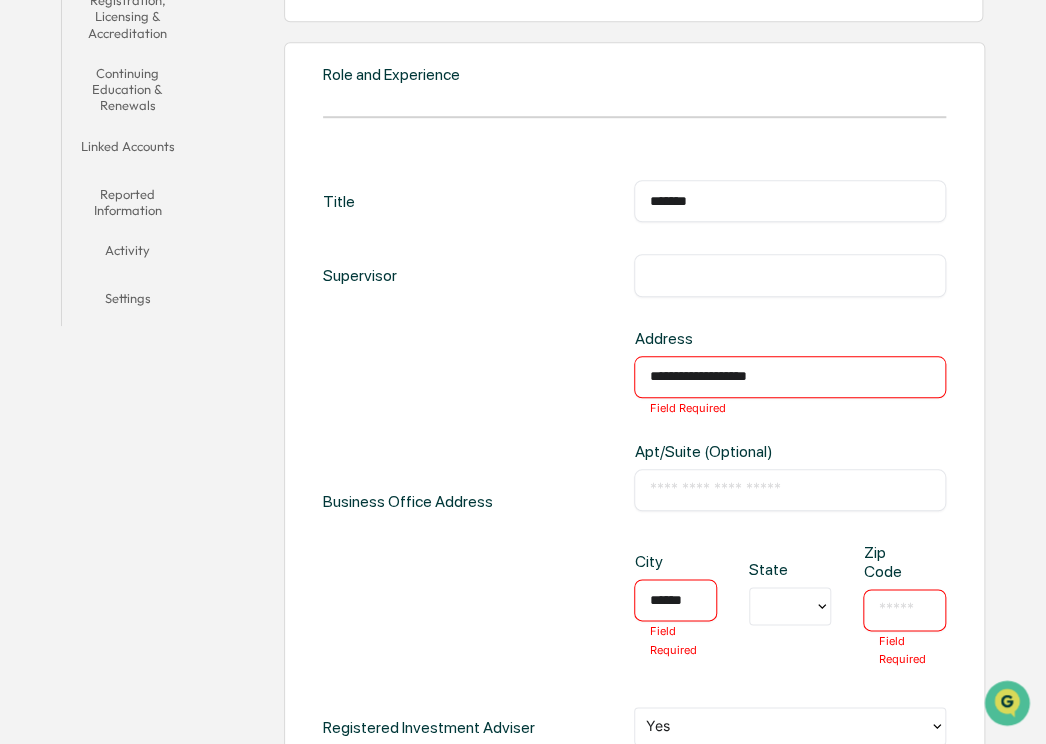 type on "**" 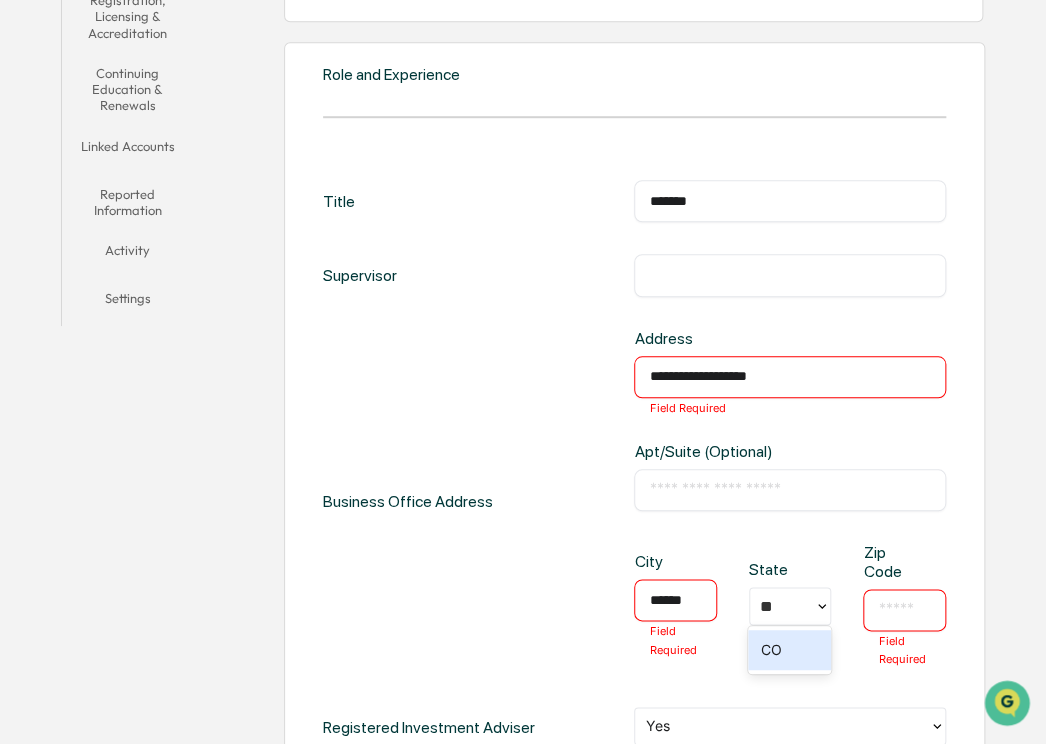 click at bounding box center (904, 610) 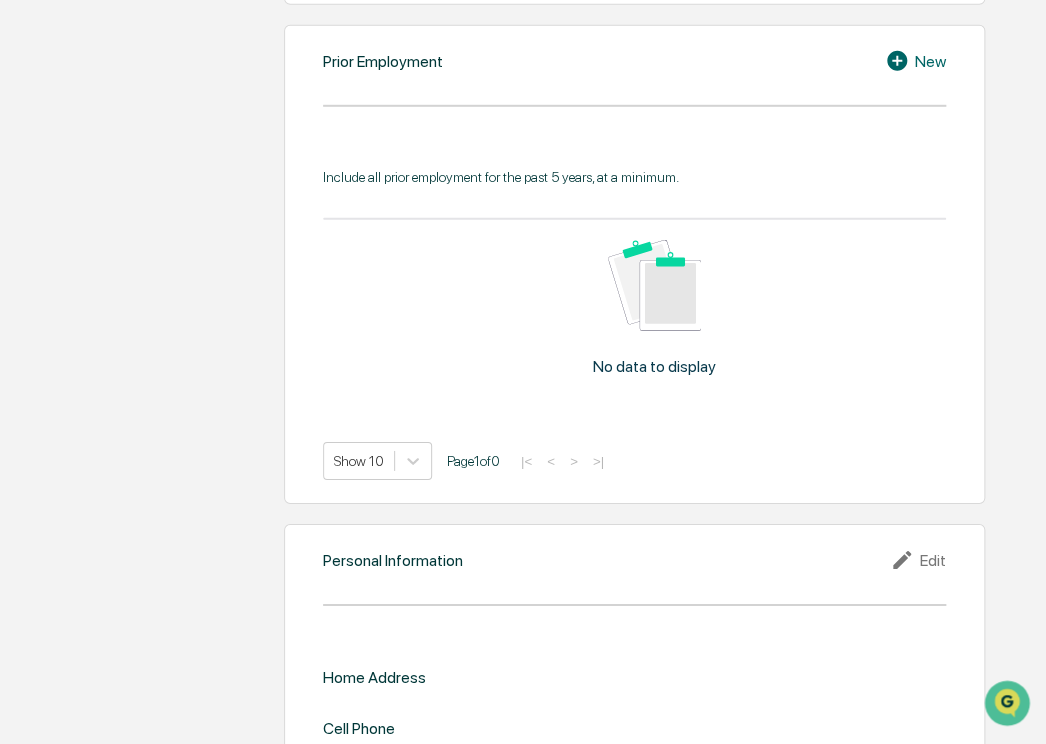 scroll, scrollTop: 2125, scrollLeft: 0, axis: vertical 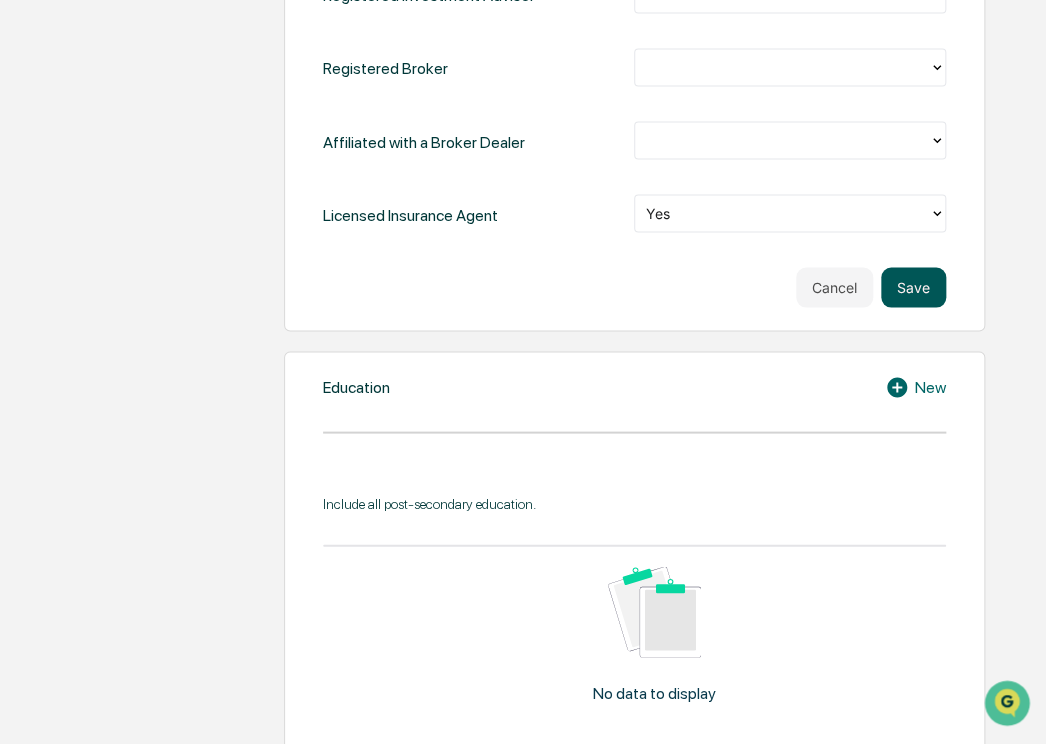 type on "*****" 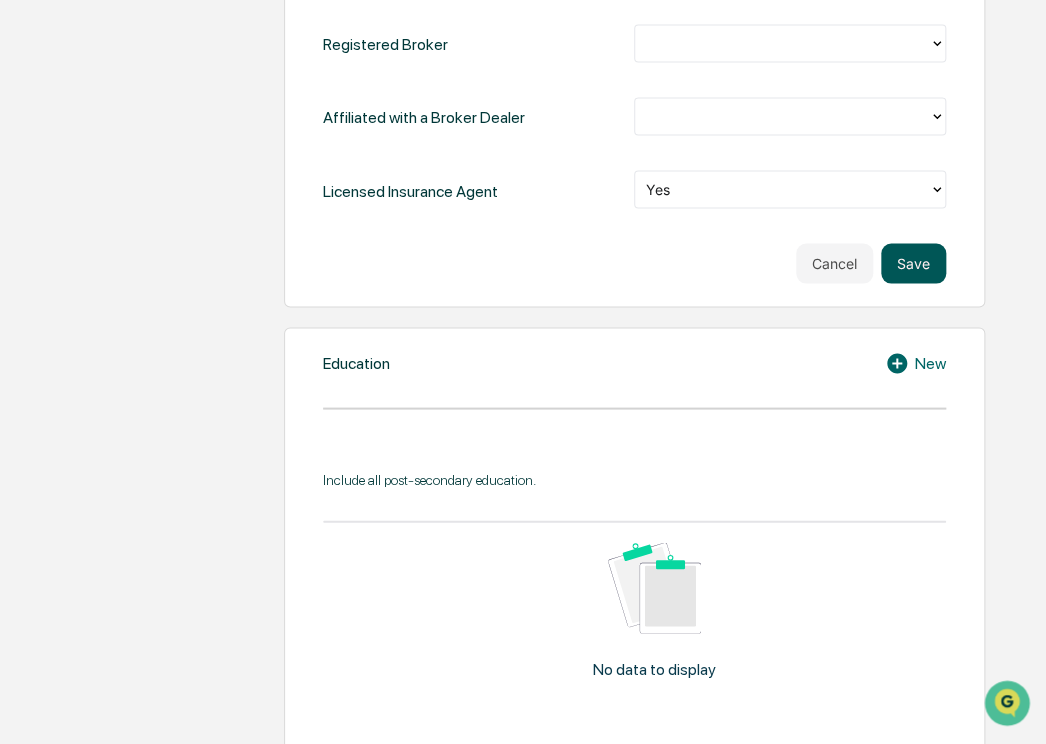 scroll, scrollTop: 1149, scrollLeft: 0, axis: vertical 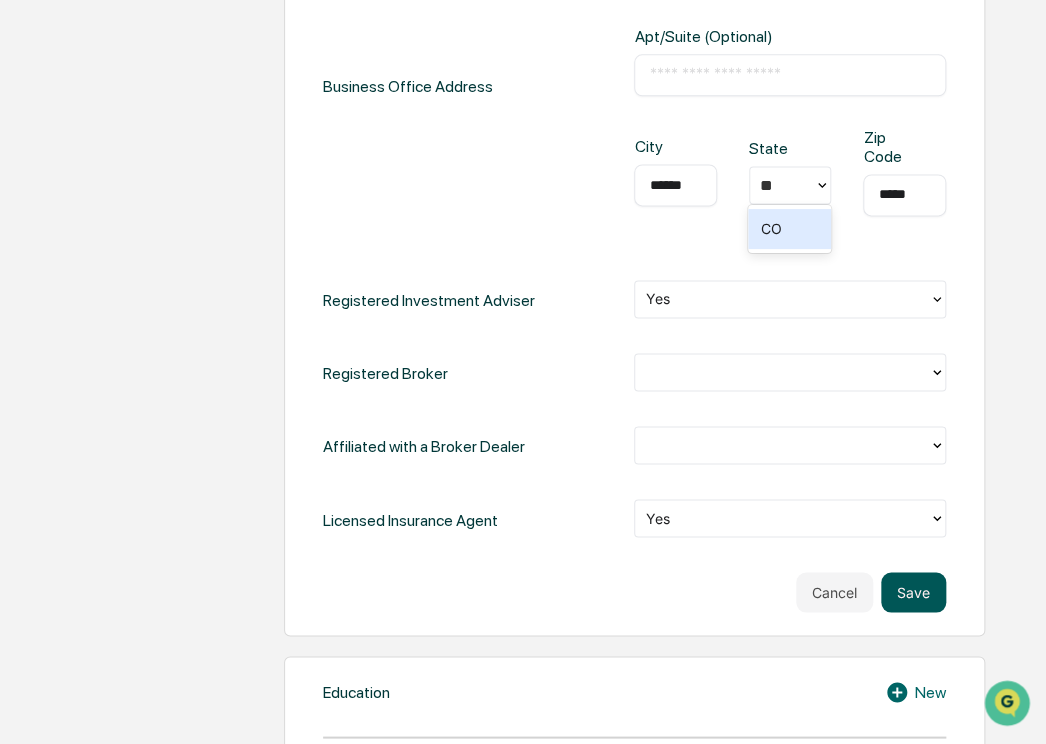 click on "Save" at bounding box center (913, 592) 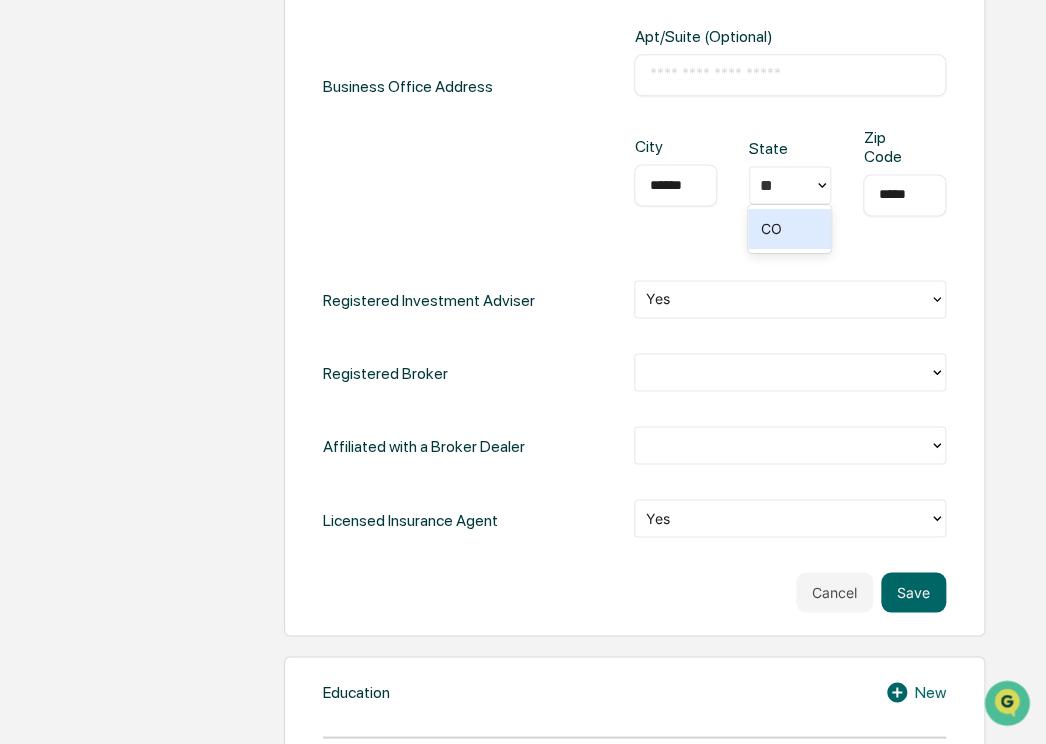 click on "**********" at bounding box center (634, 158) 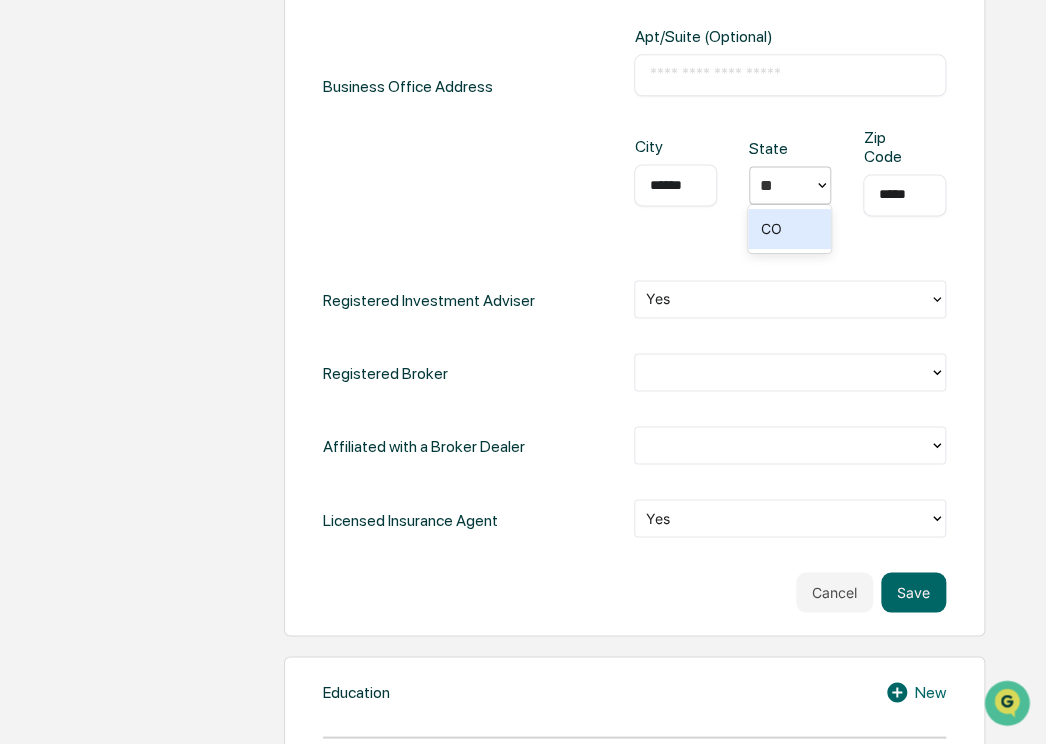 click on "CO" at bounding box center (789, 229) 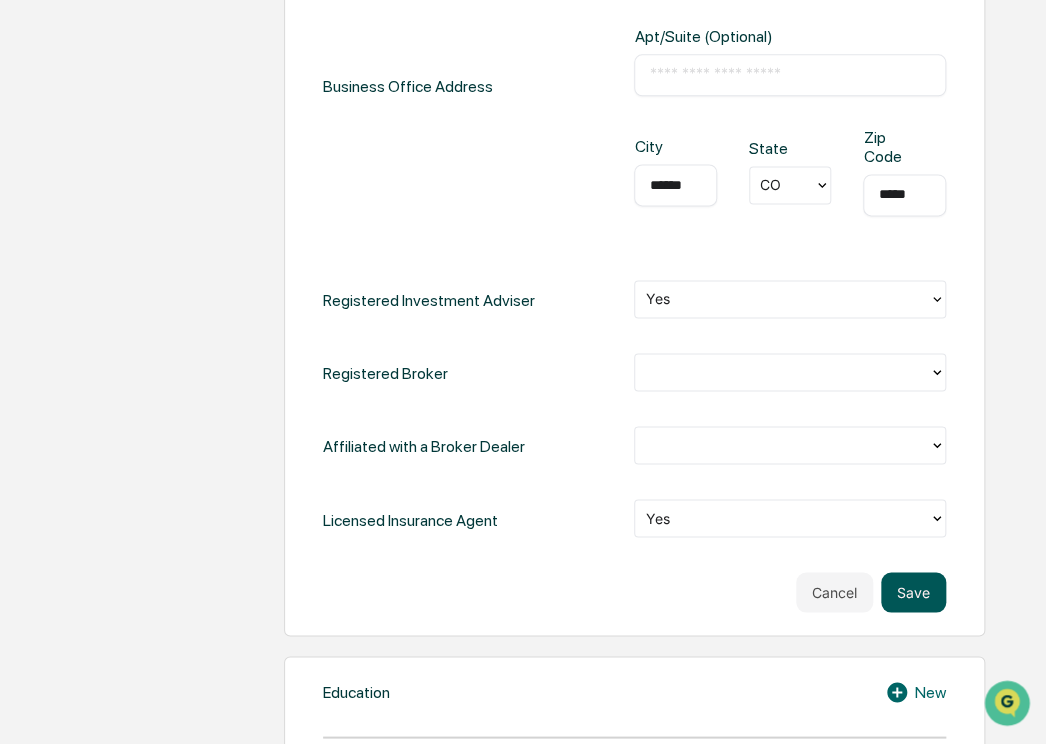 click on "Save" at bounding box center (913, 592) 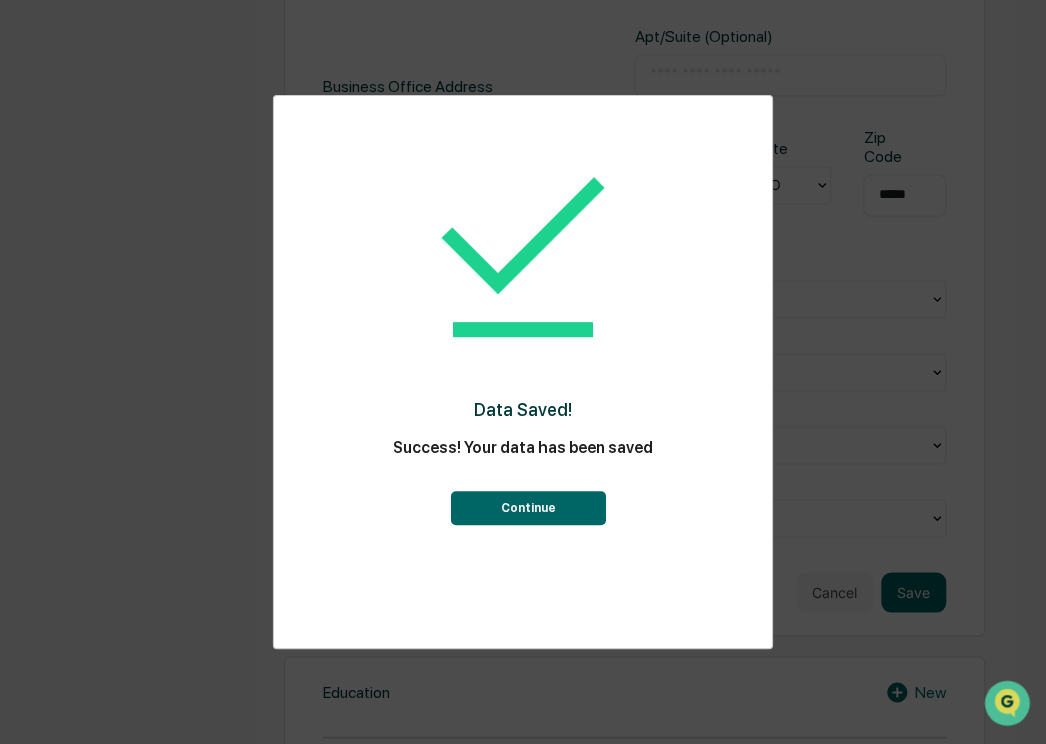 click on "Continue" at bounding box center (527, 508) 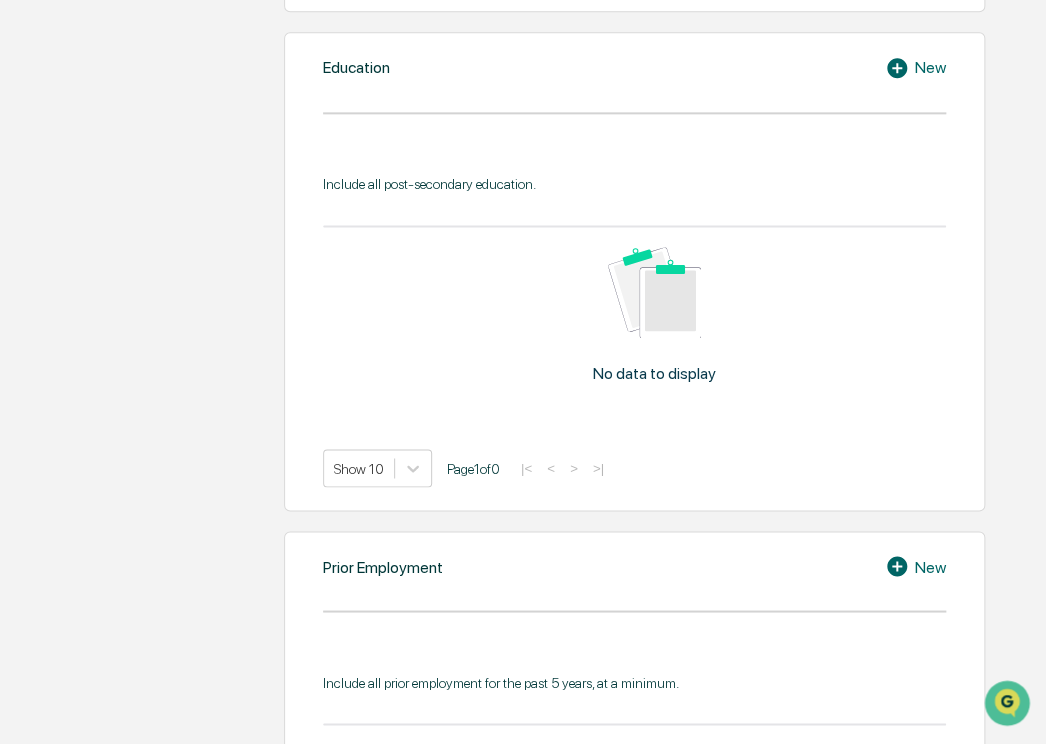 scroll, scrollTop: 652, scrollLeft: 0, axis: vertical 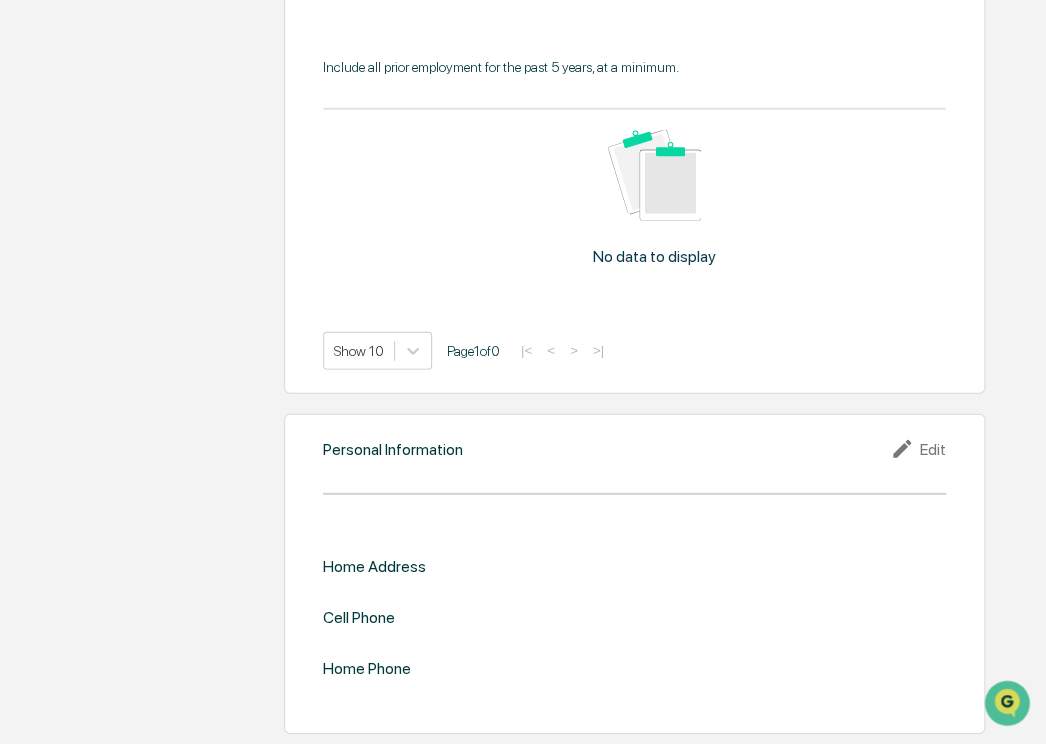 click on "Edit" at bounding box center [918, 449] 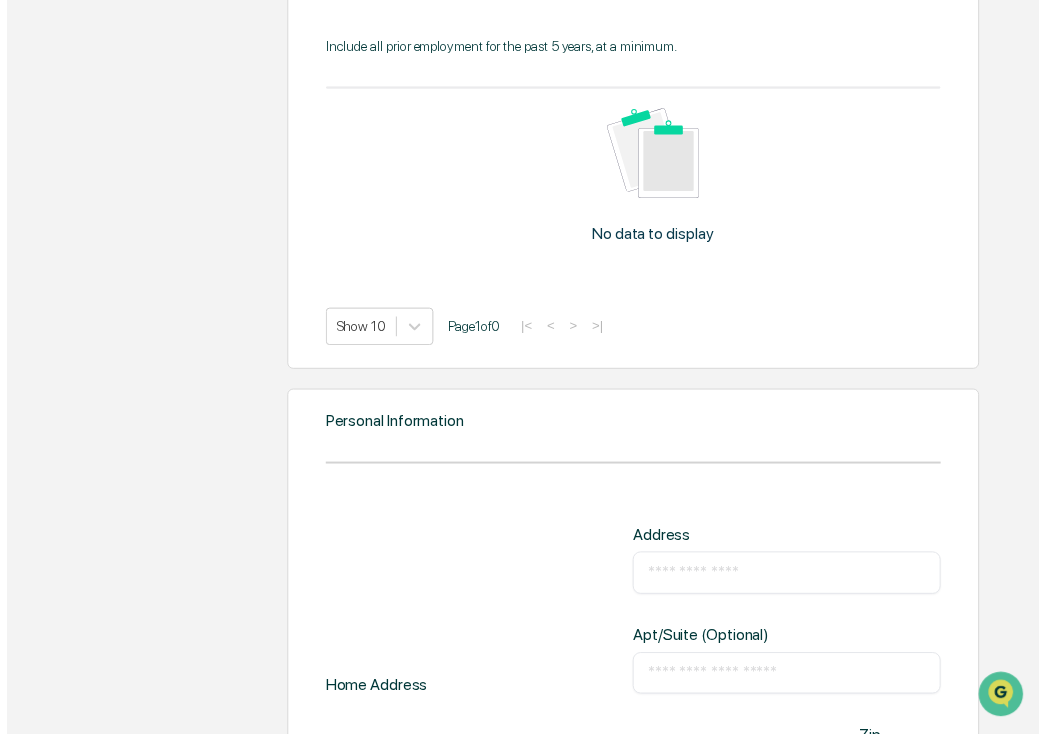 scroll, scrollTop: 2014, scrollLeft: 0, axis: vertical 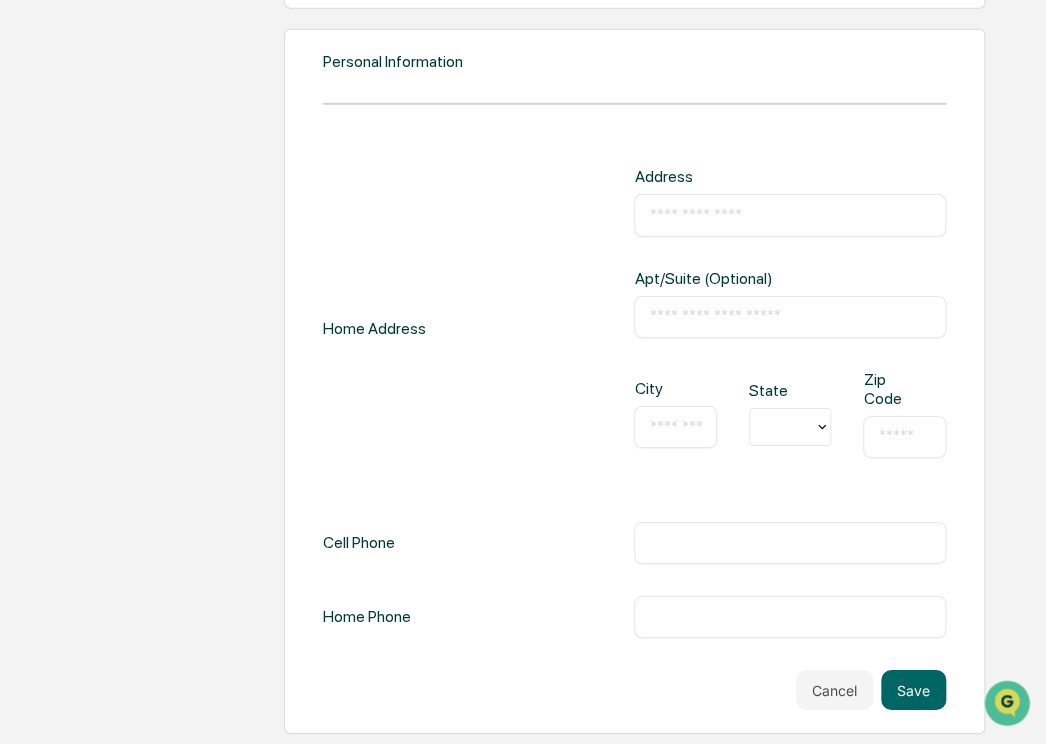 click at bounding box center (789, 215) 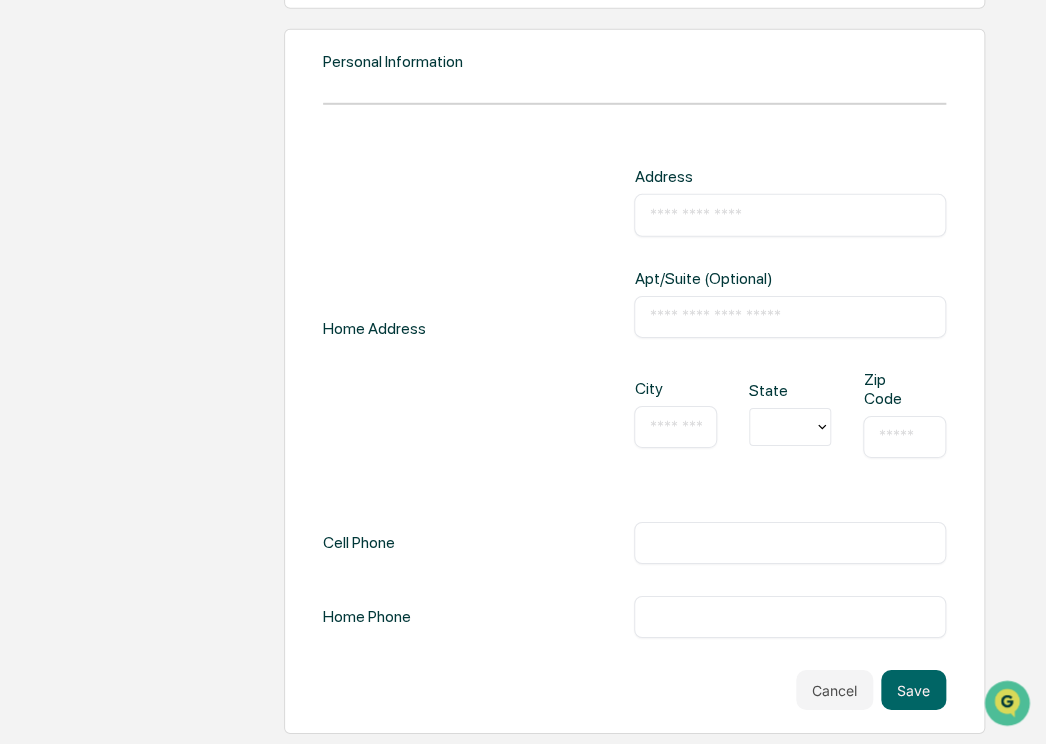 type on "**********" 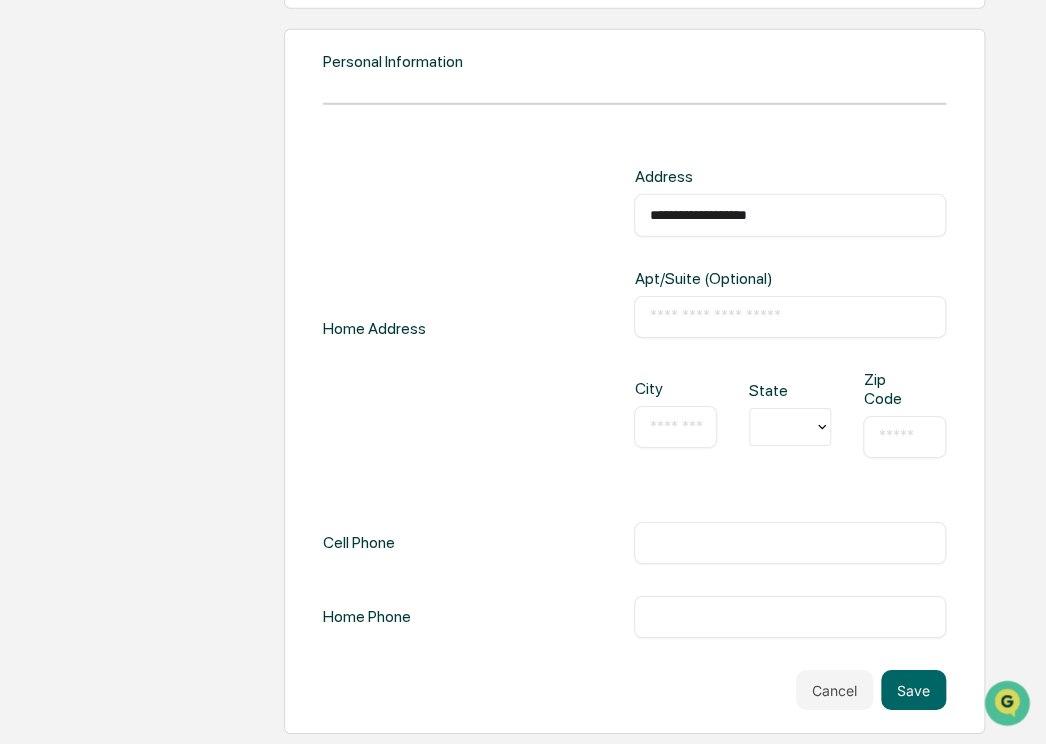 type on "**" 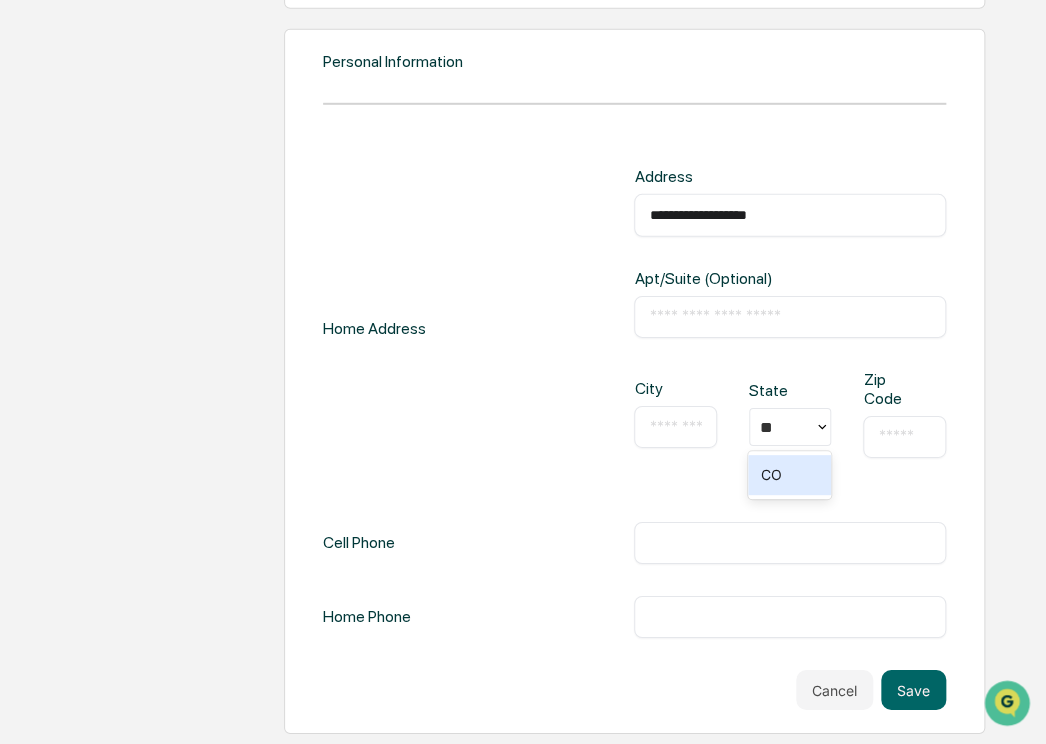click at bounding box center (675, 427) 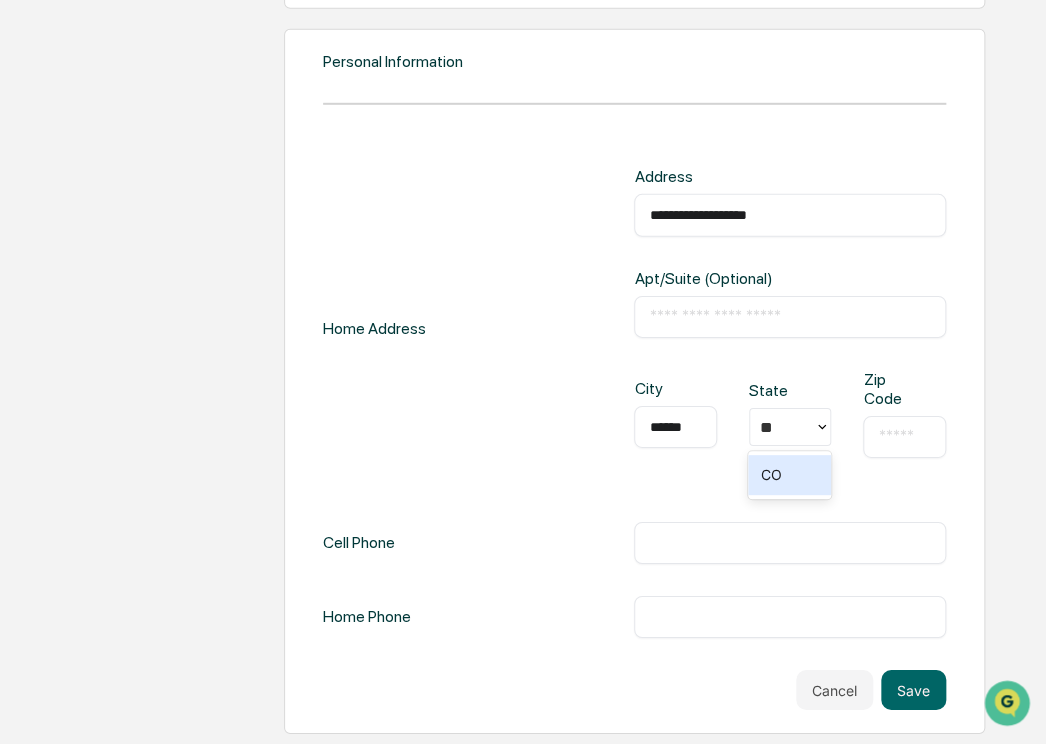 type on "******" 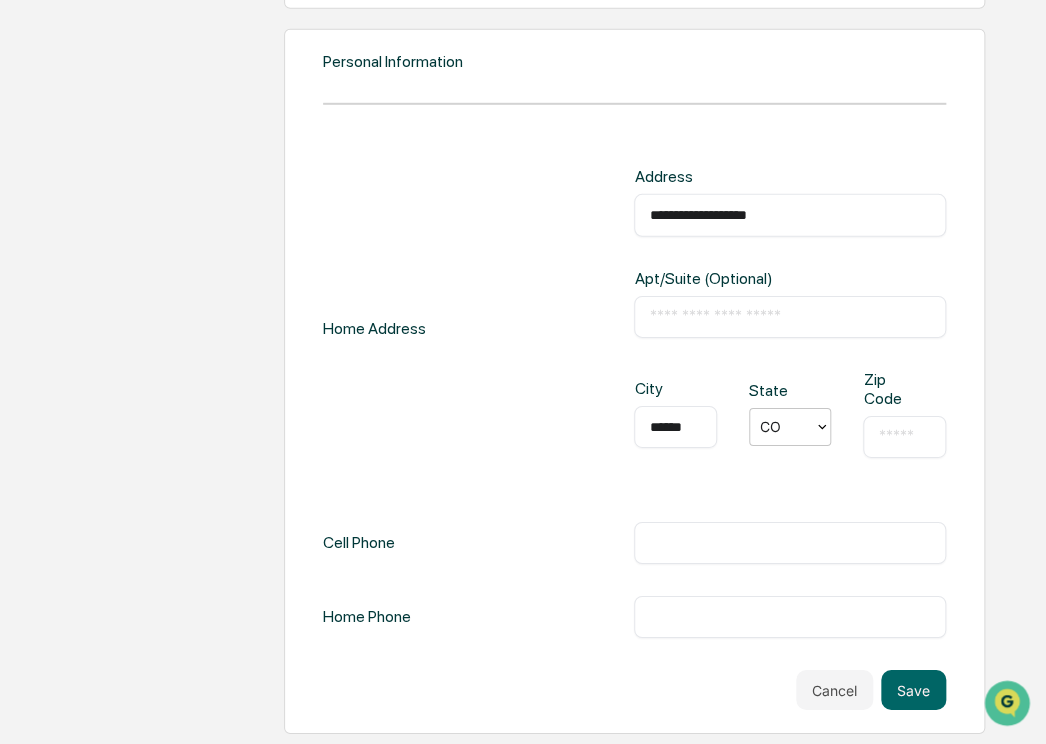 click at bounding box center (904, 437) 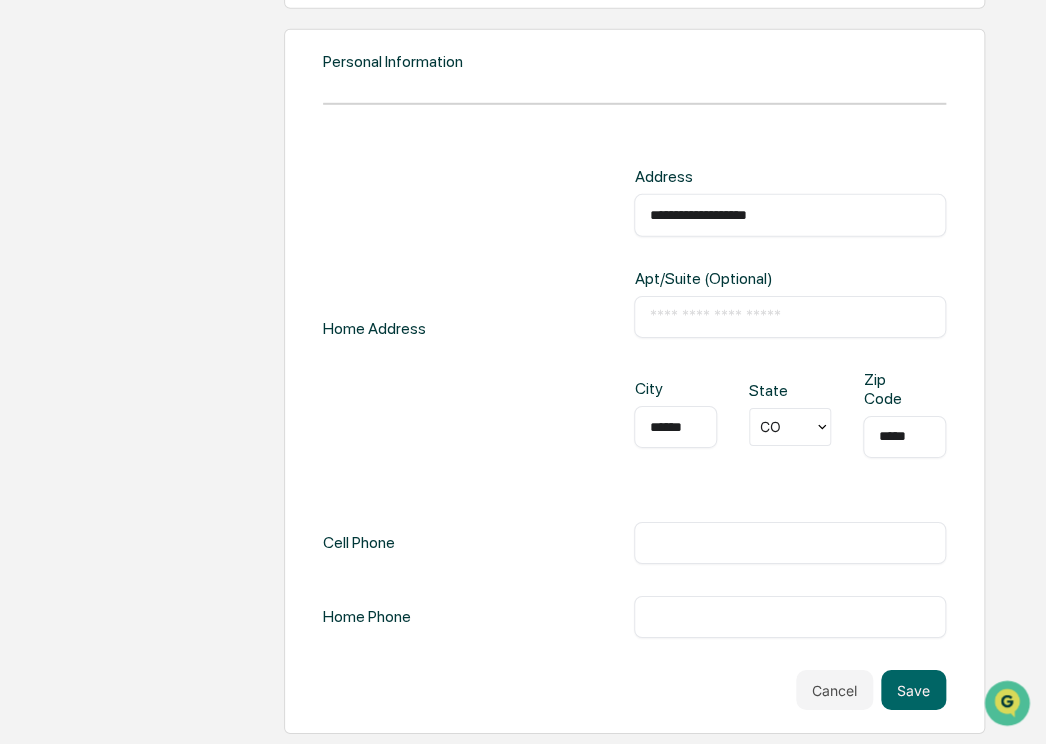 type on "*****" 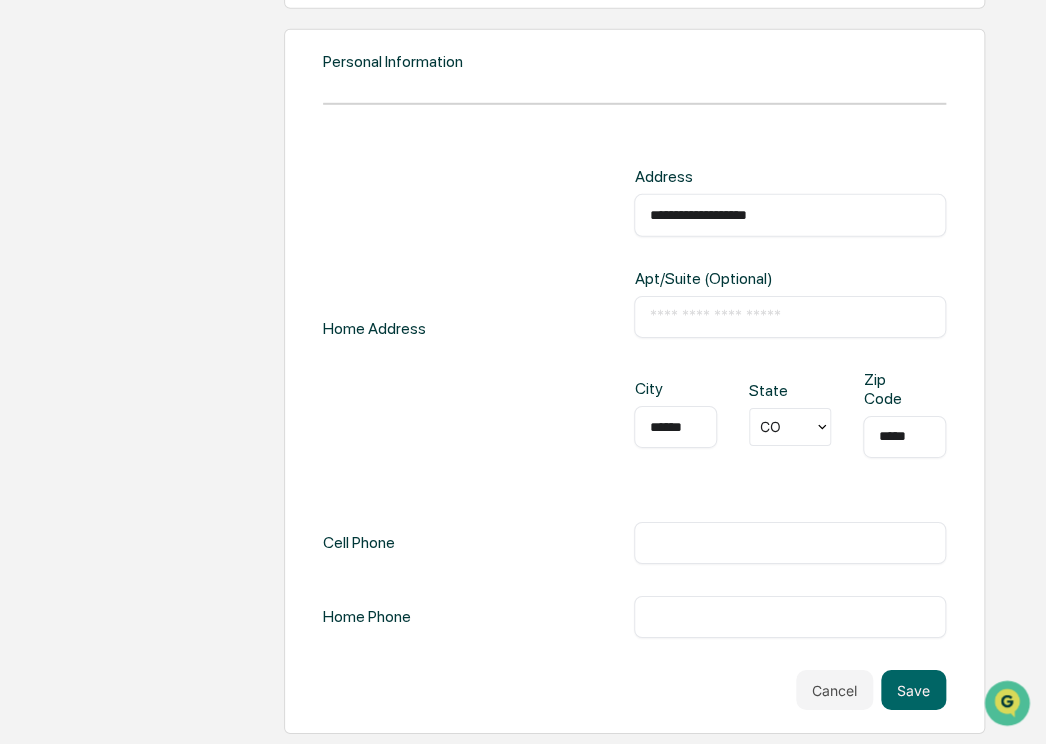 click at bounding box center (789, 543) 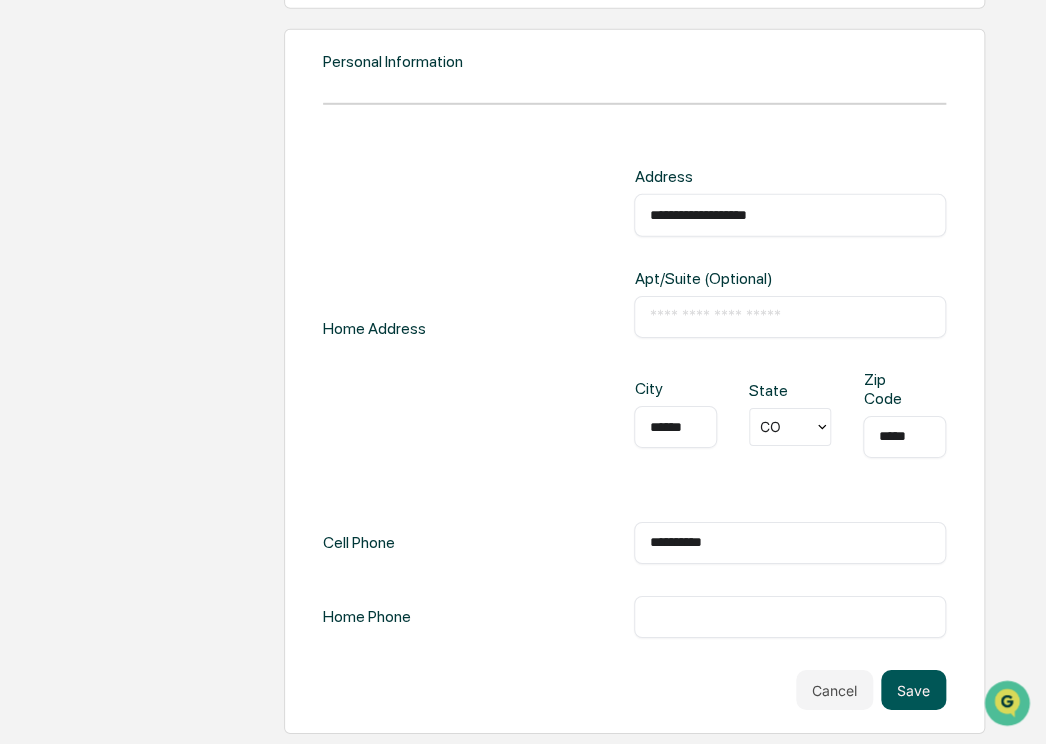 type on "**********" 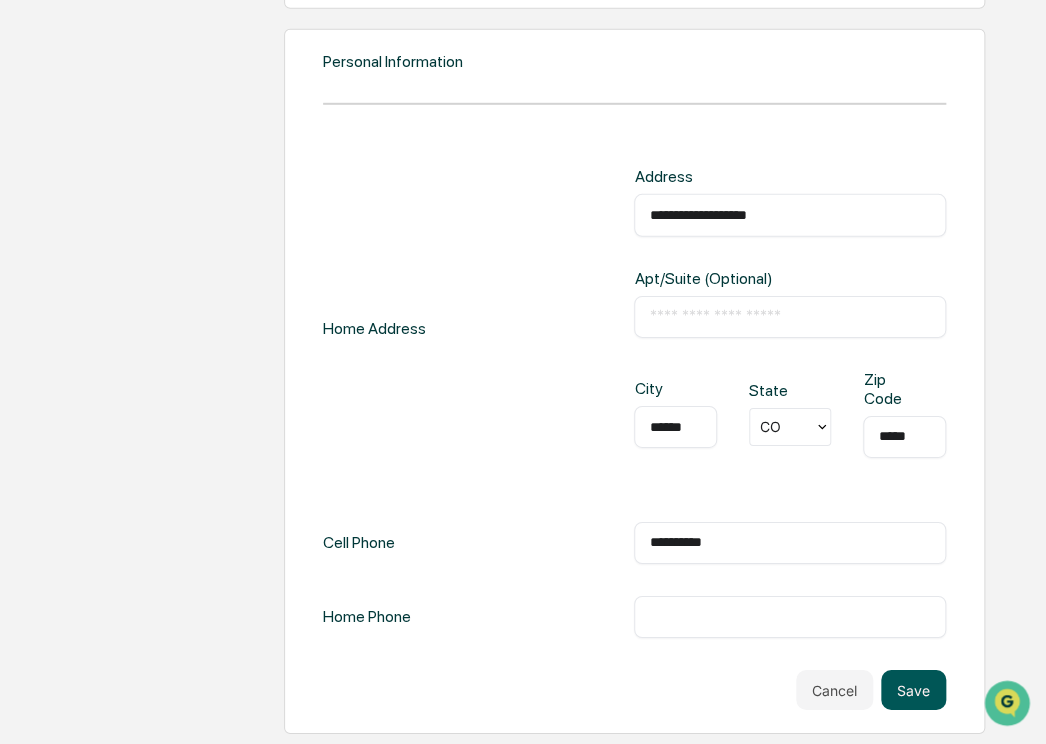 click on "Save" at bounding box center [913, 690] 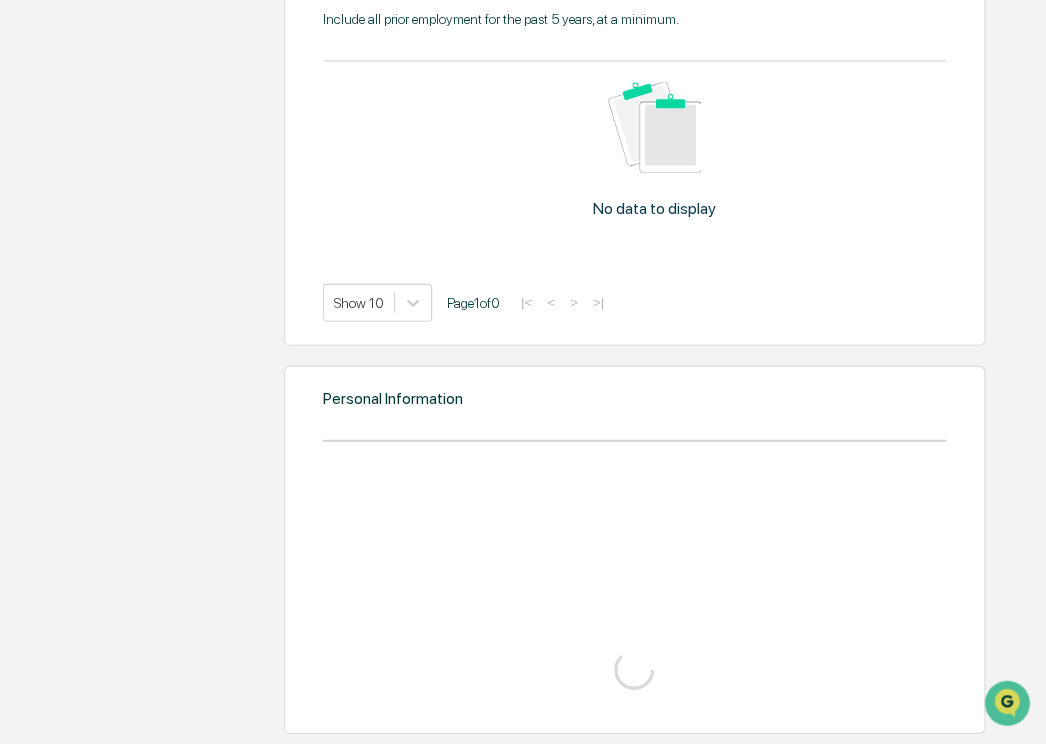 scroll, scrollTop: 2014, scrollLeft: 0, axis: vertical 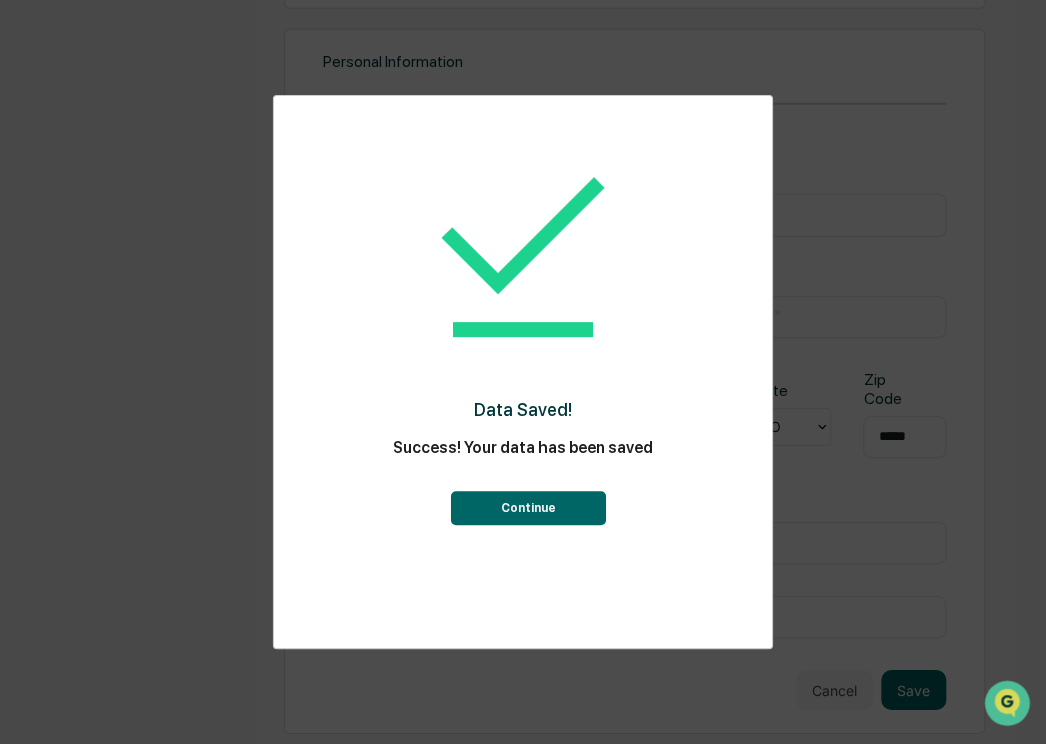 click on "Continue" at bounding box center [527, 508] 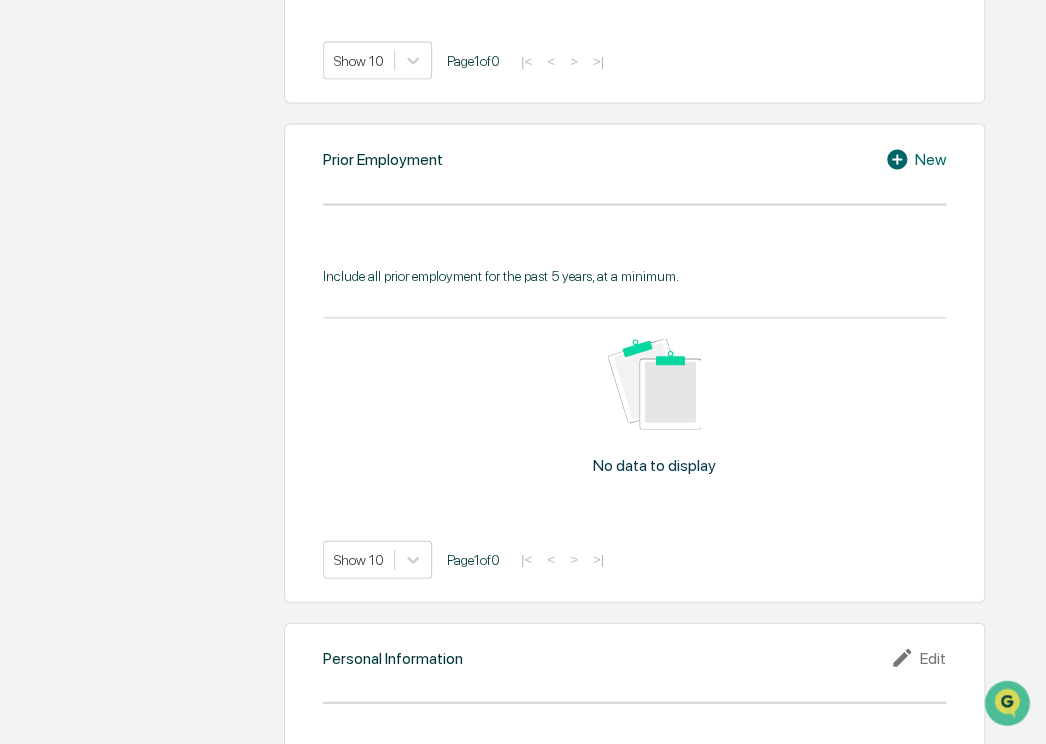 scroll, scrollTop: 1343, scrollLeft: 0, axis: vertical 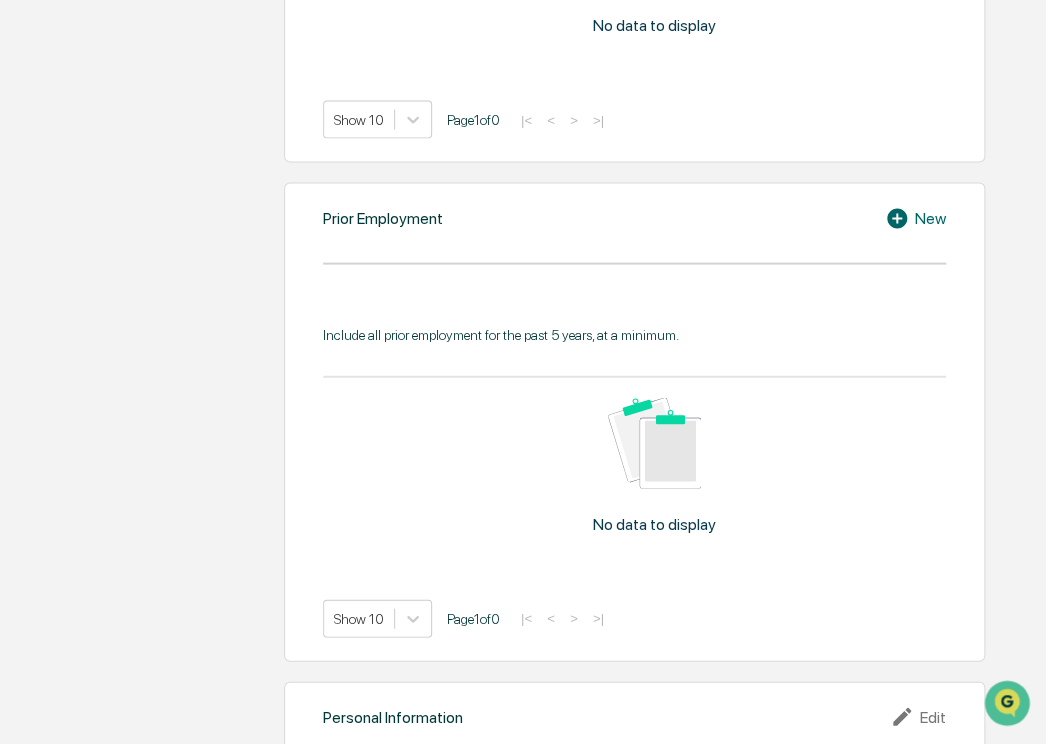 click 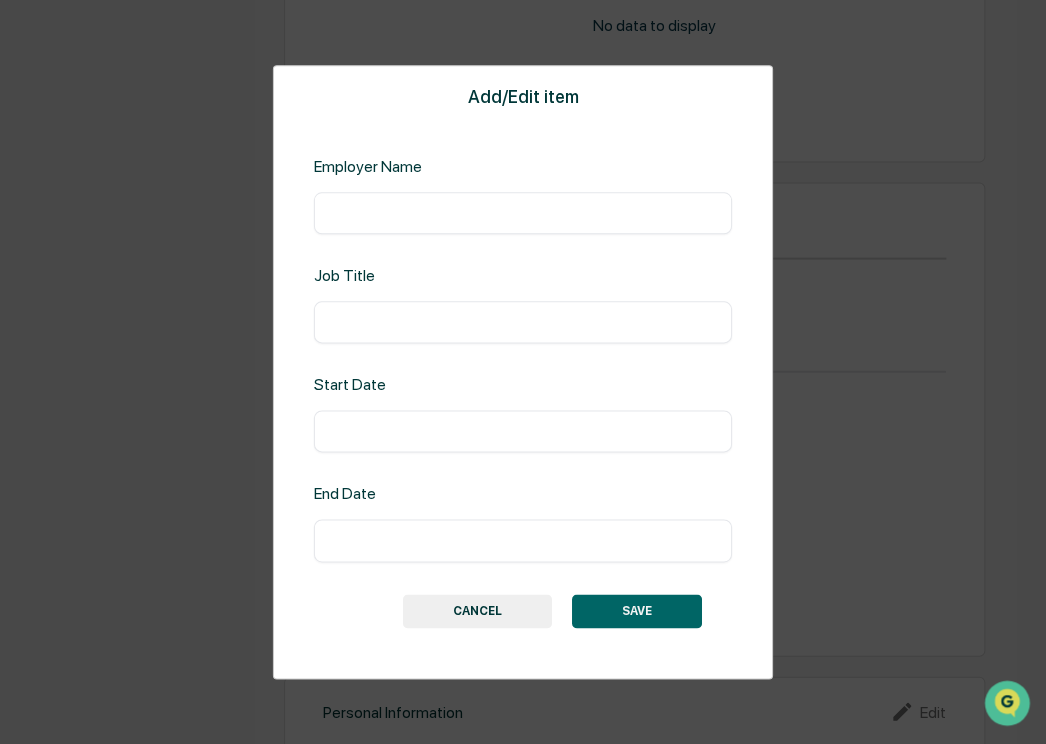 click at bounding box center (523, 213) 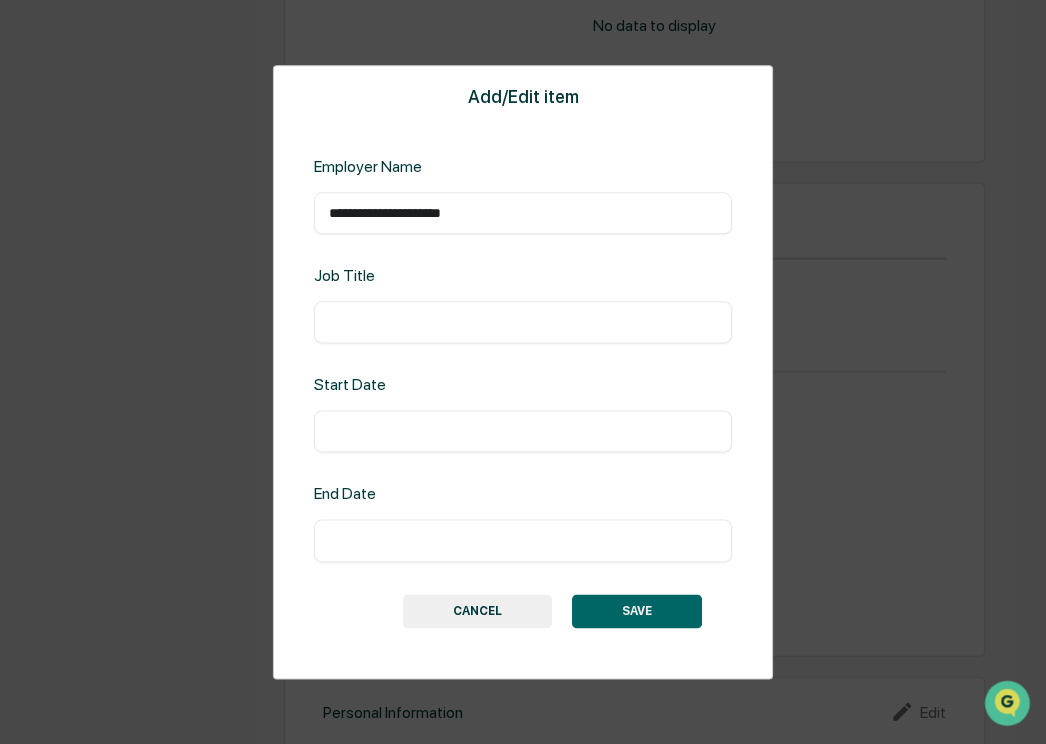type on "**********" 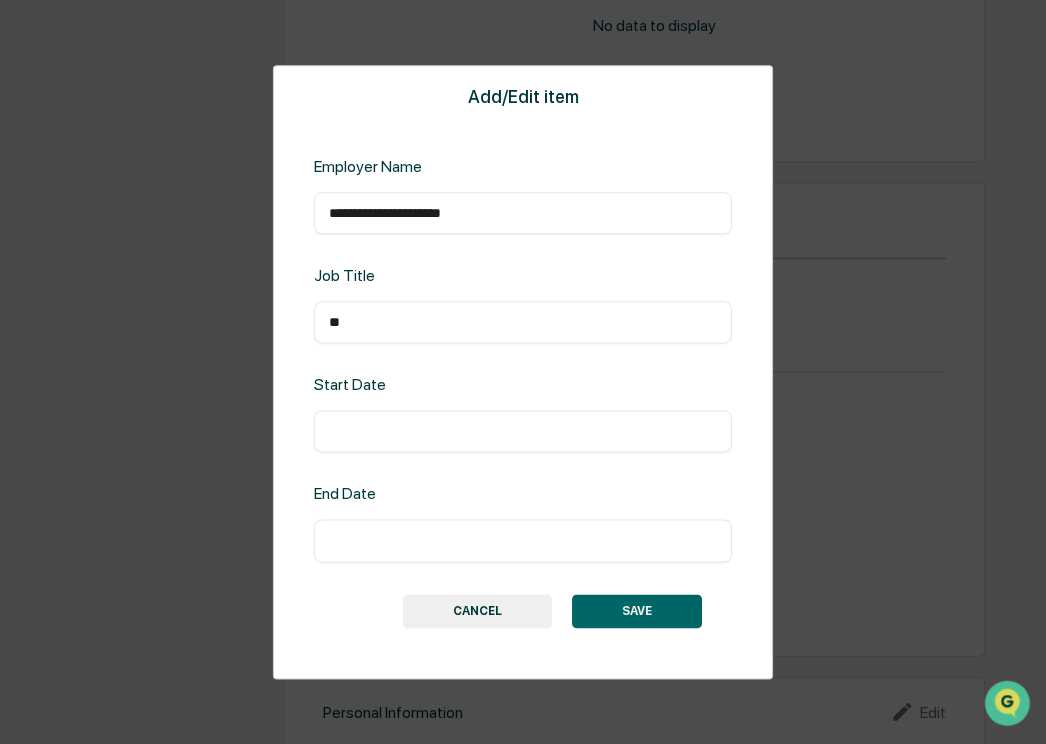 type on "*" 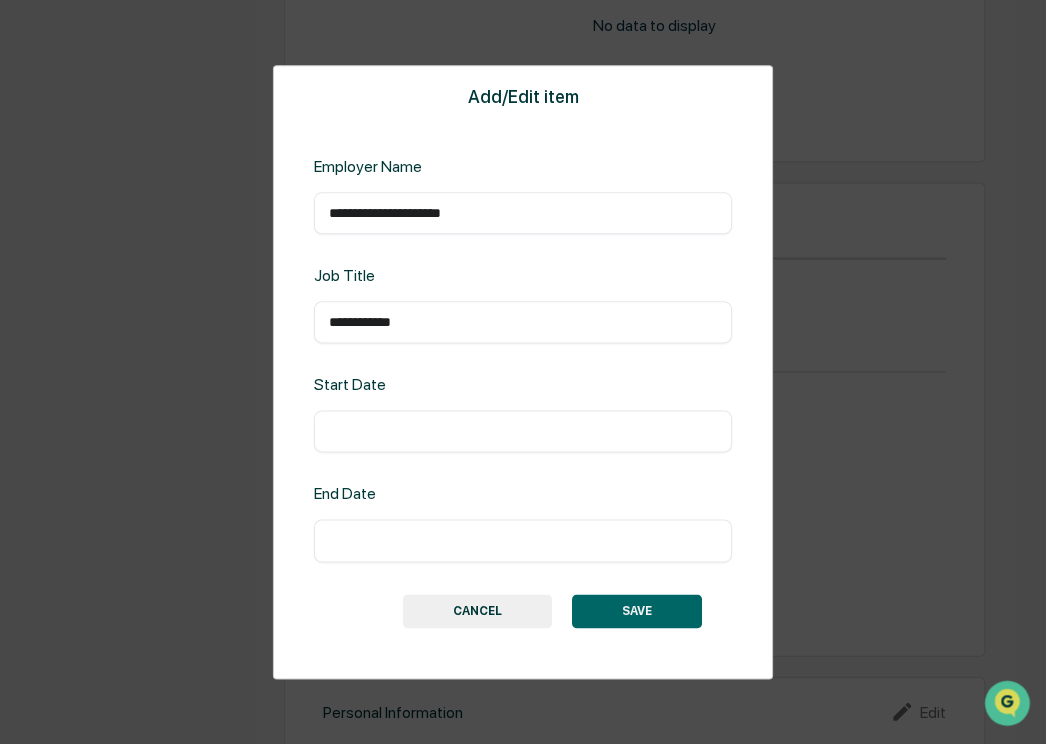 type on "**********" 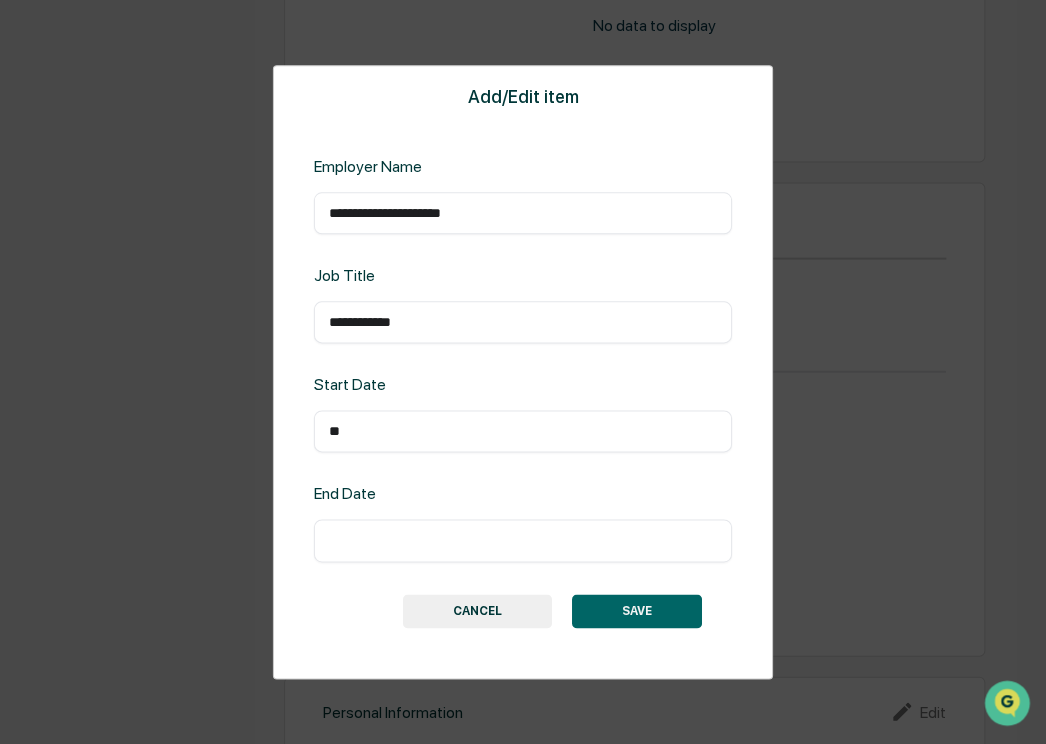 type on "*" 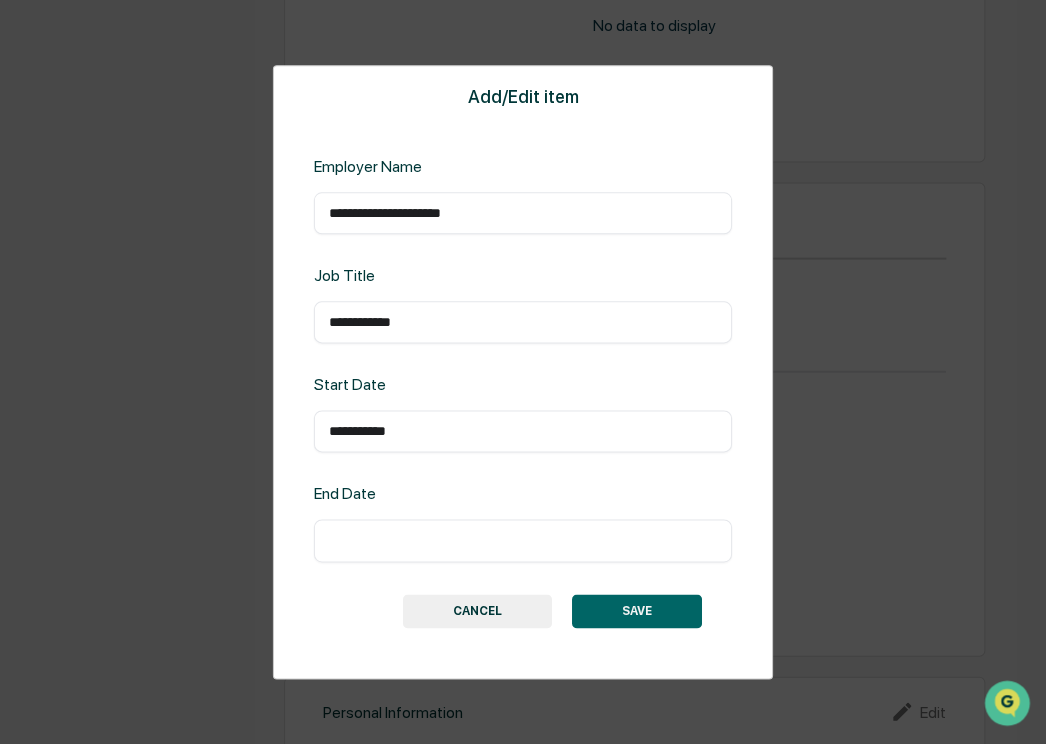 type on "**********" 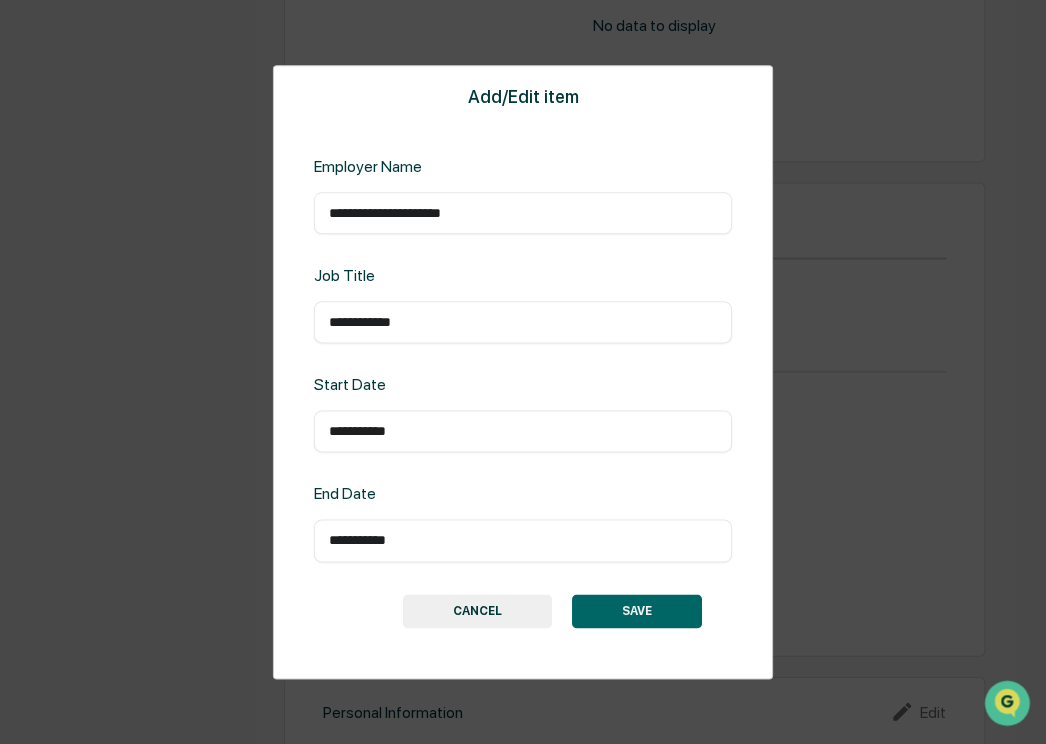 type on "**********" 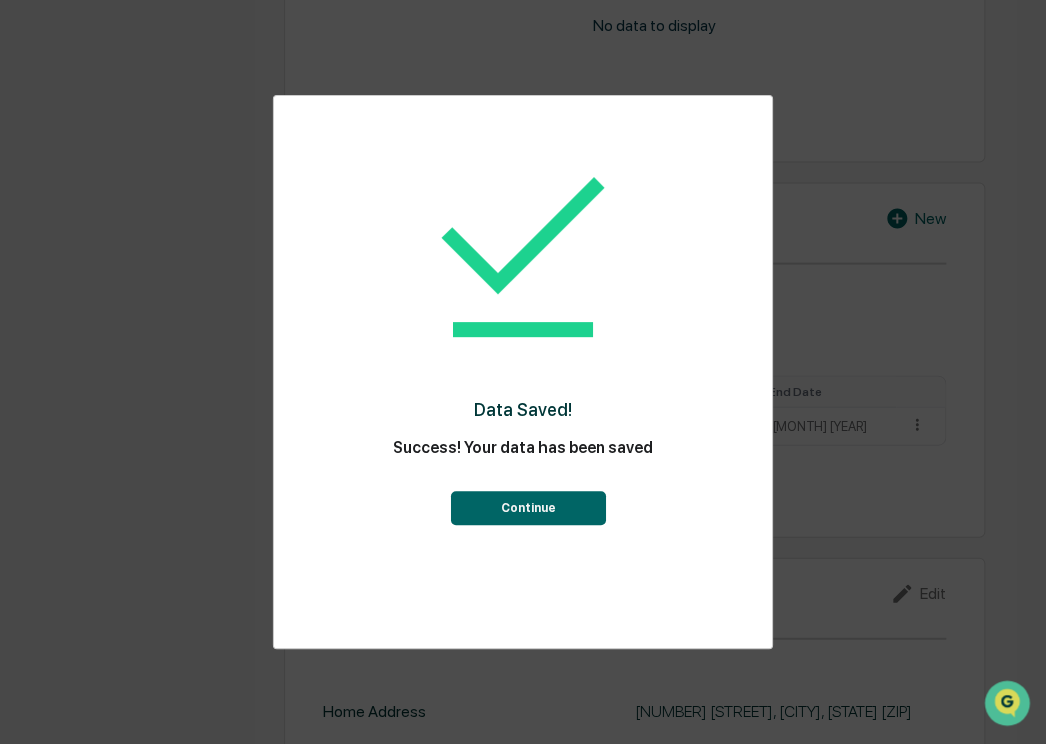 click on "Continue" at bounding box center (527, 508) 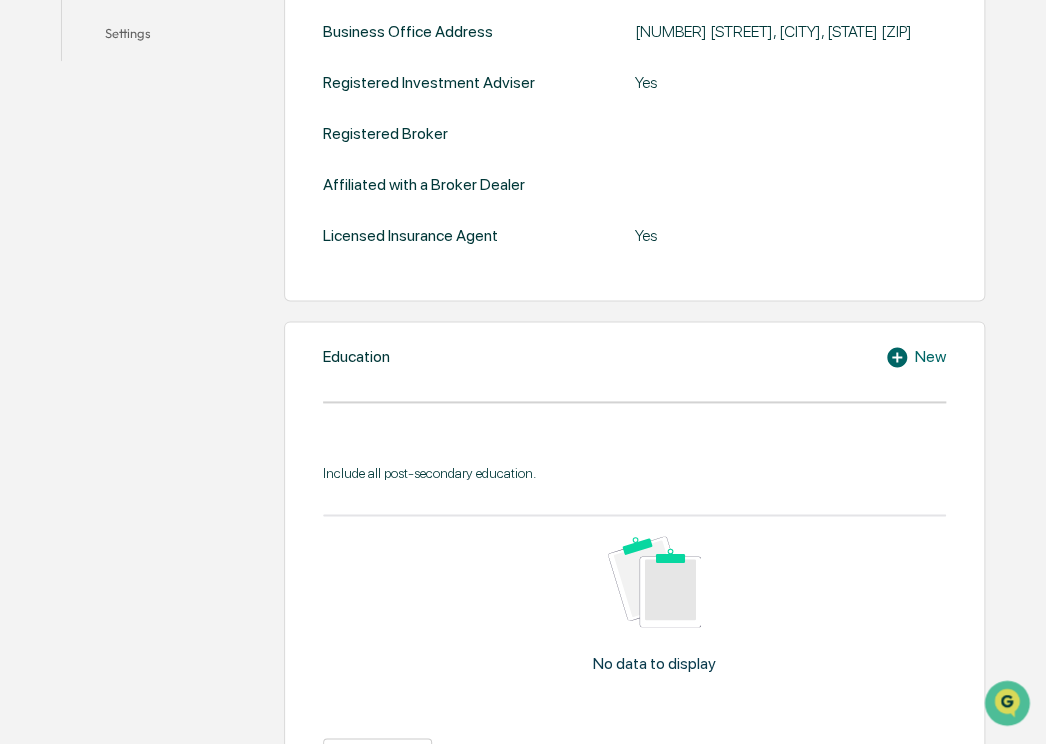 scroll, scrollTop: 704, scrollLeft: 0, axis: vertical 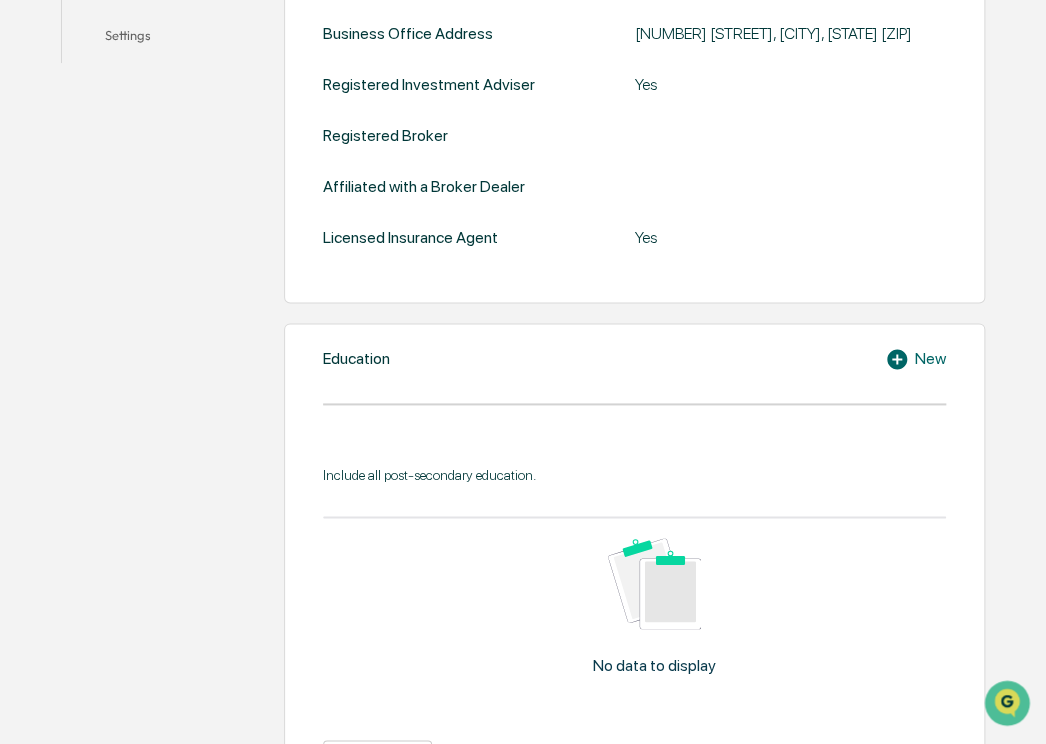 click on "New" at bounding box center (915, 359) 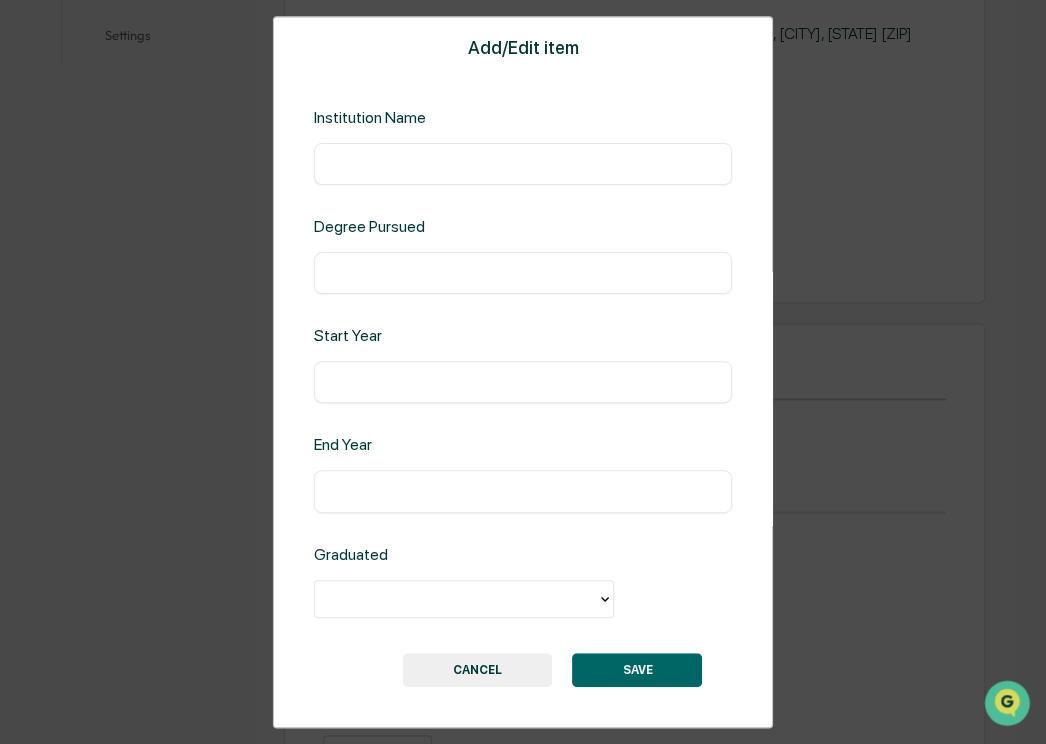 click at bounding box center (523, 164) 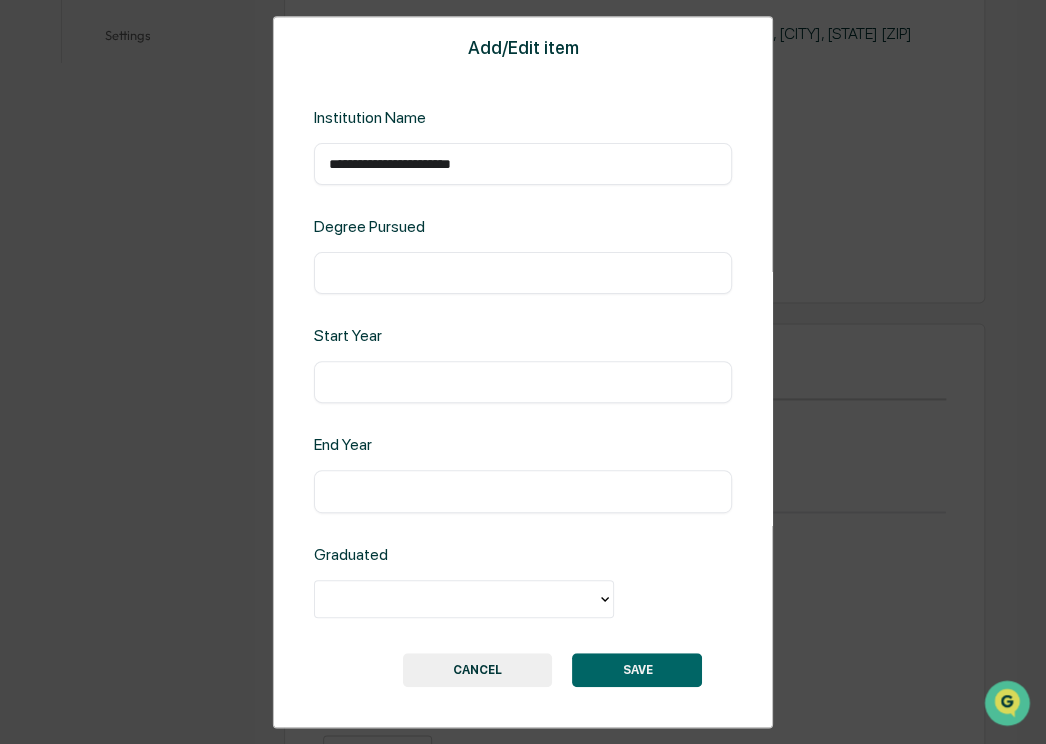 type on "**********" 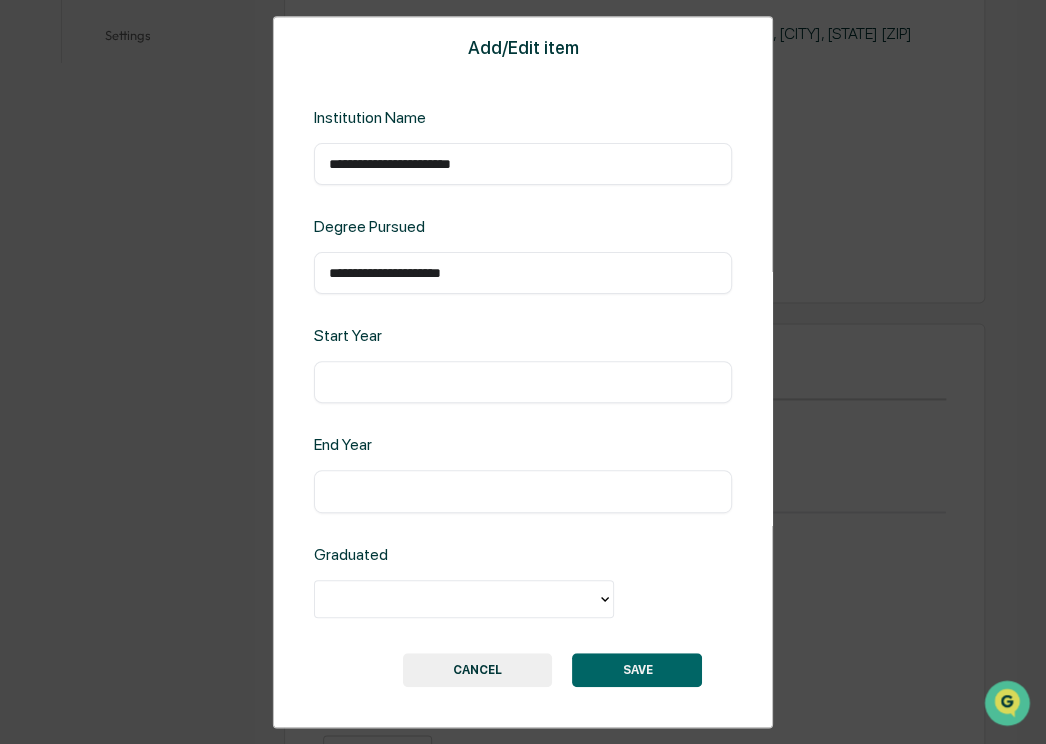 type on "**********" 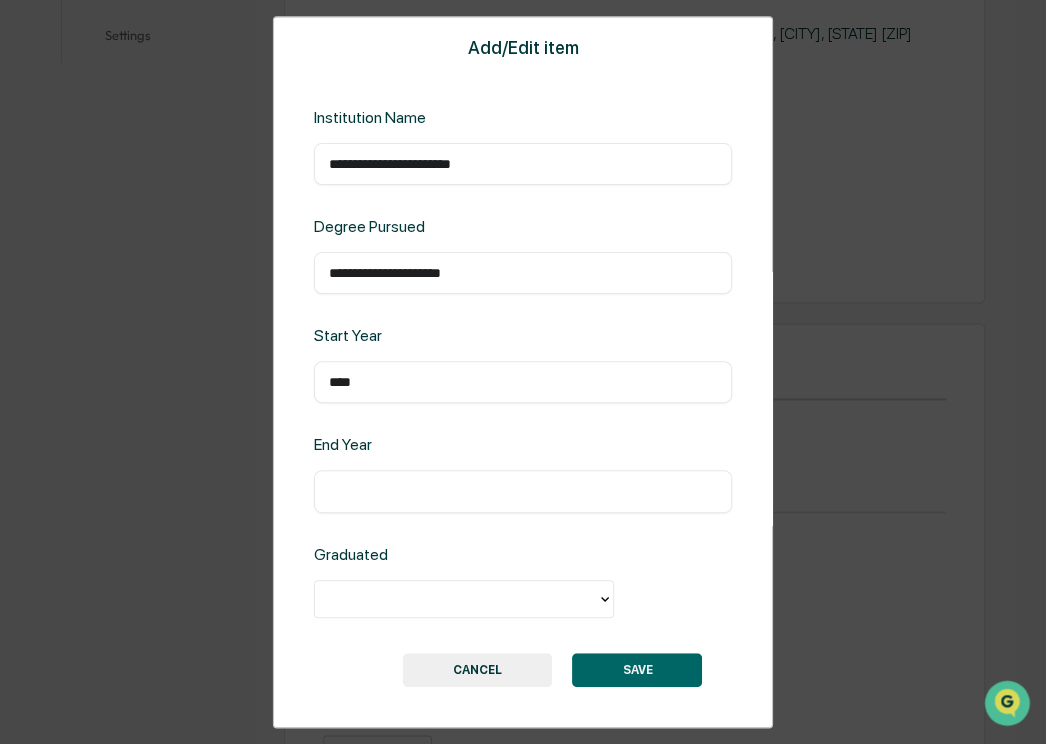 type on "****" 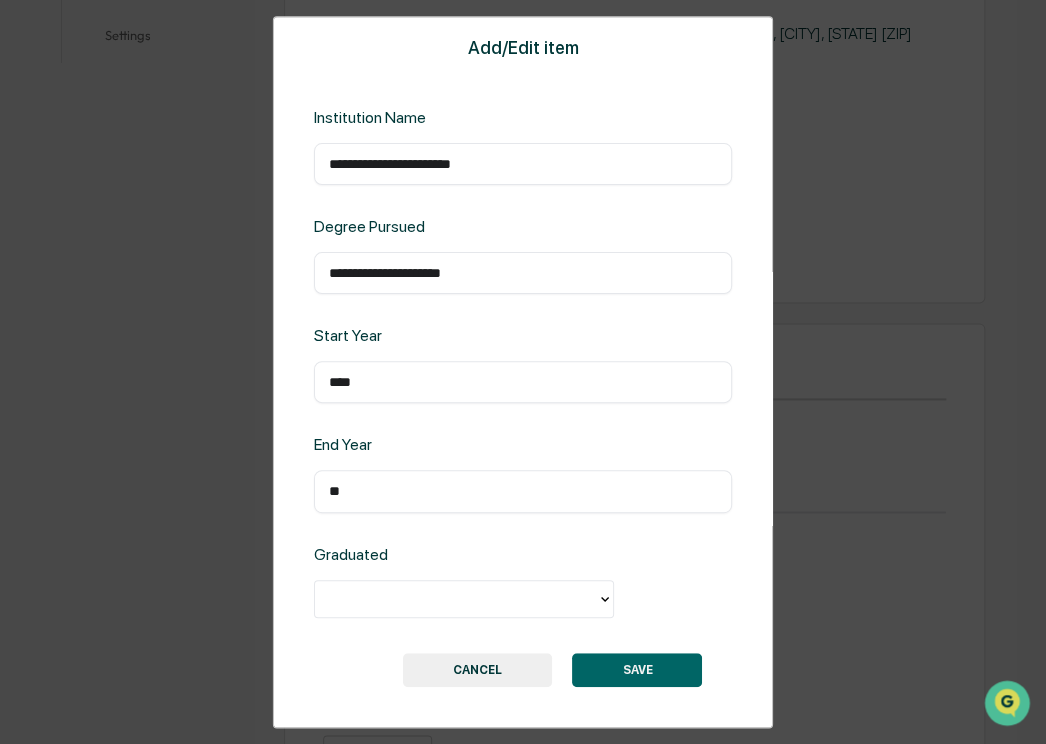 type on "**" 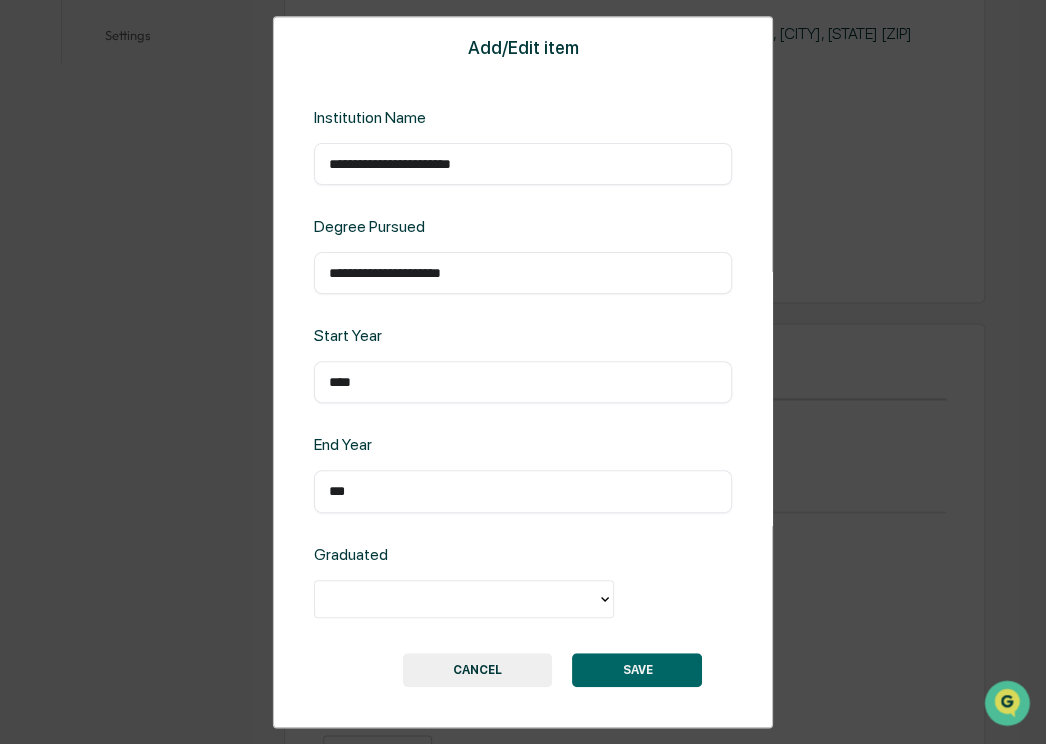 type on "***" 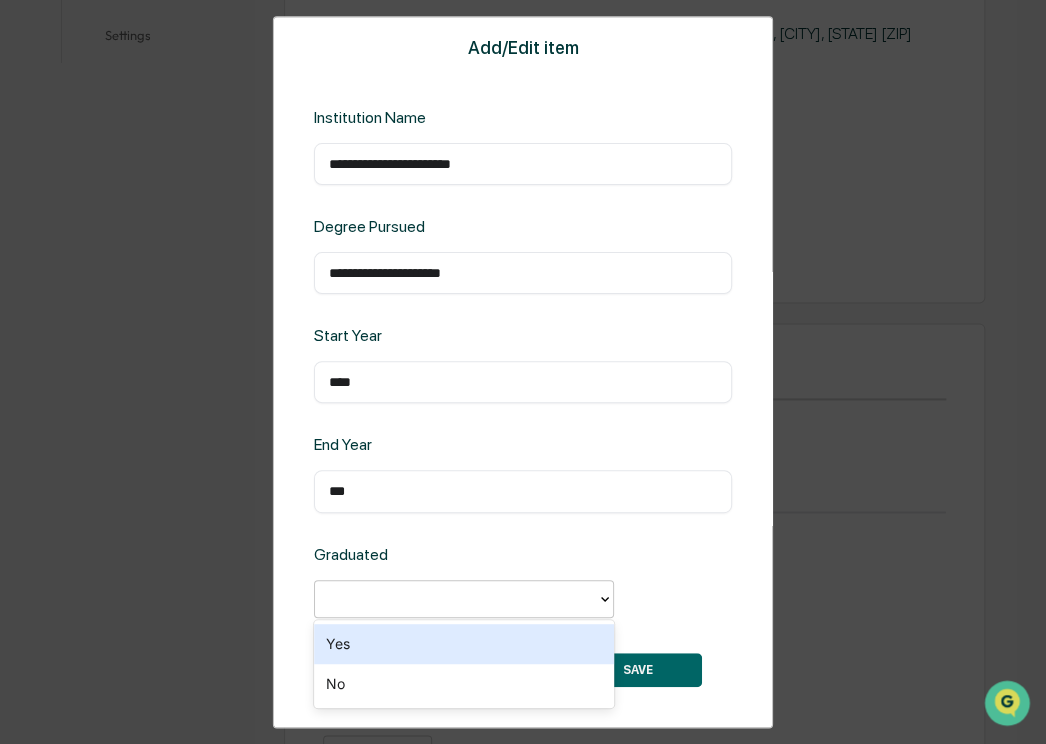 click at bounding box center (456, 598) 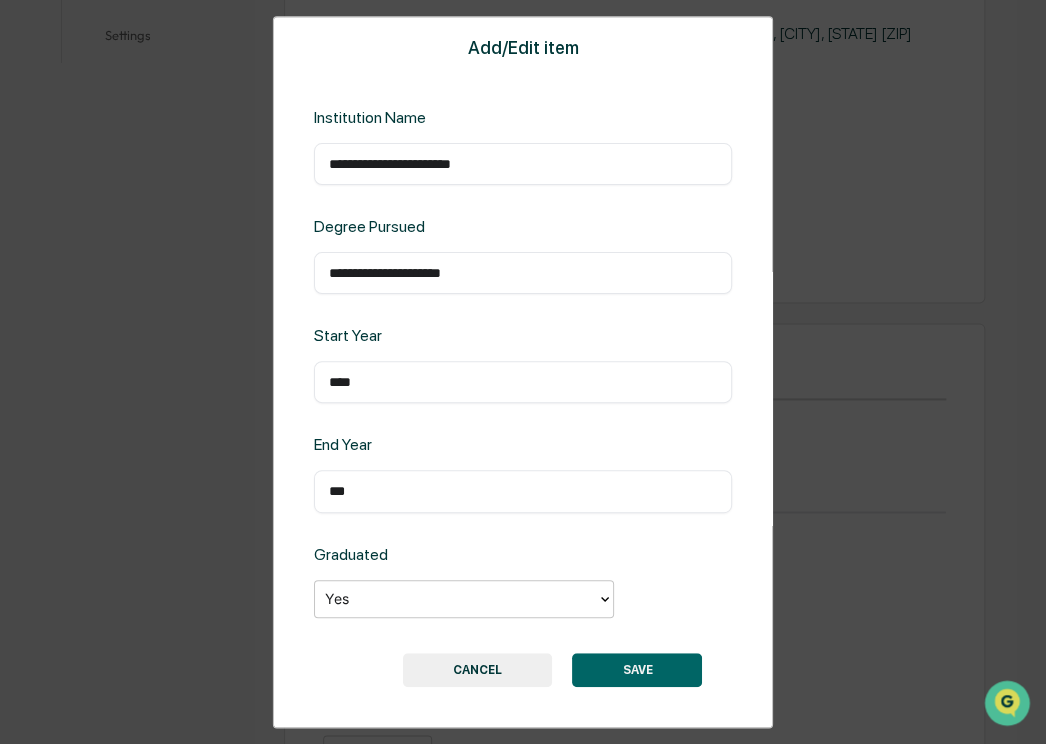 click on "SAVE" at bounding box center (637, 670) 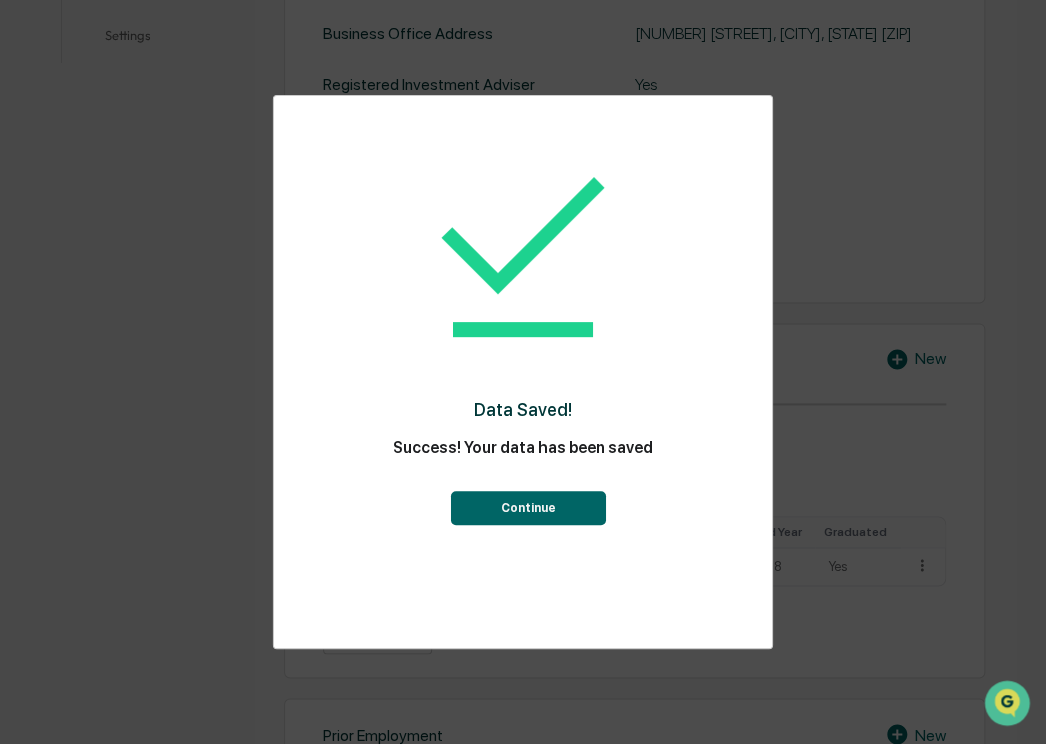 click on "Continue" at bounding box center [527, 508] 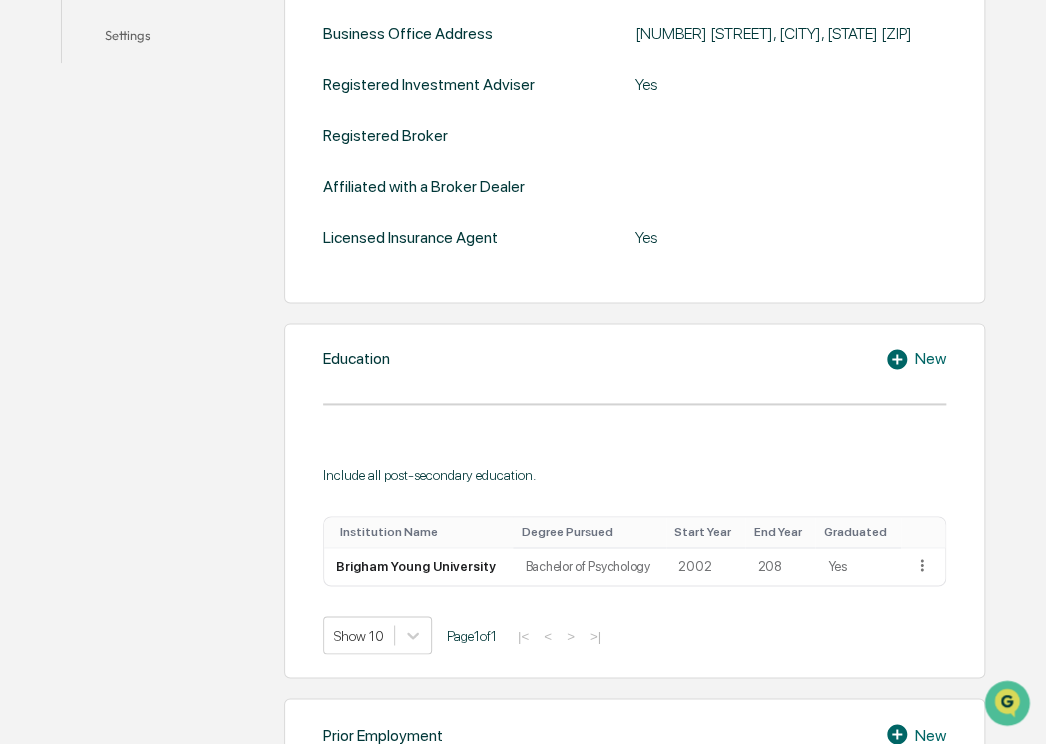 click on "New" at bounding box center [915, 359] 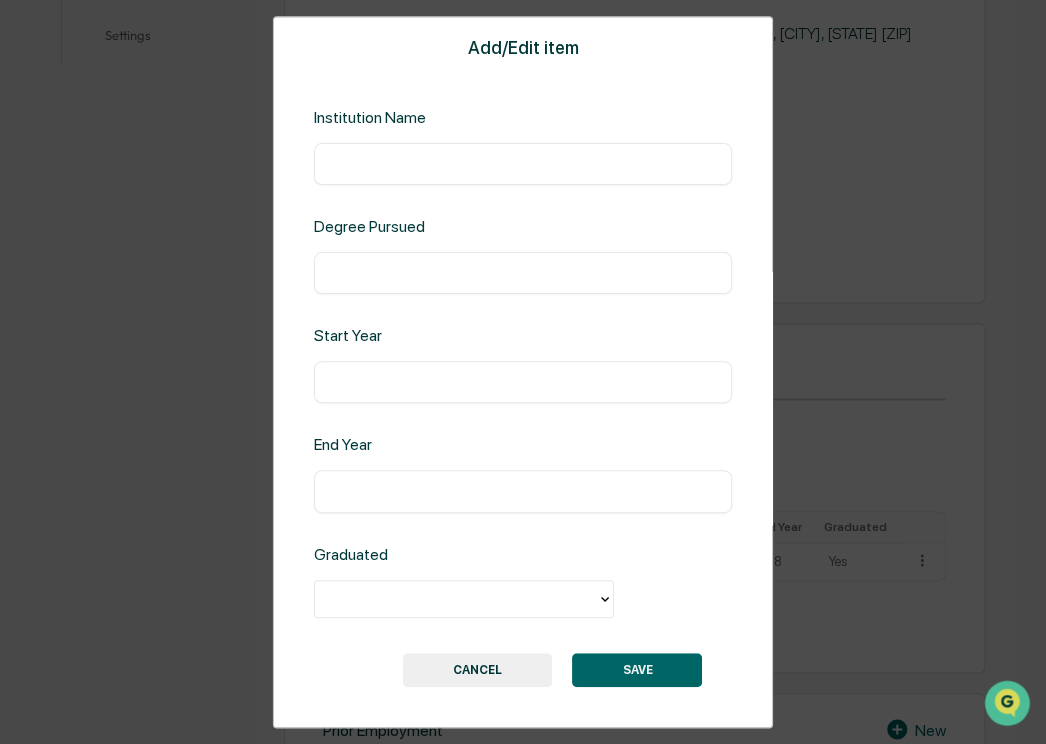 click at bounding box center (523, 164) 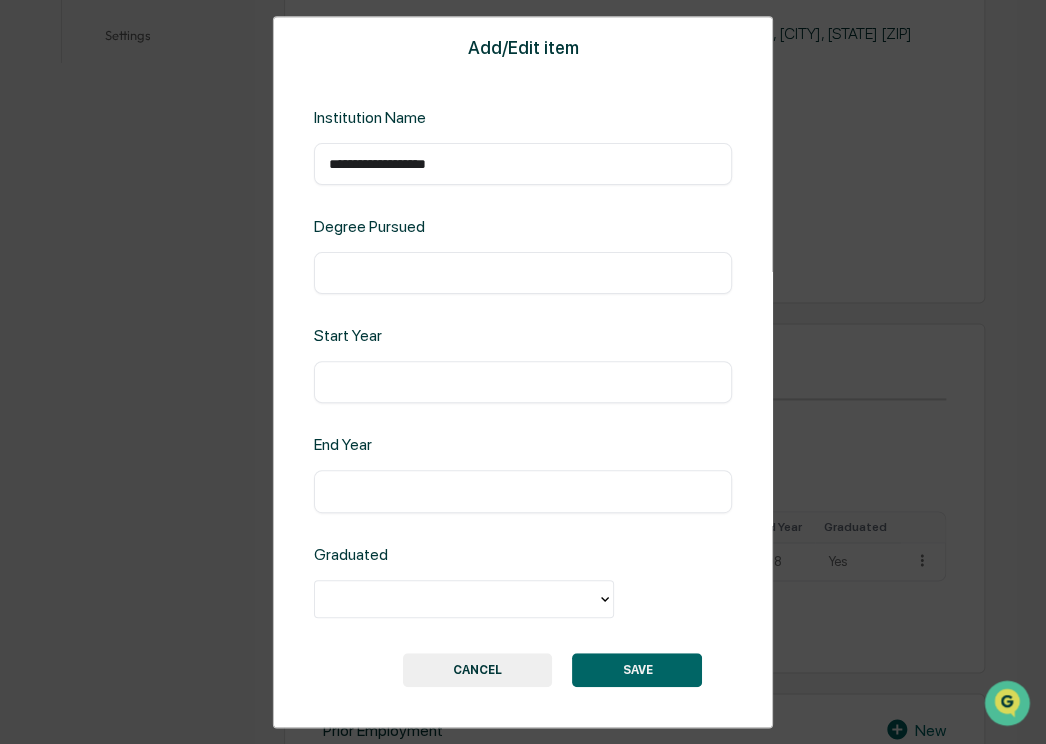 type on "**********" 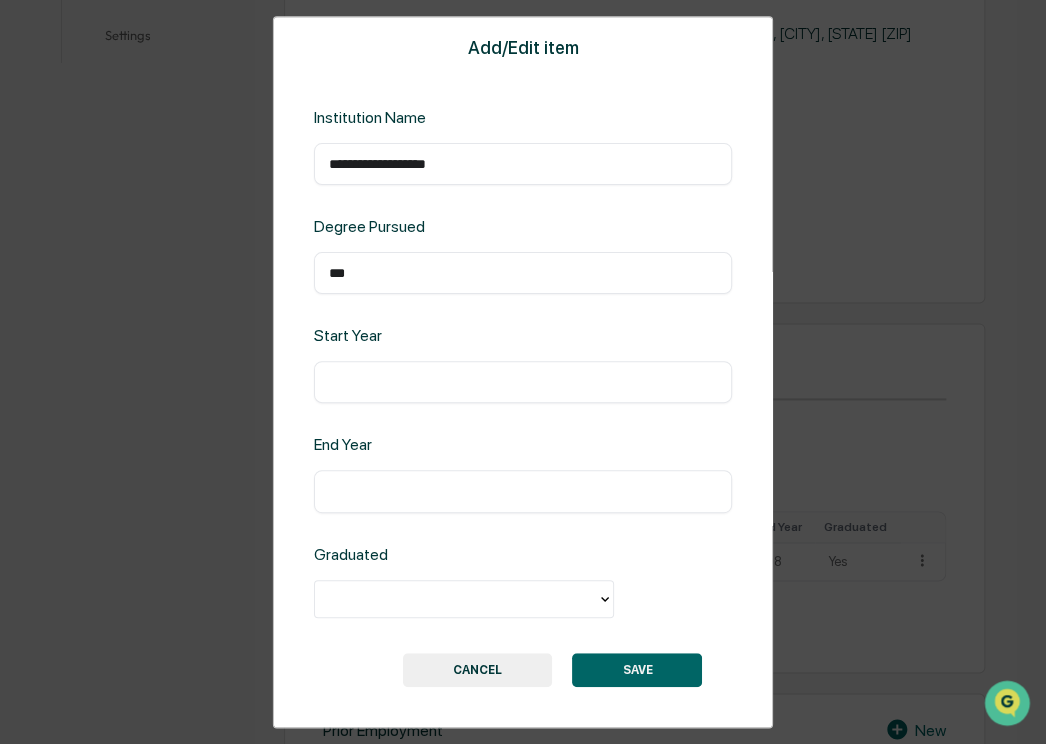 type on "***" 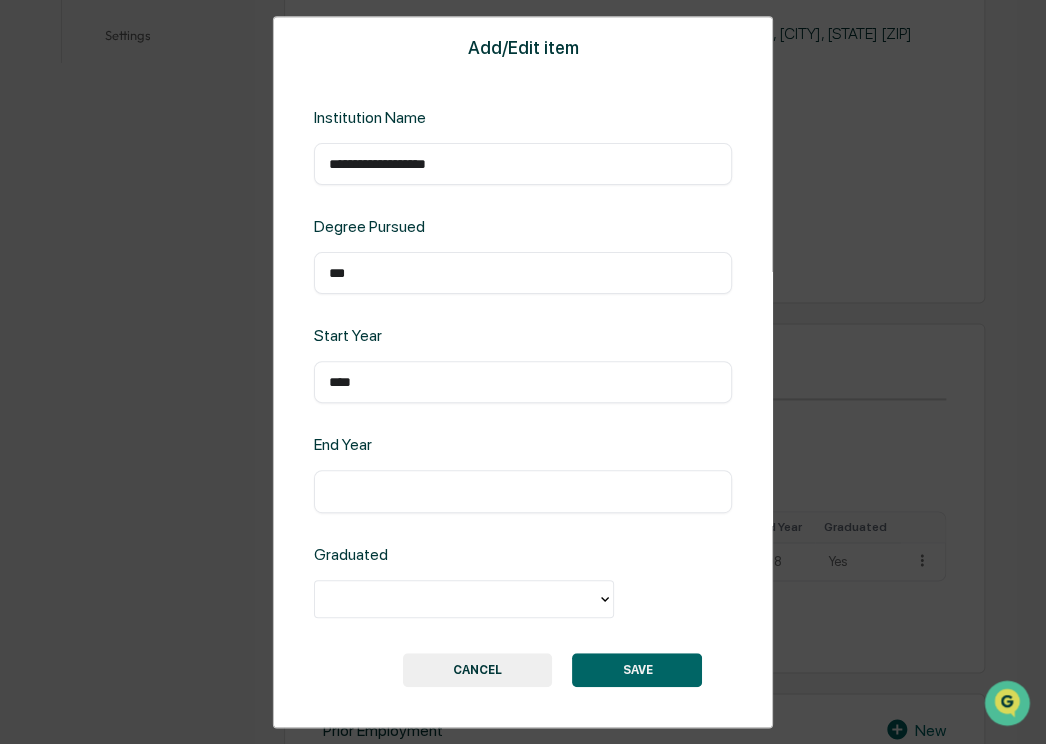 type on "****" 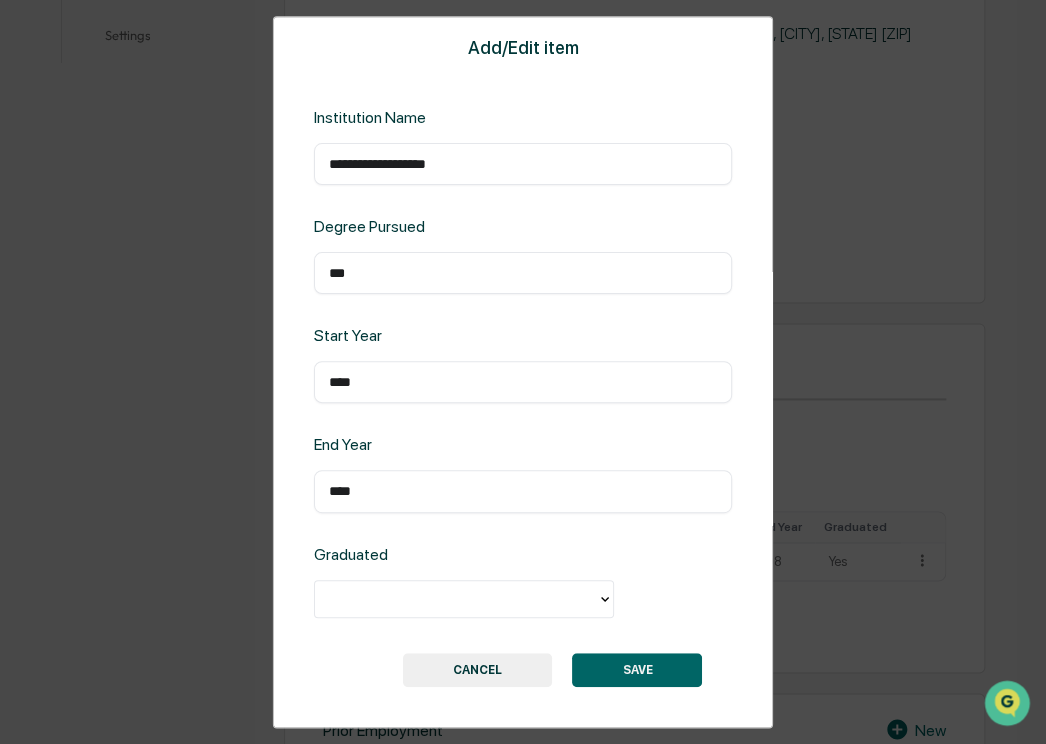 type on "****" 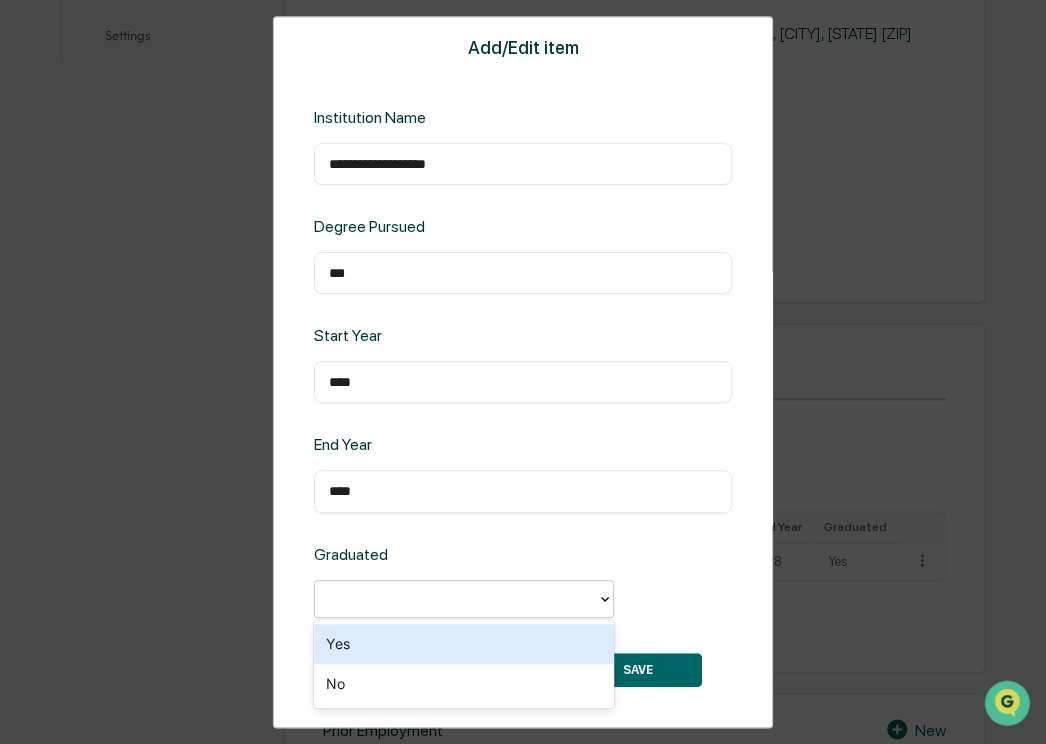 click on "Yes" at bounding box center (464, 644) 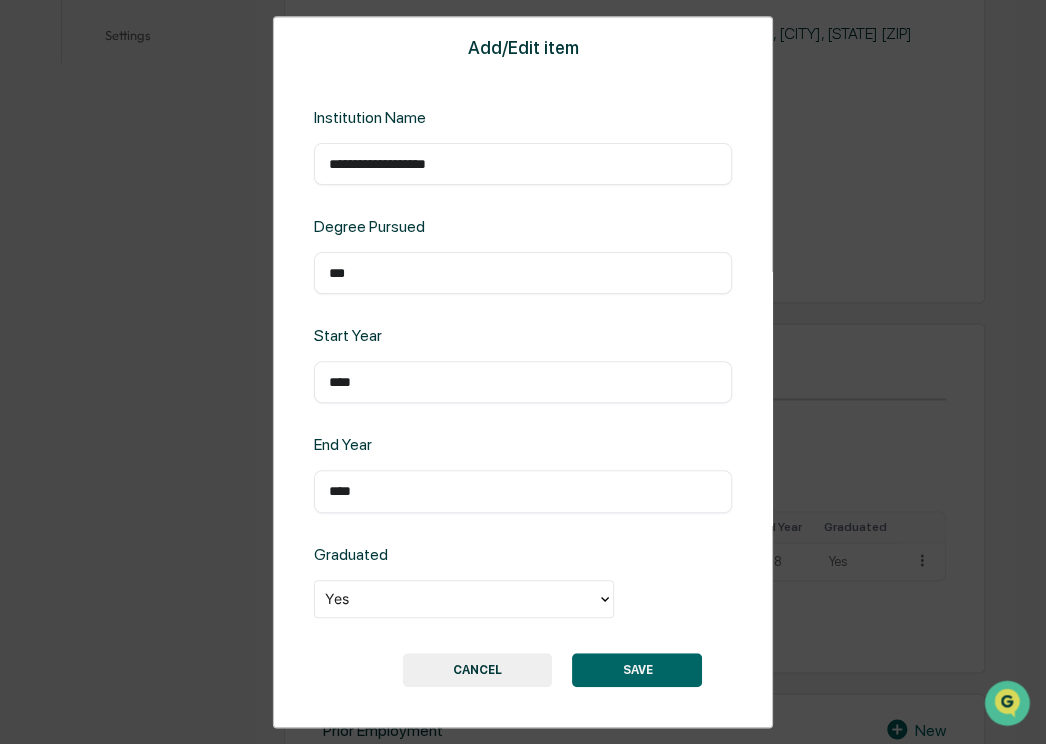 click on "SAVE" at bounding box center [637, 670] 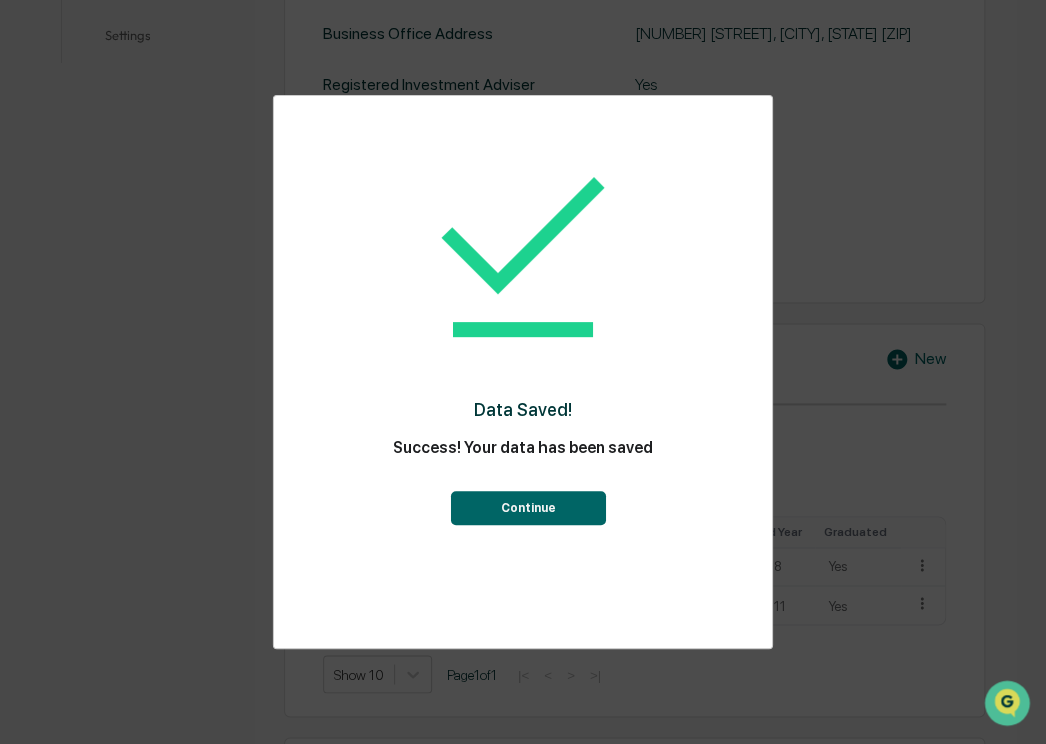click on "Continue" at bounding box center (527, 508) 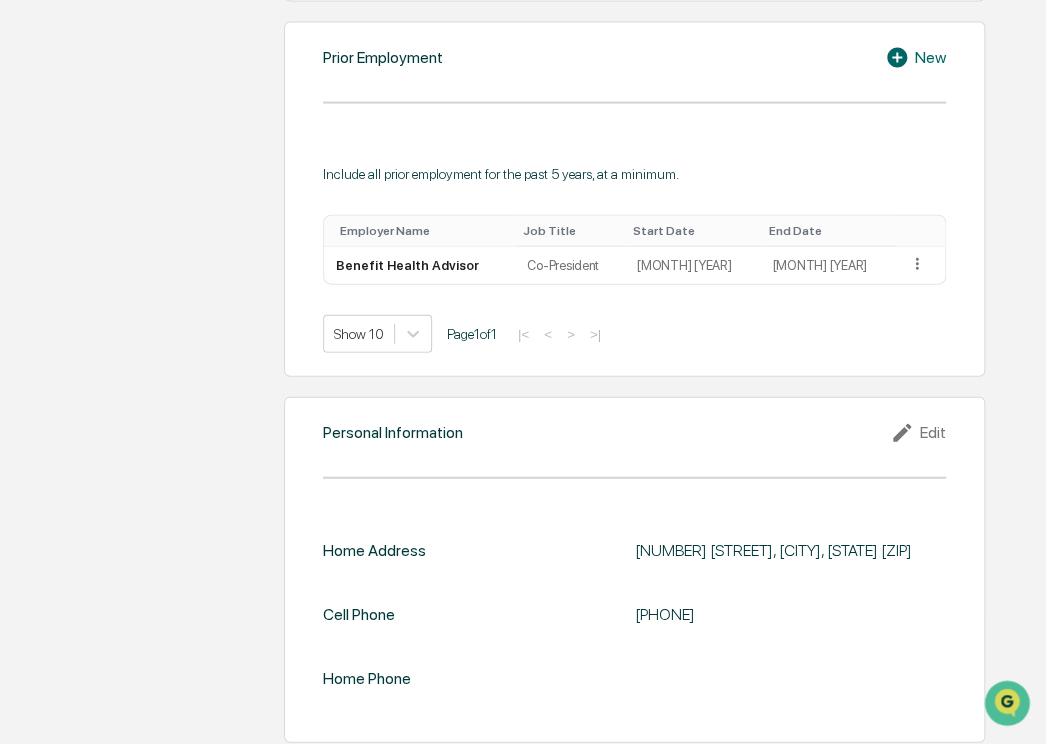 scroll, scrollTop: 1428, scrollLeft: 0, axis: vertical 